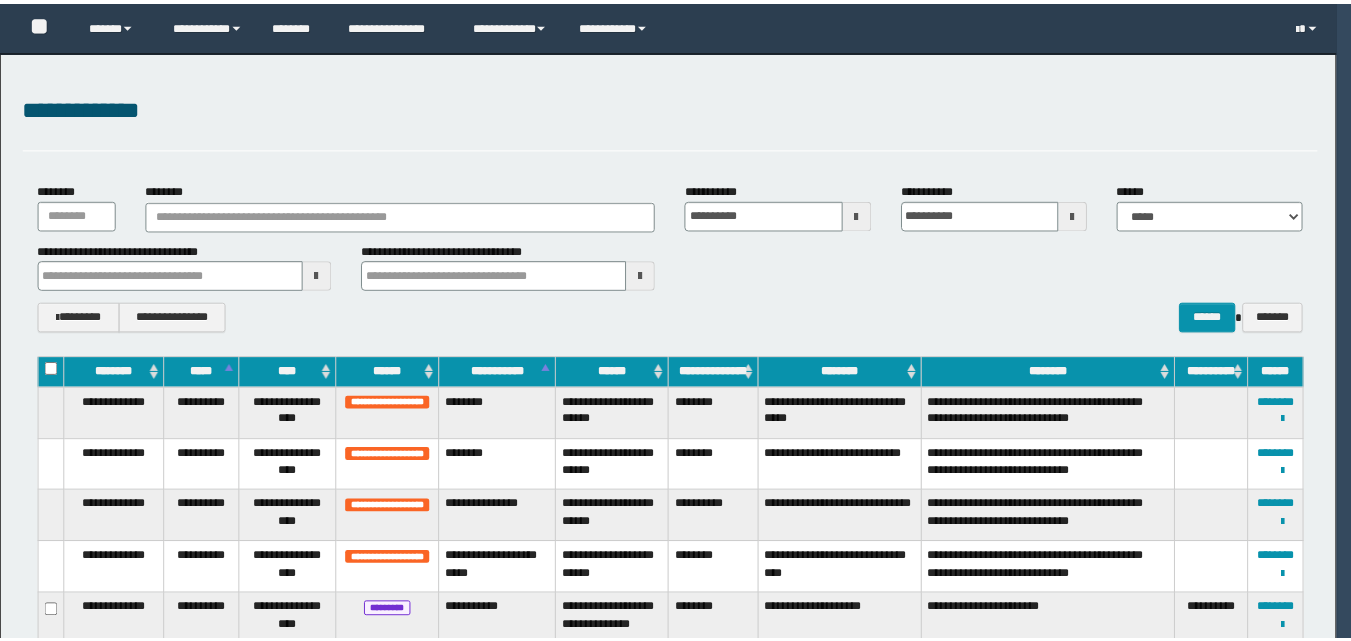 scroll, scrollTop: 0, scrollLeft: 0, axis: both 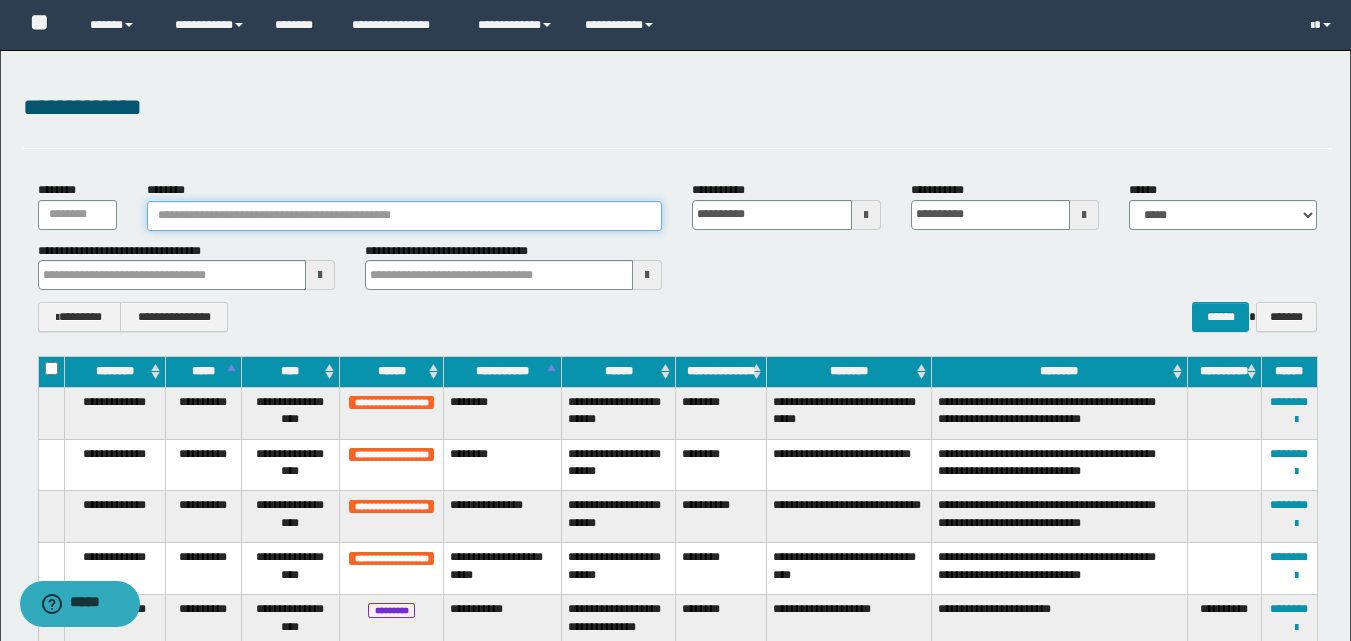 click on "********" at bounding box center [405, 216] 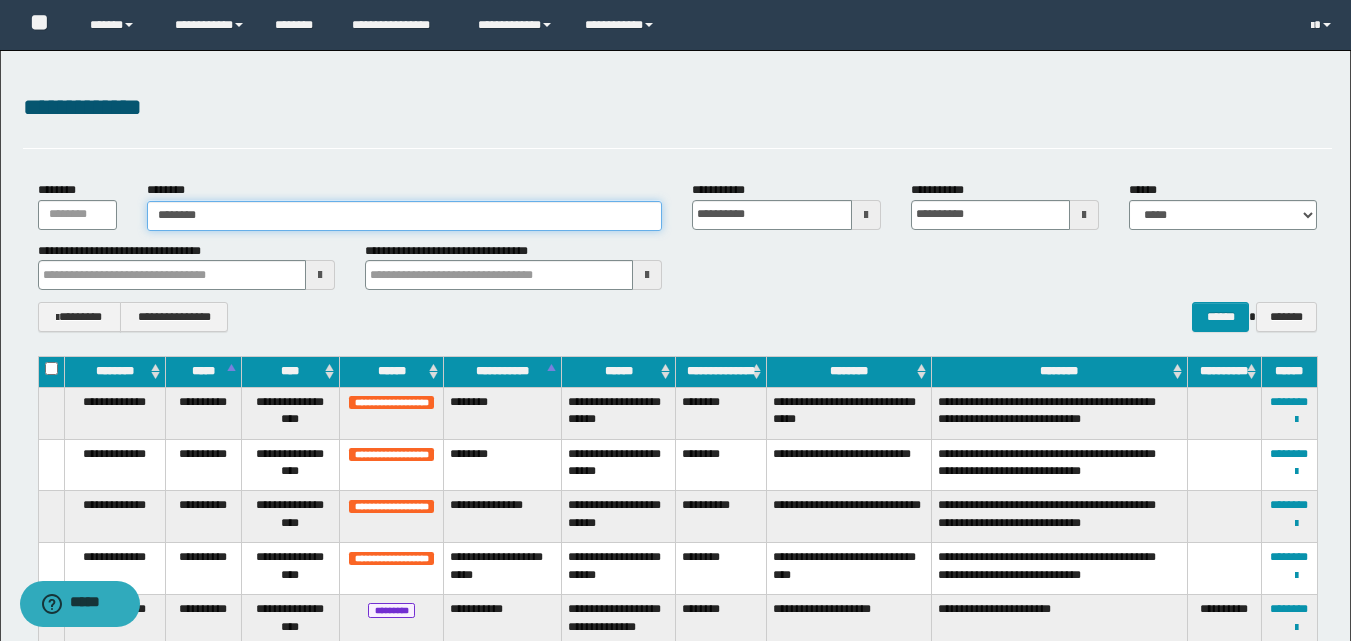 type on "********" 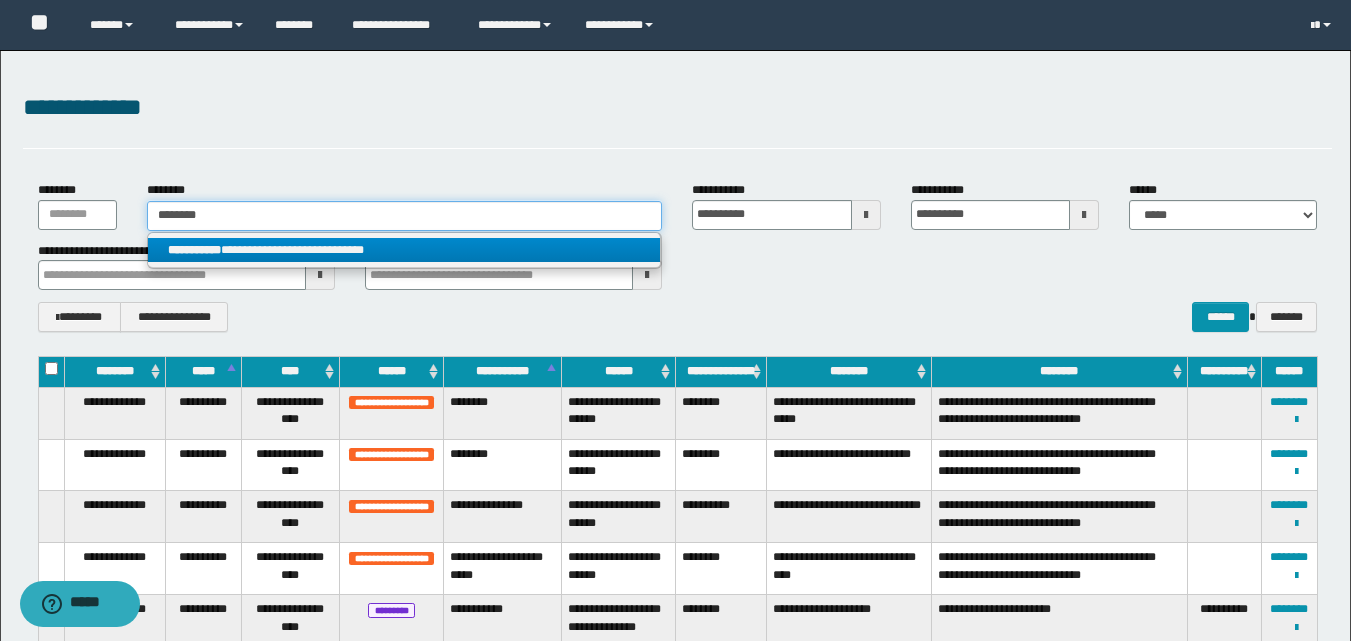 type on "********" 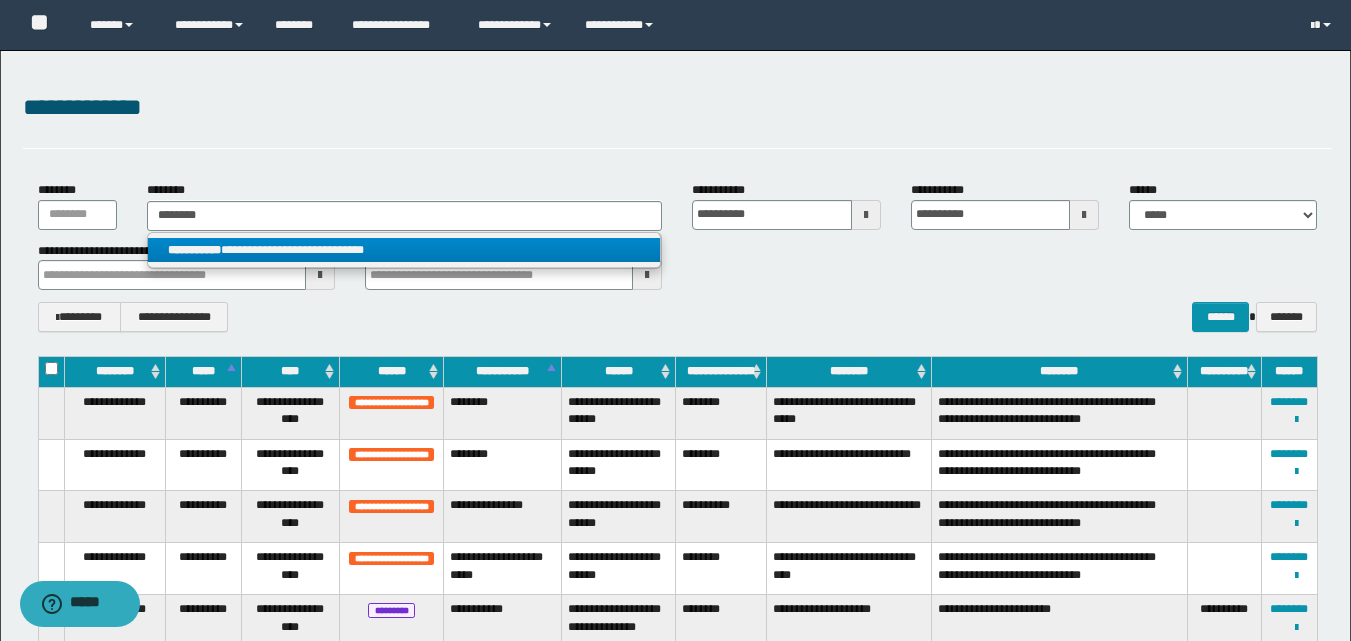 click on "**********" at bounding box center [404, 250] 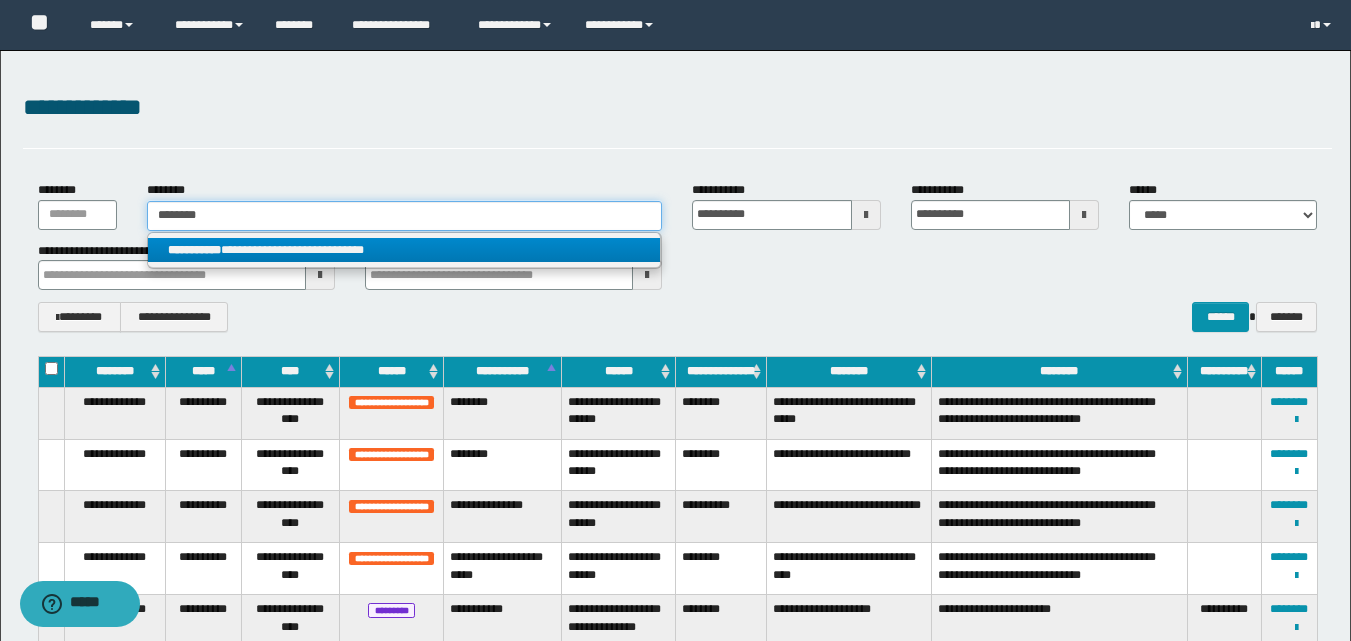 type 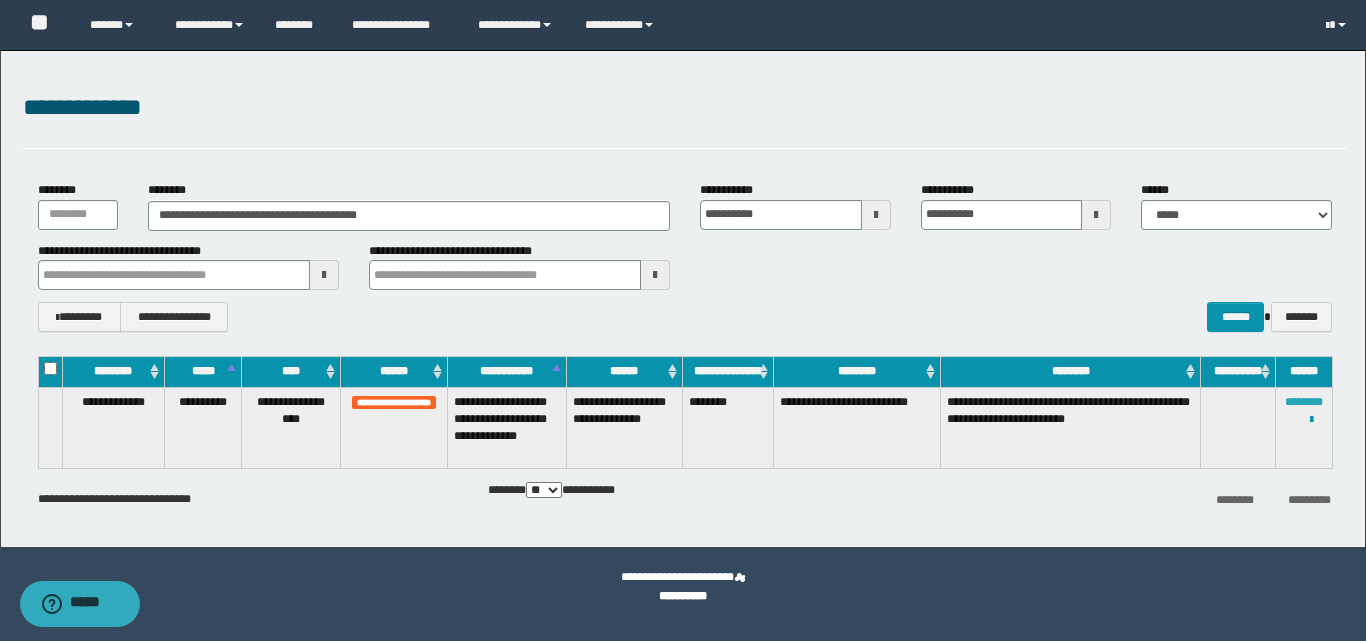 click on "********" at bounding box center (1304, 402) 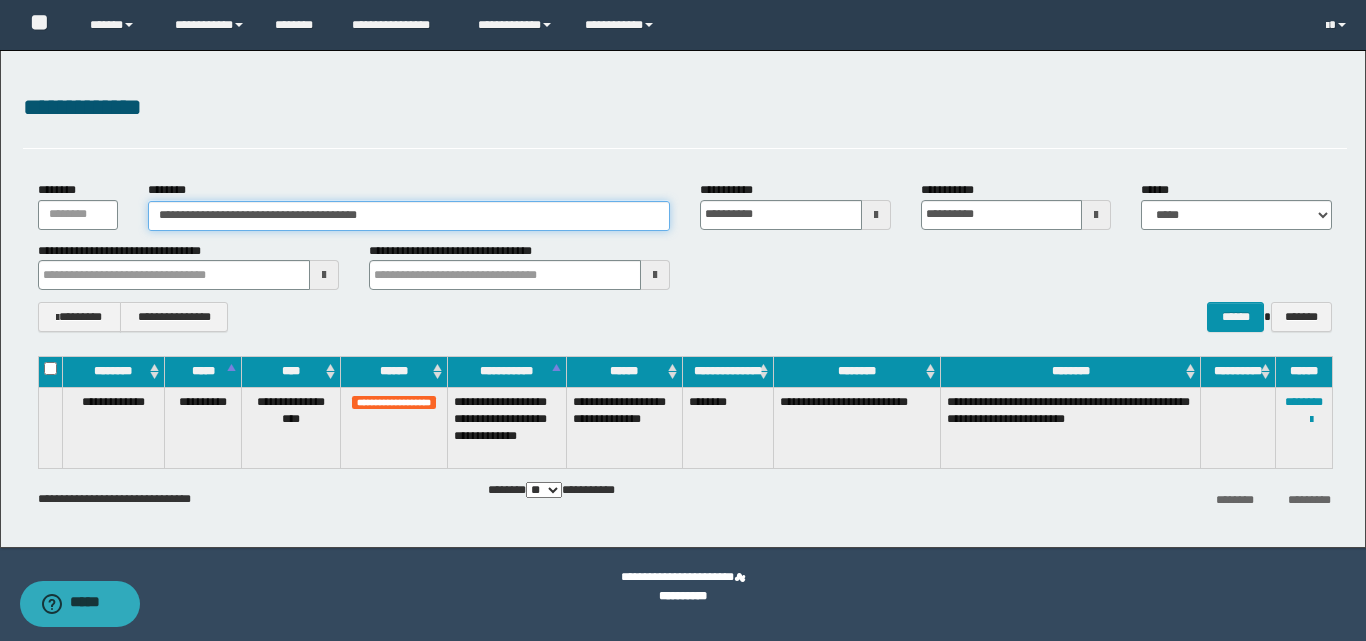 drag, startPoint x: 397, startPoint y: 217, endPoint x: 78, endPoint y: 211, distance: 319.05643 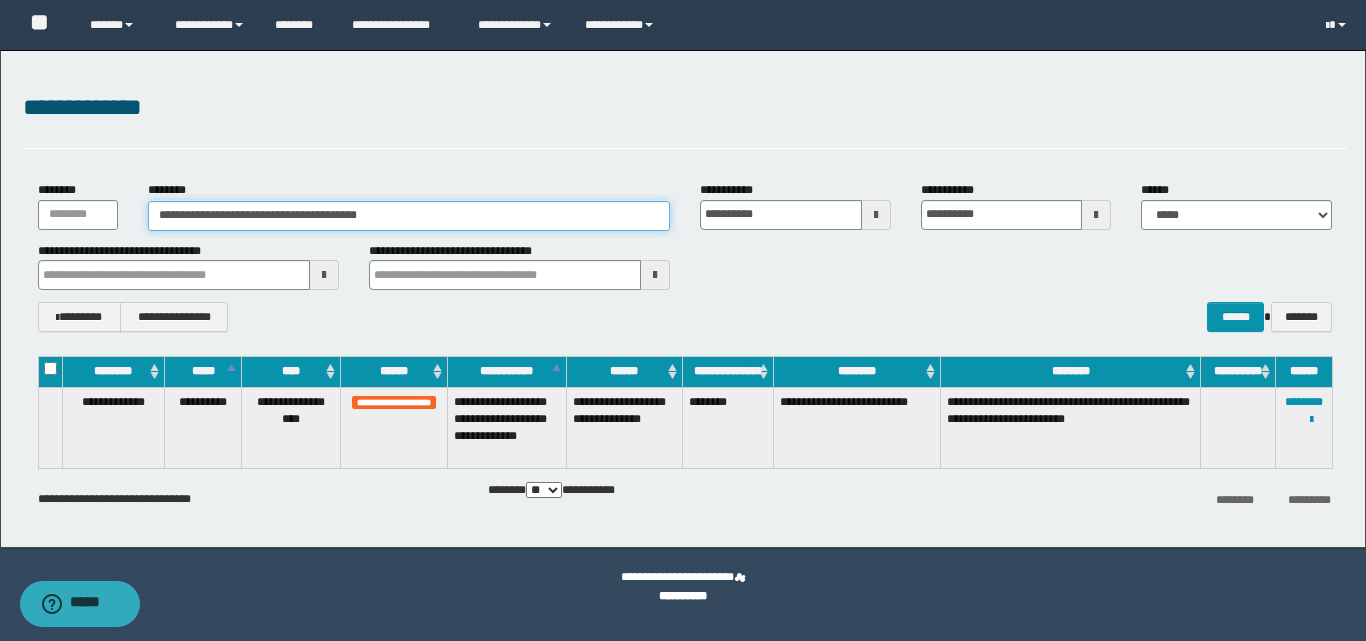 paste 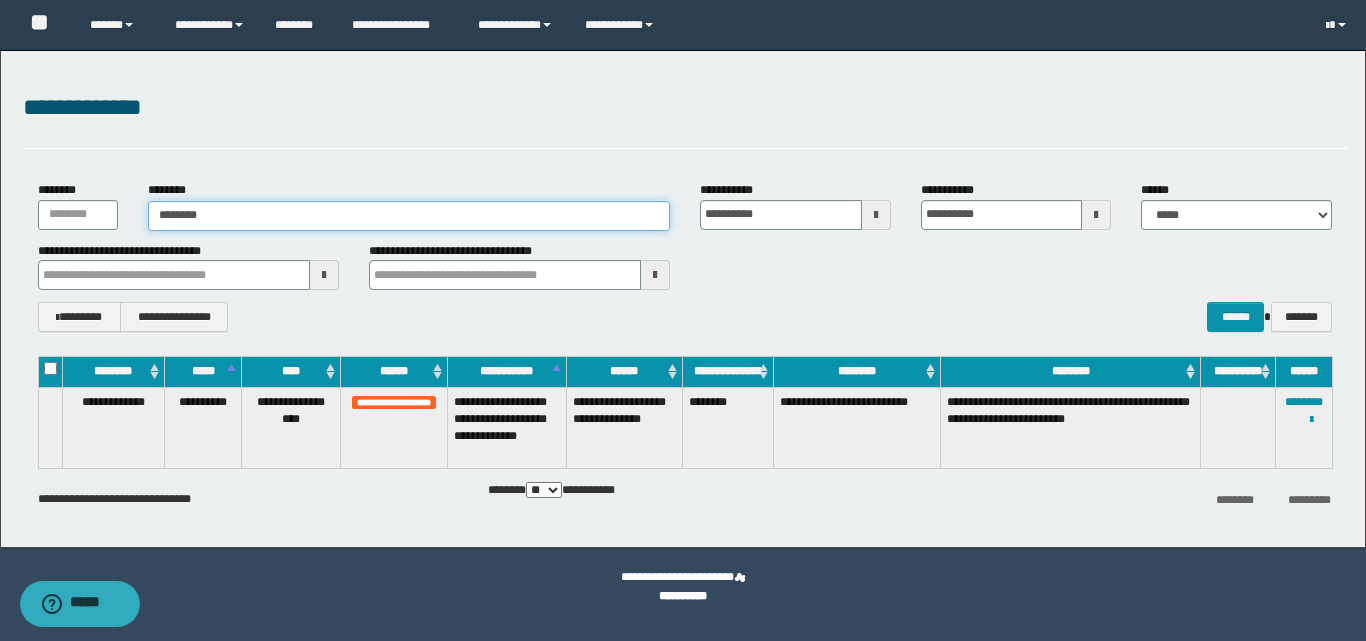 type on "********" 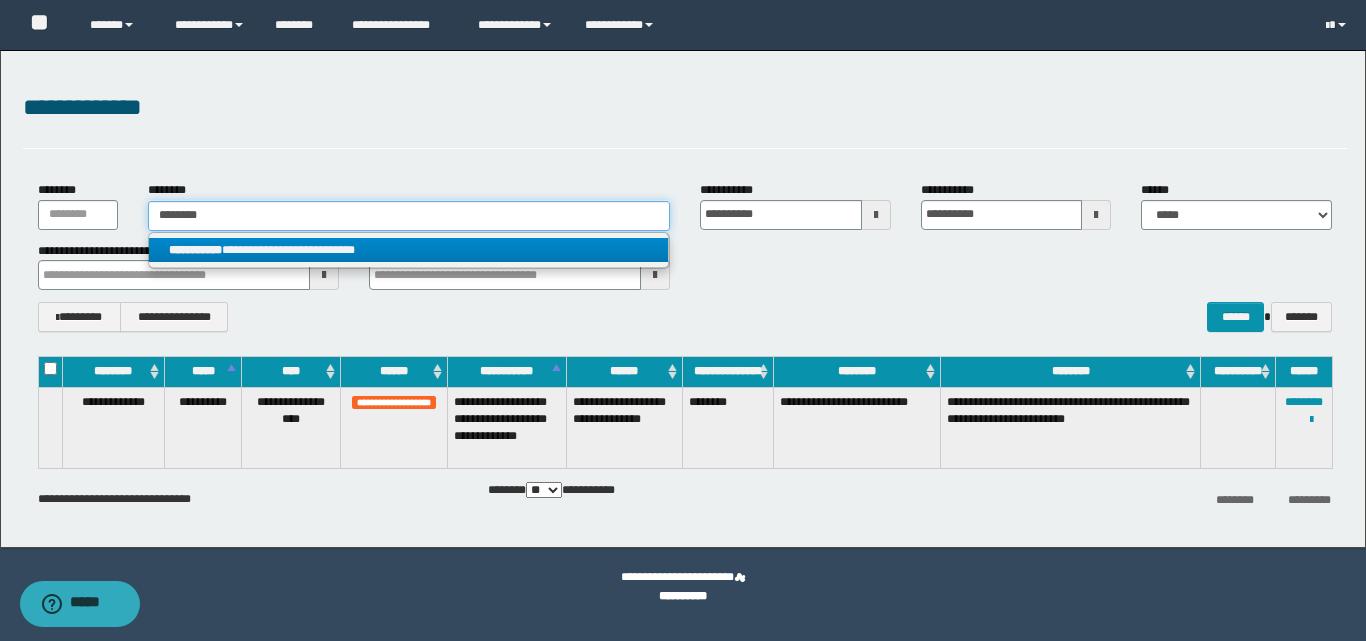 type on "********" 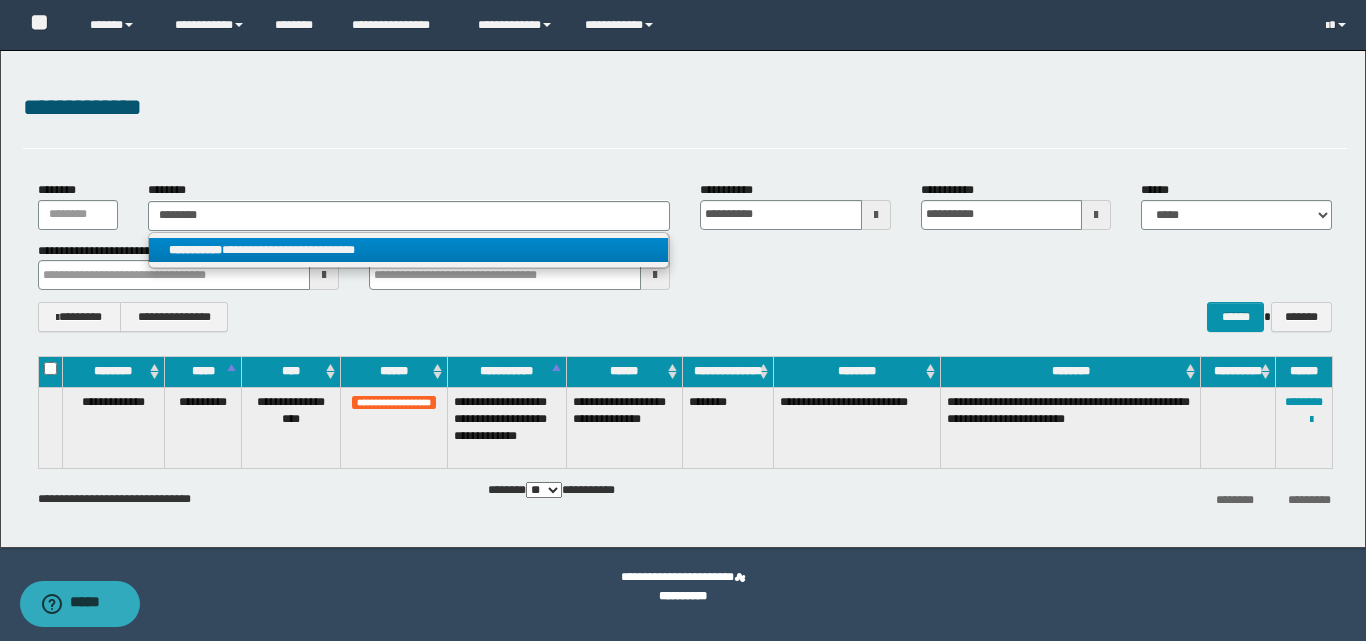click on "**********" at bounding box center [408, 250] 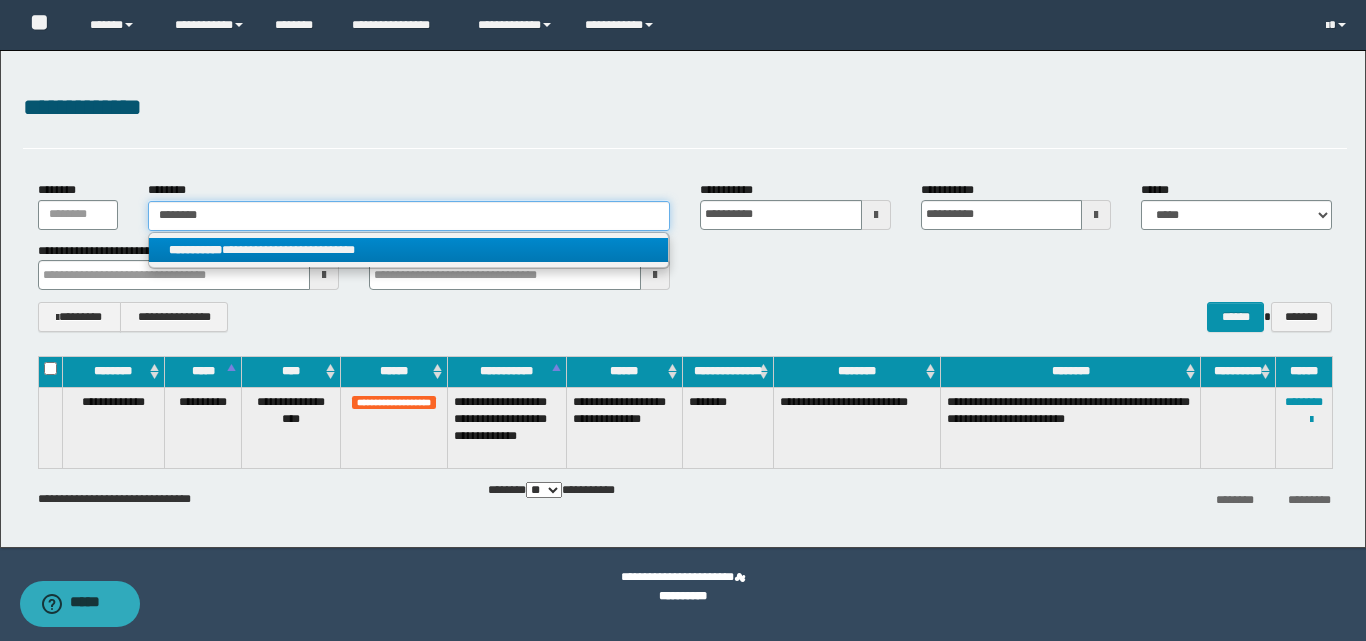 type 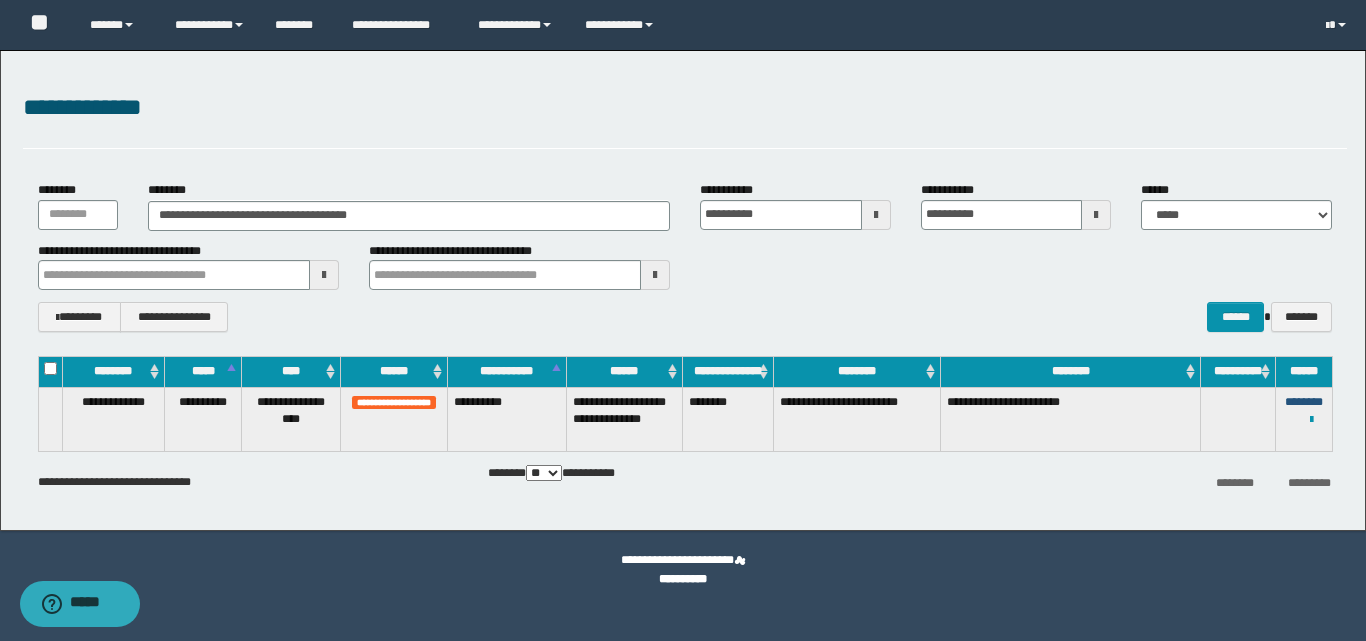 click on "********" at bounding box center [1304, 402] 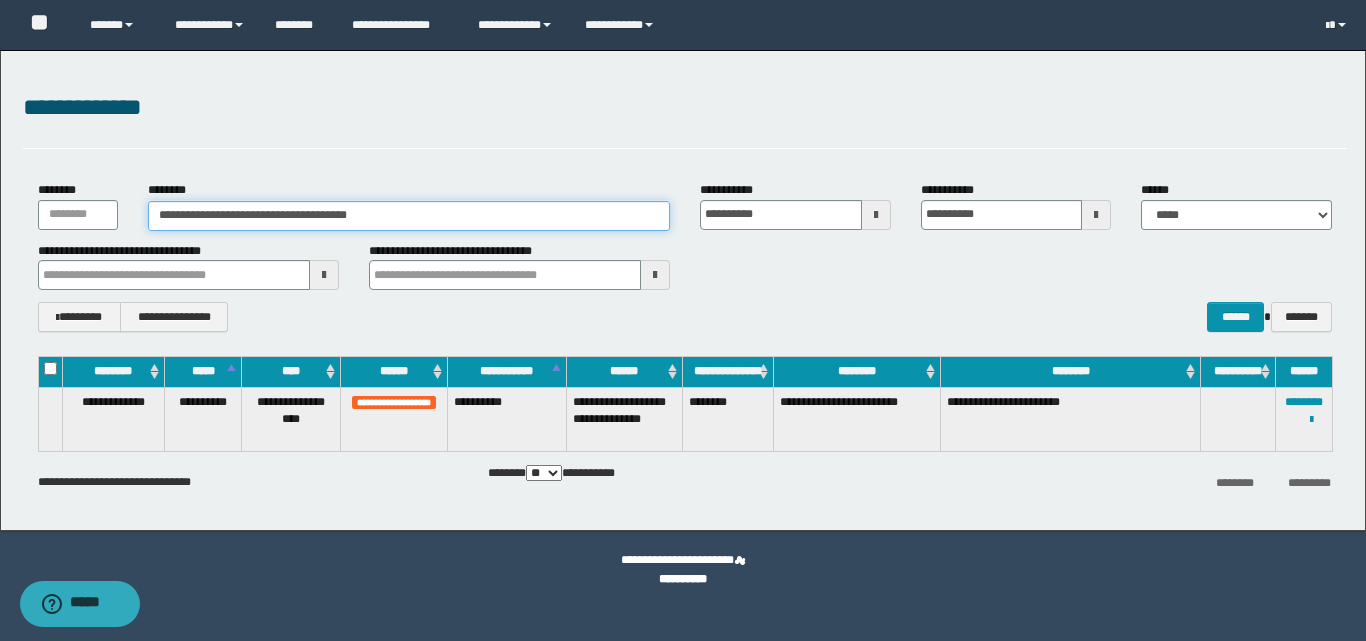 drag, startPoint x: 430, startPoint y: 214, endPoint x: 140, endPoint y: 207, distance: 290.08447 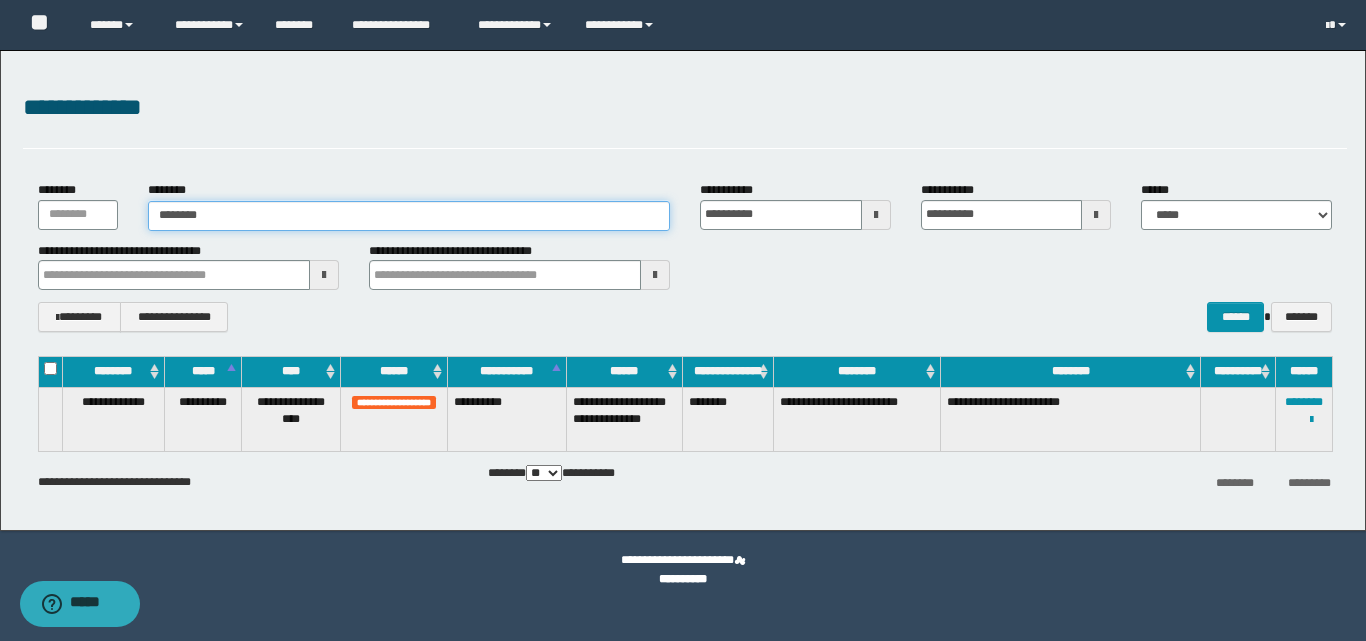 type on "********" 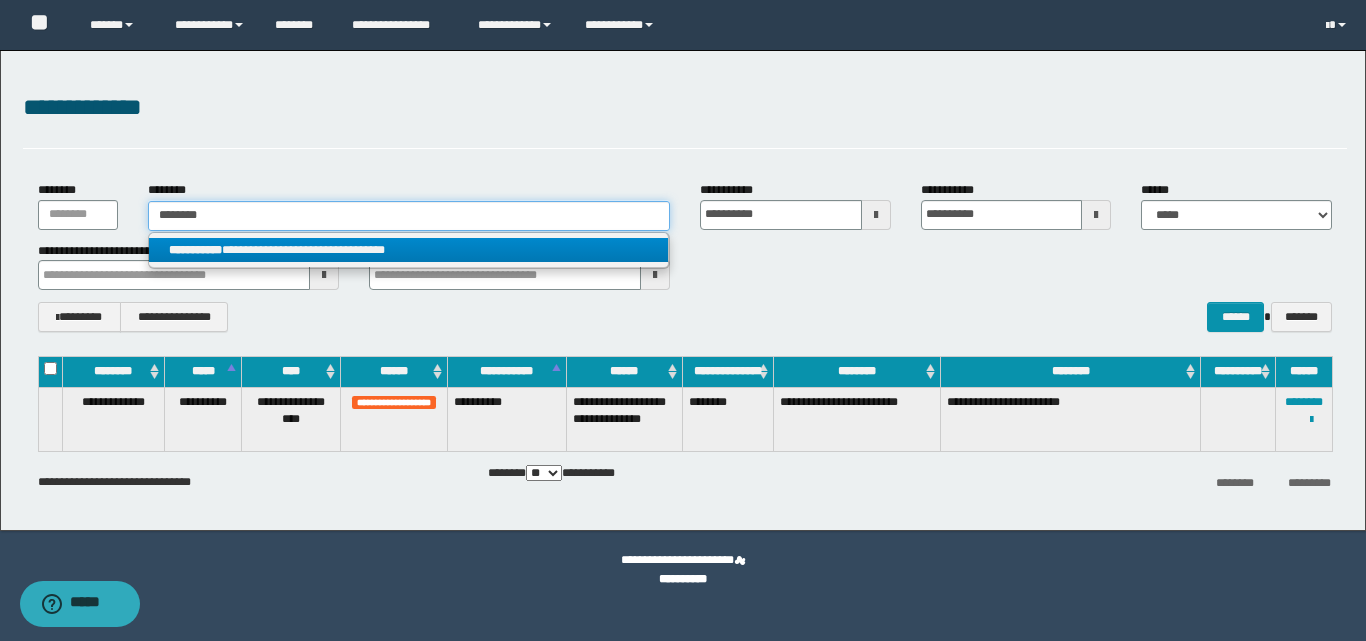 type on "********" 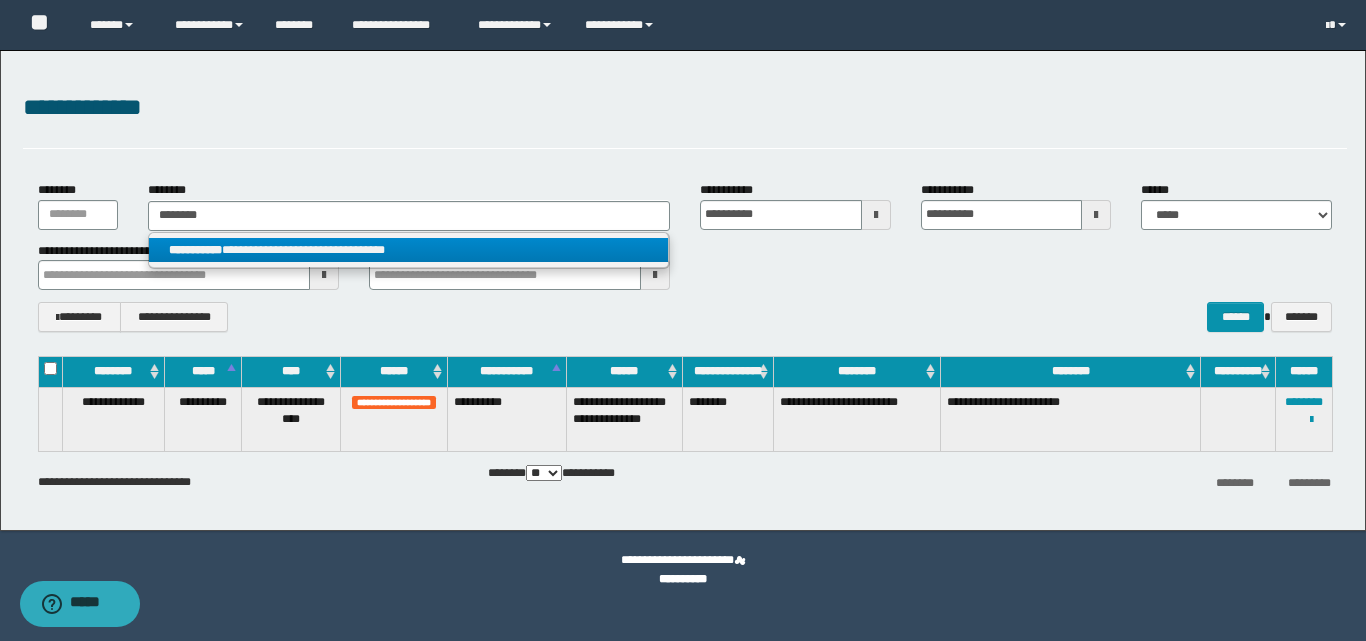 drag, startPoint x: 275, startPoint y: 254, endPoint x: 330, endPoint y: 257, distance: 55.081757 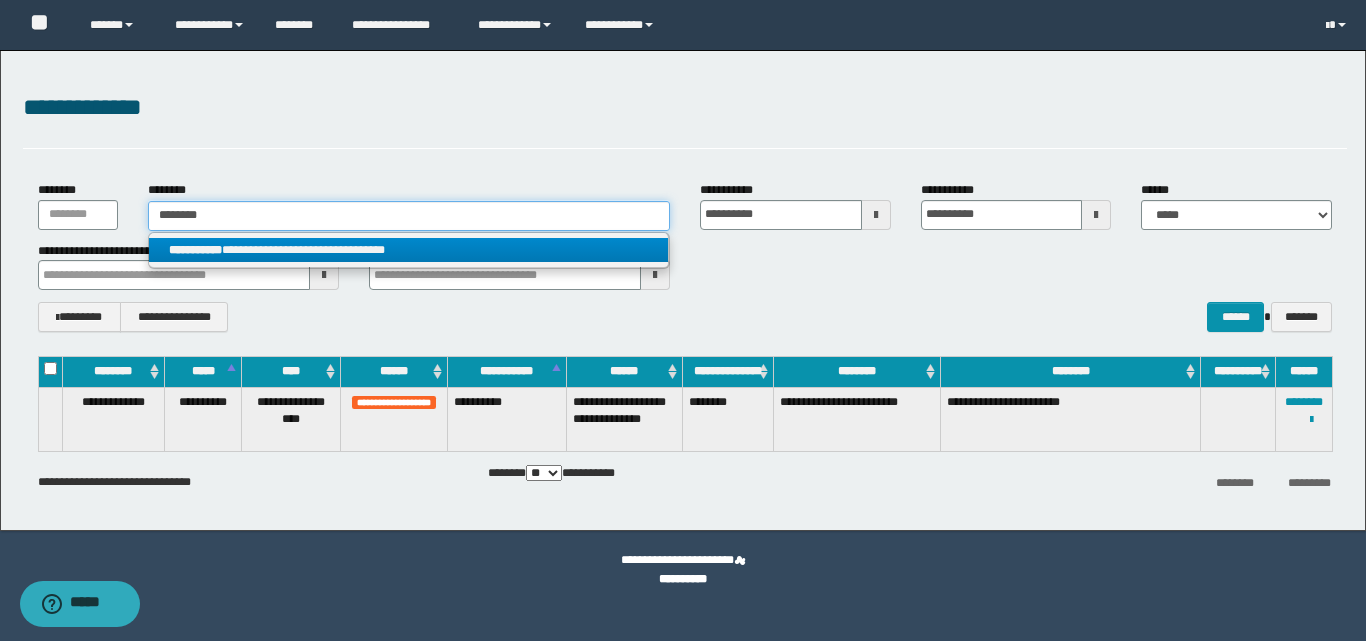 type 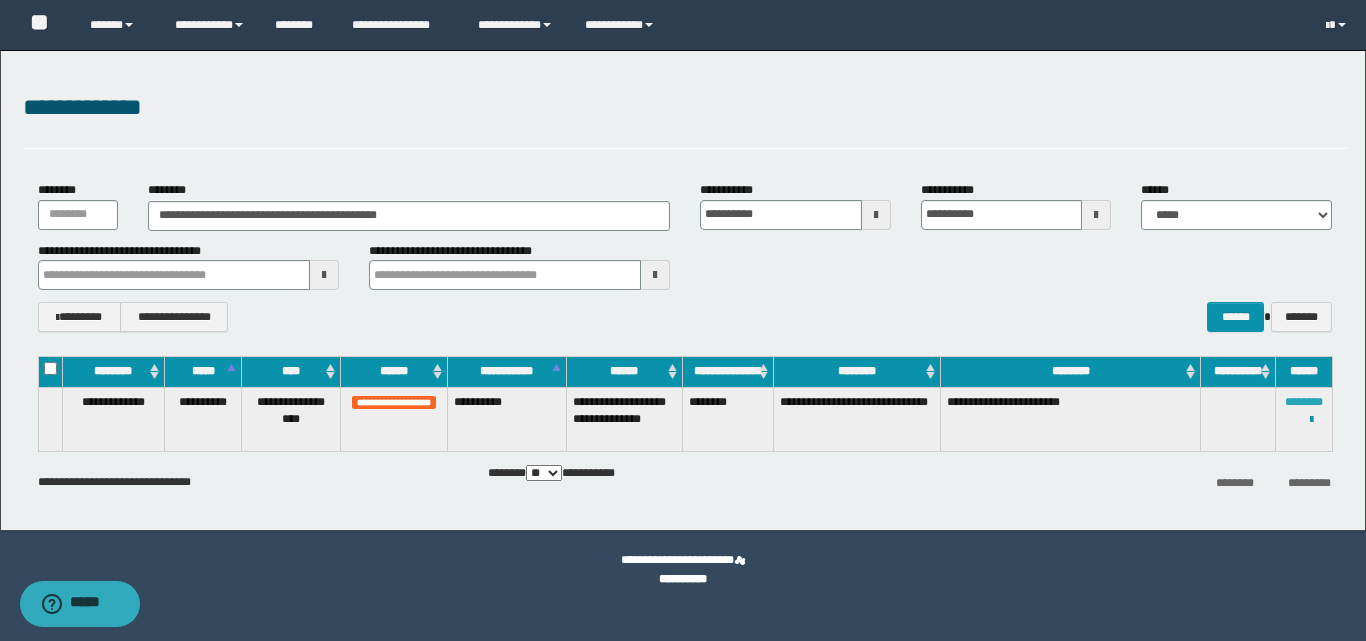 click on "********" at bounding box center [1304, 402] 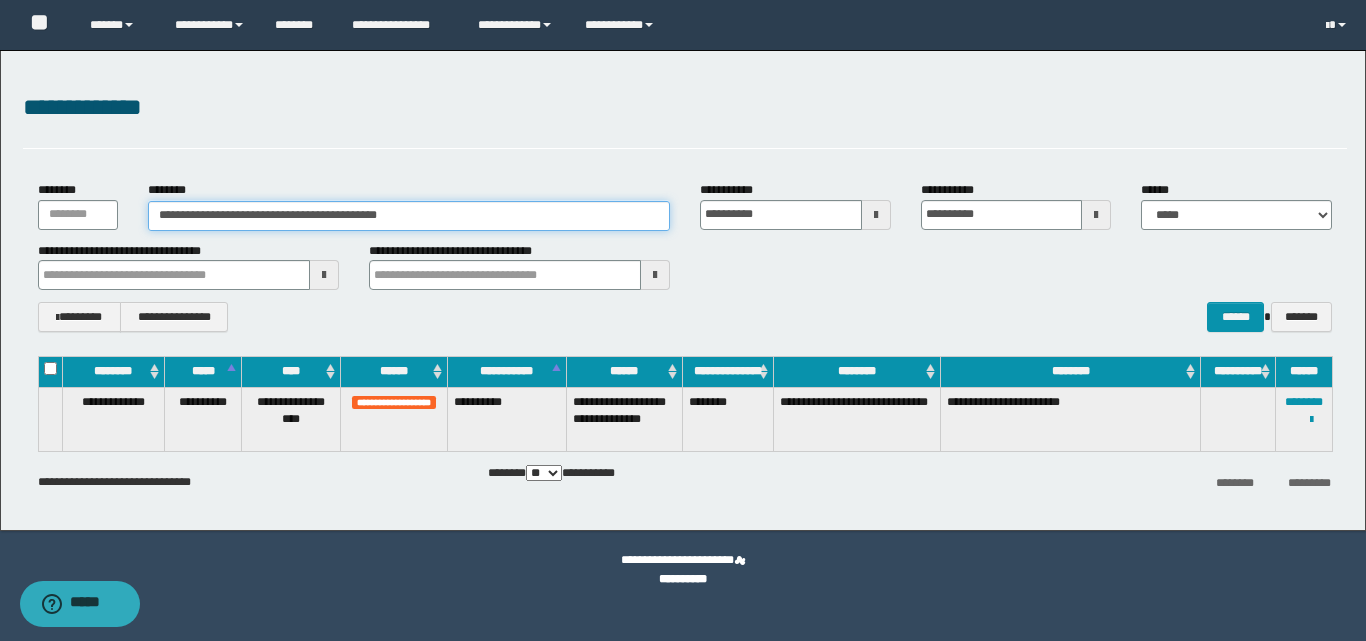 drag, startPoint x: 418, startPoint y: 216, endPoint x: 41, endPoint y: 191, distance: 377.828 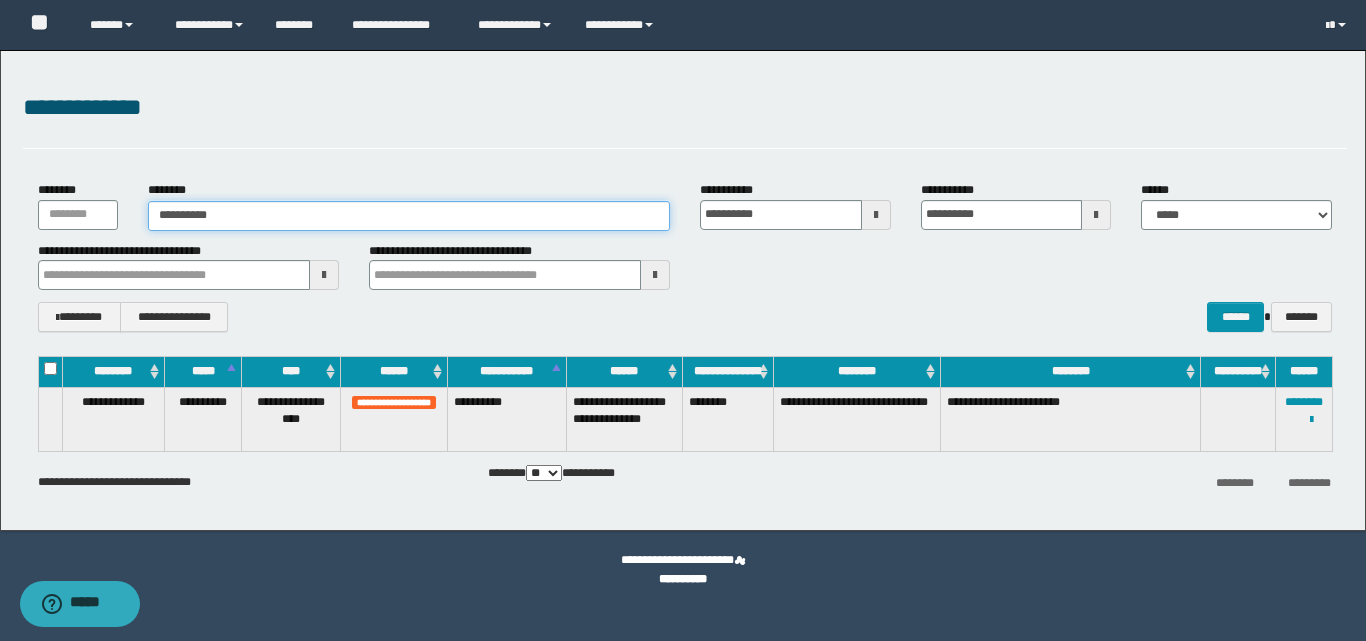 type on "**********" 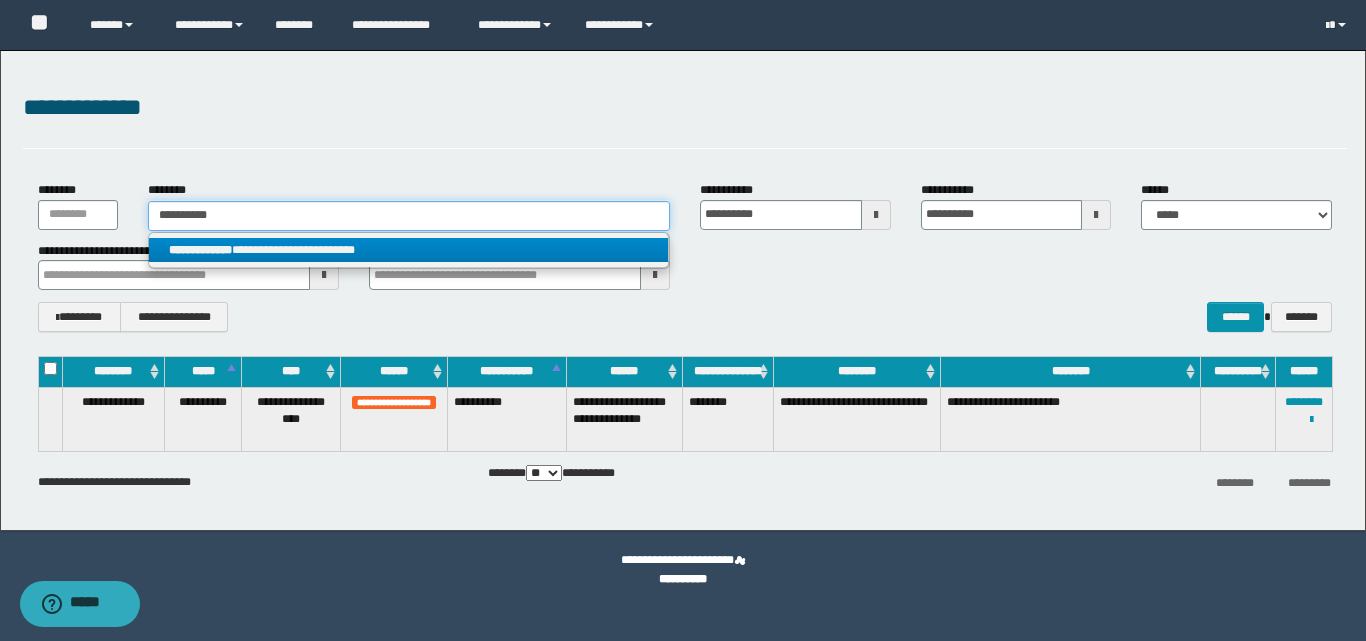 type on "**********" 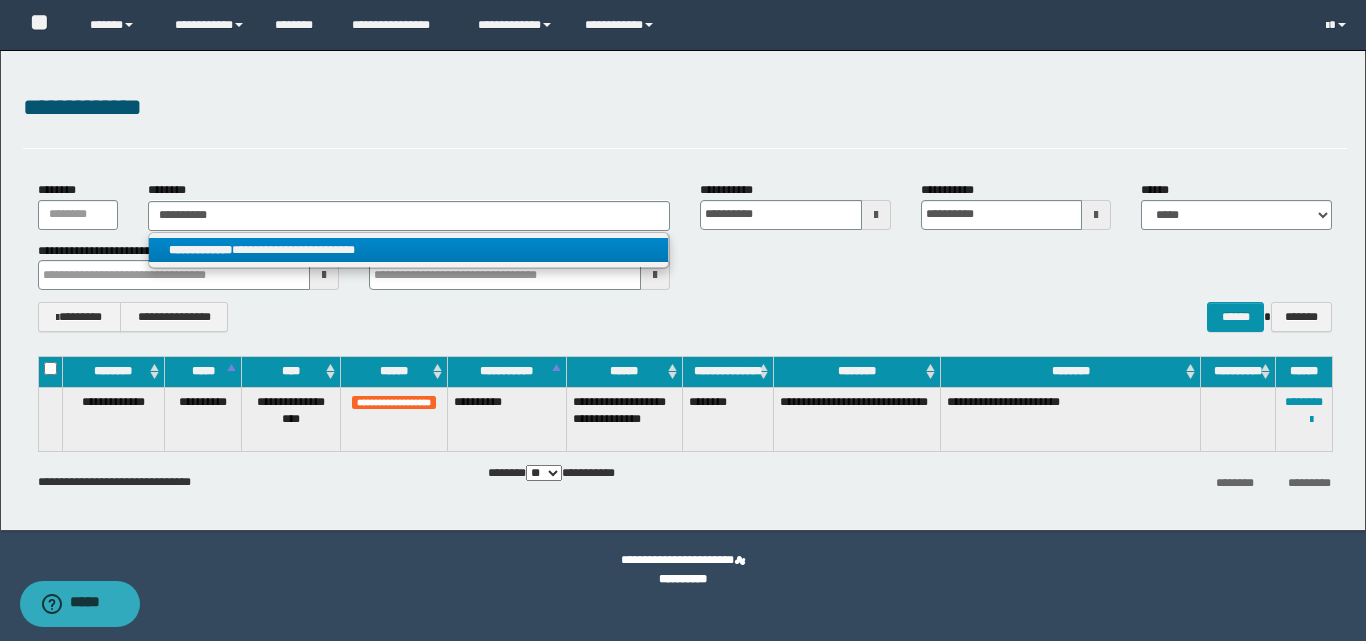 click on "**********" at bounding box center (408, 250) 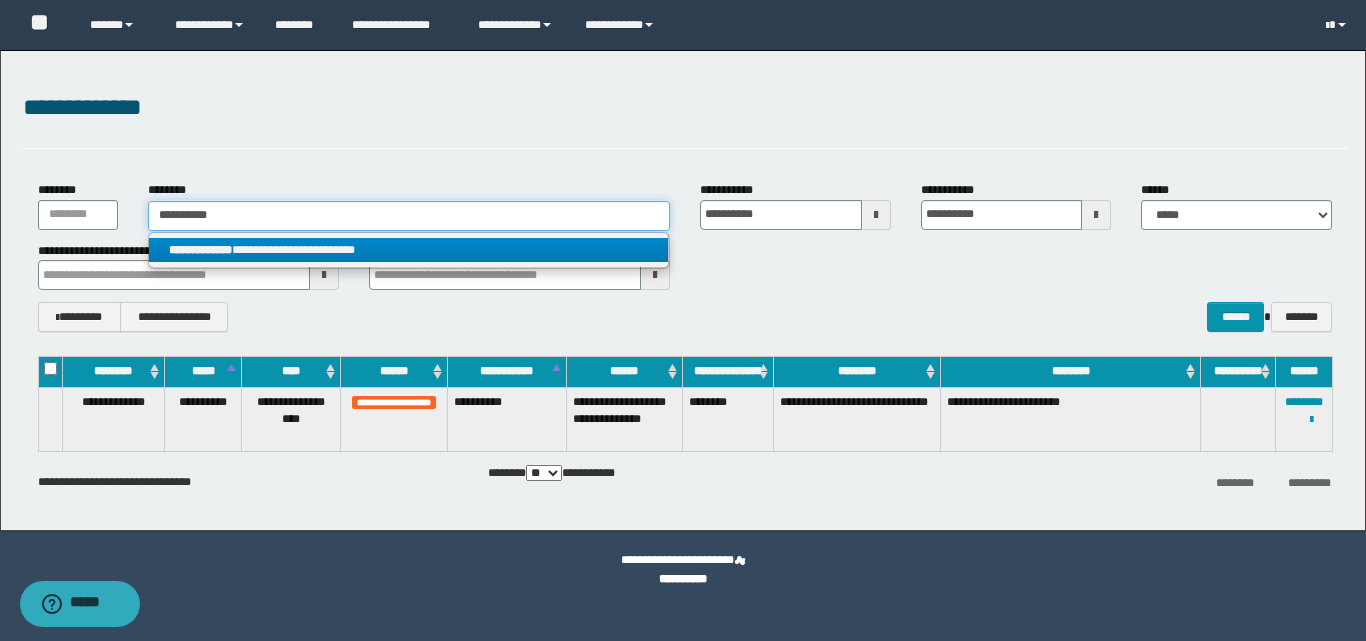 type 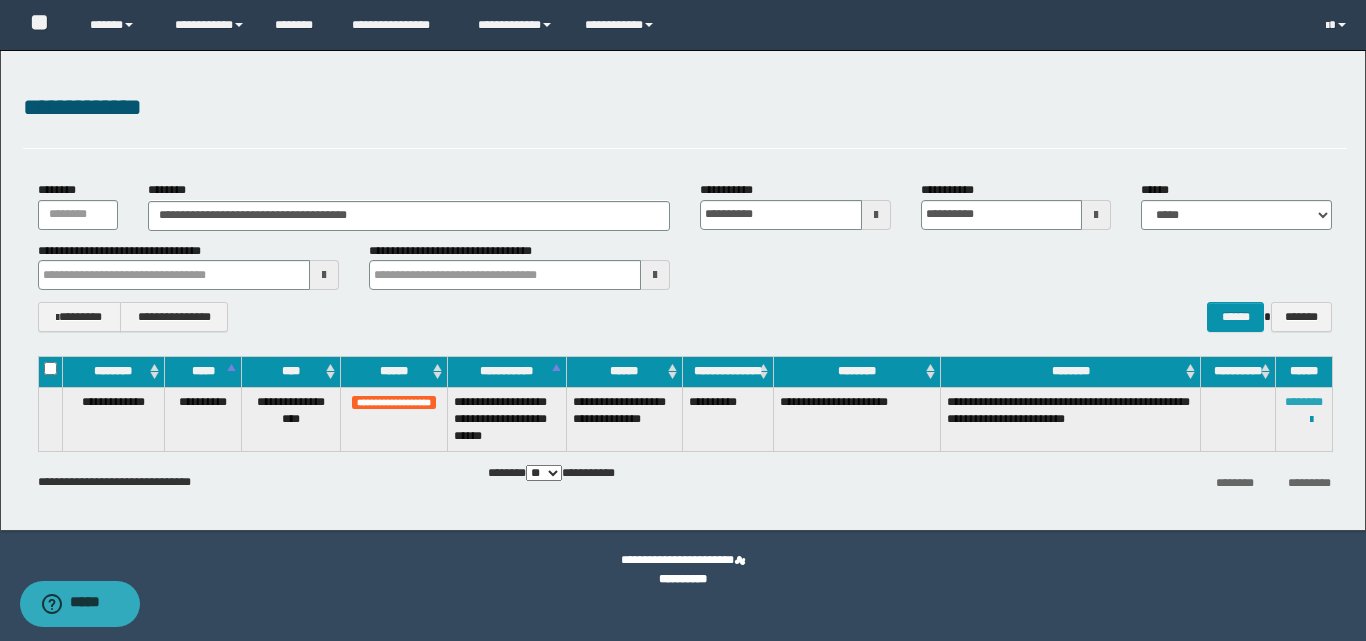 click on "********" at bounding box center [1304, 402] 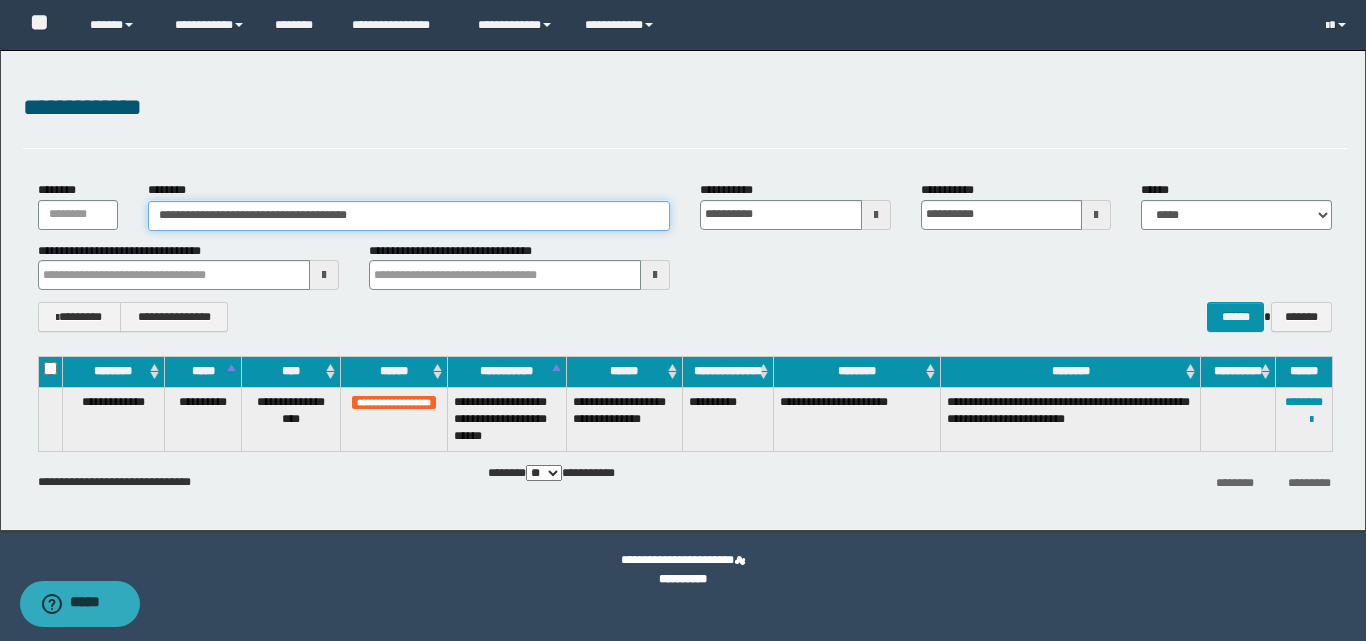 drag, startPoint x: 397, startPoint y: 210, endPoint x: 52, endPoint y: 216, distance: 345.0522 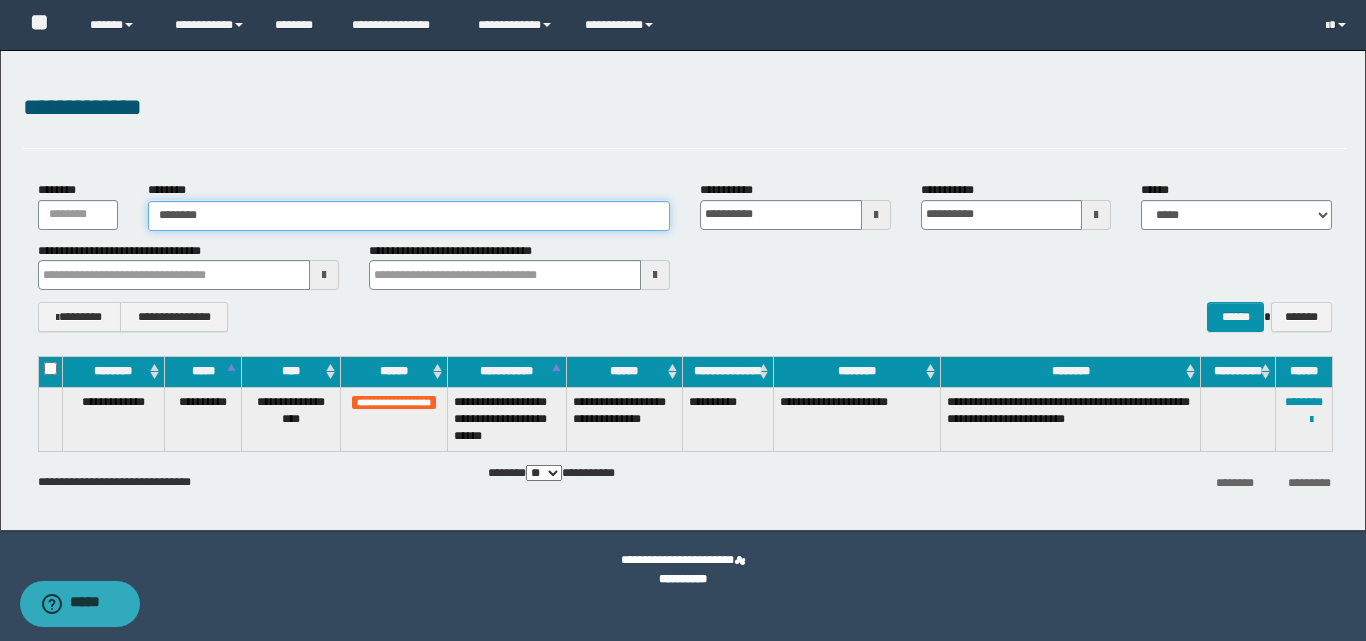 type on "********" 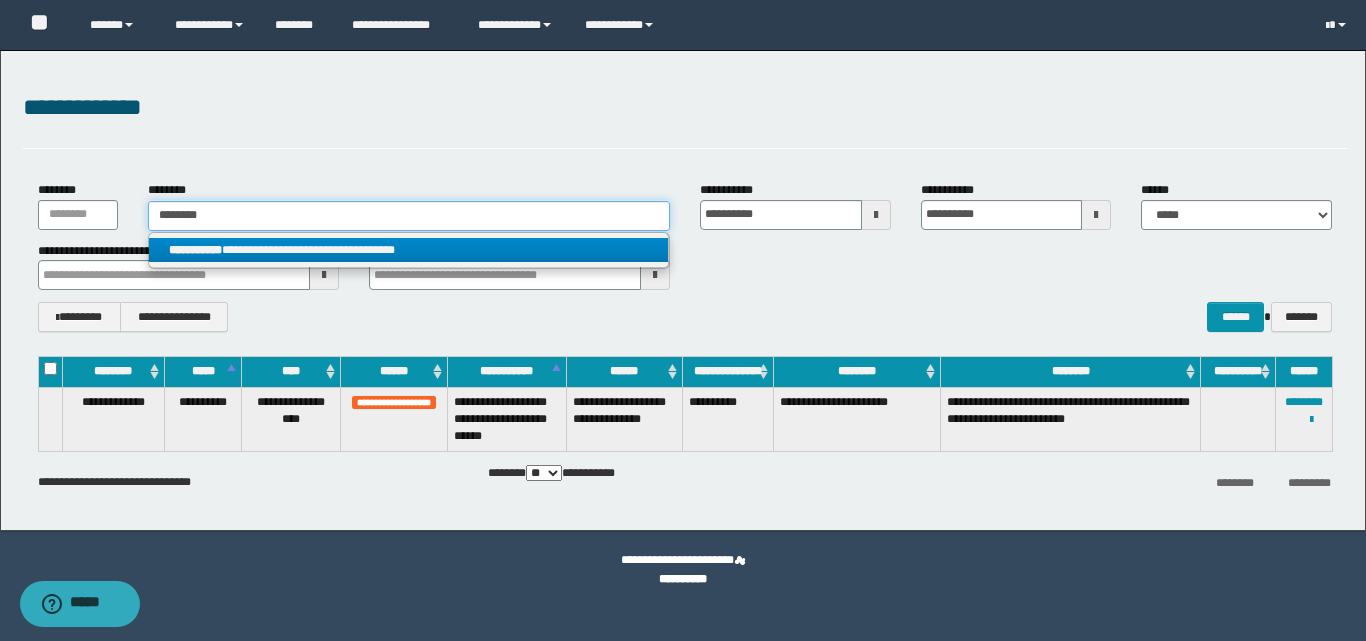 type on "********" 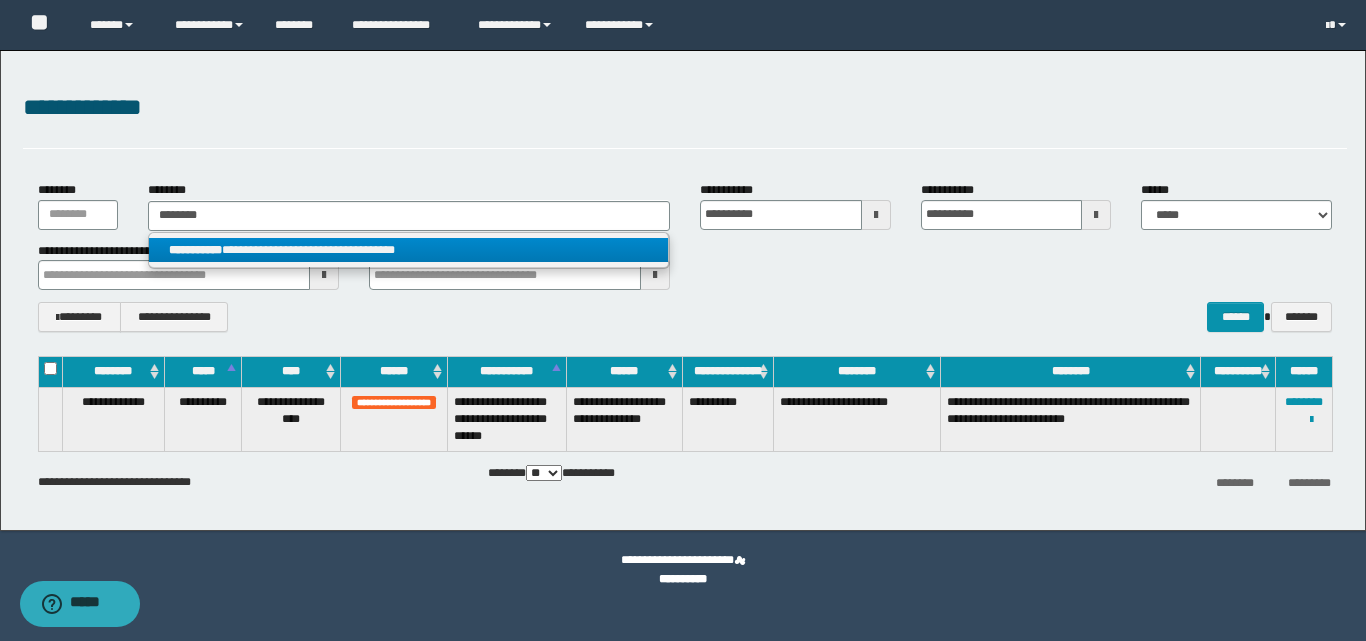 click on "**********" at bounding box center (195, 250) 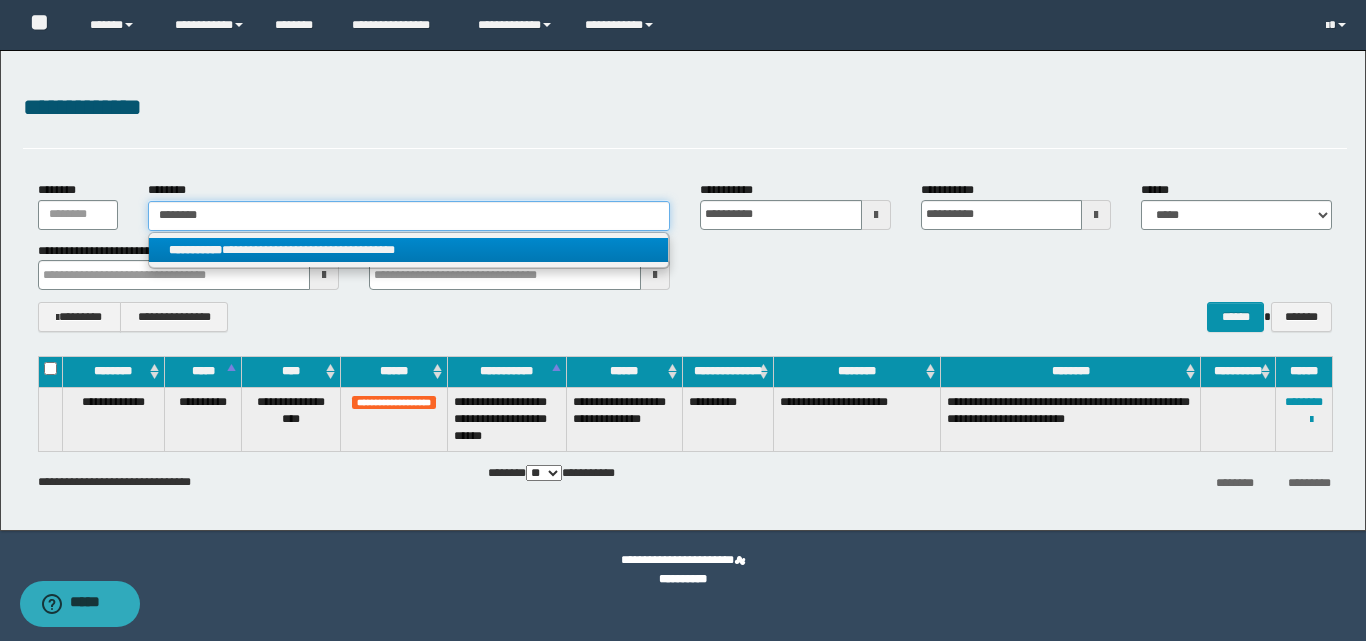 type 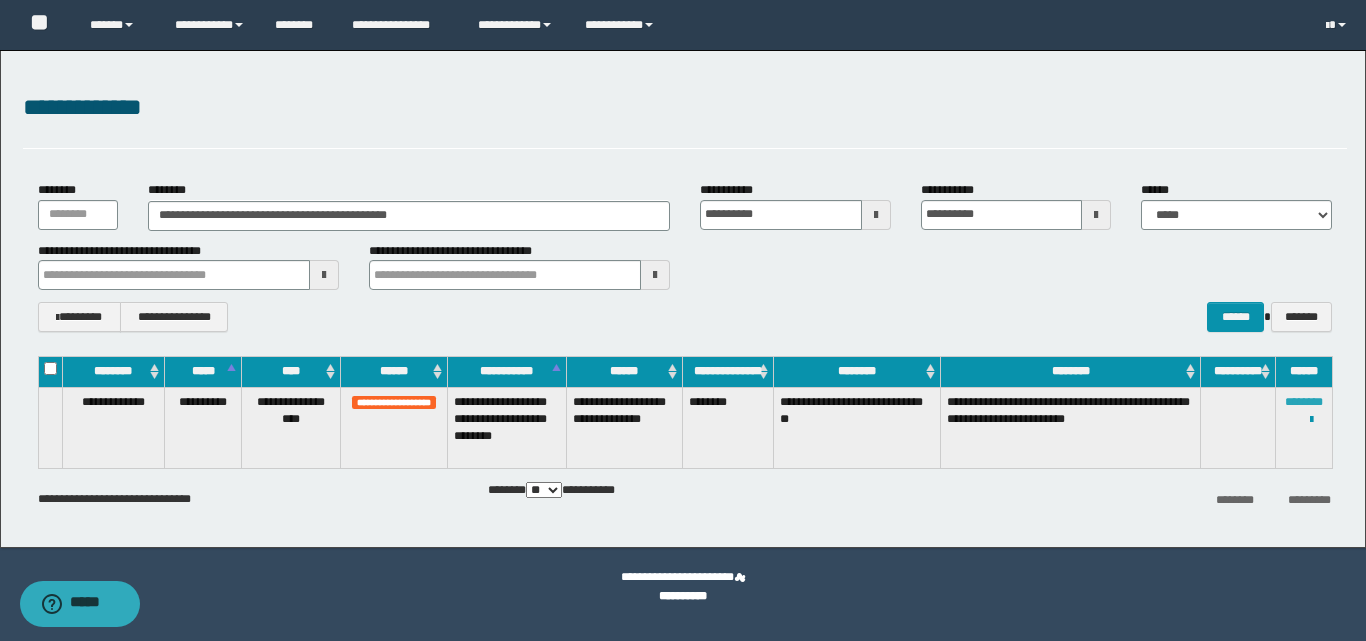 click on "********" at bounding box center [1304, 402] 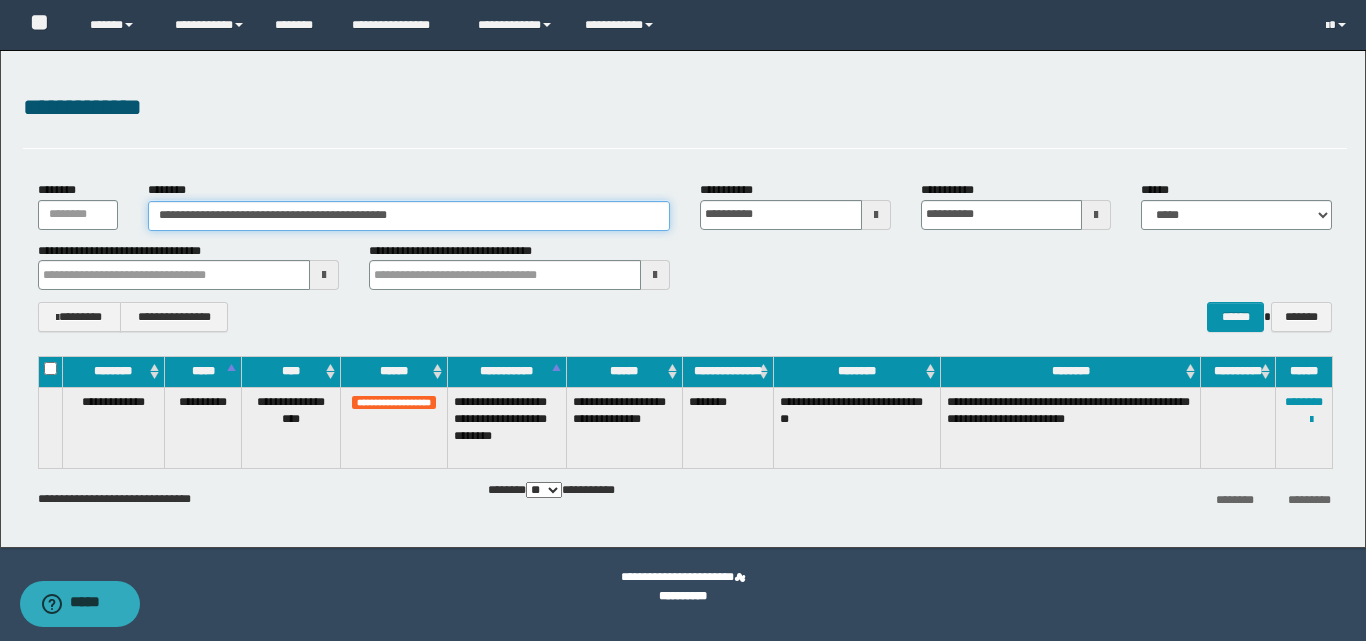 drag, startPoint x: 439, startPoint y: 218, endPoint x: 77, endPoint y: 224, distance: 362.0497 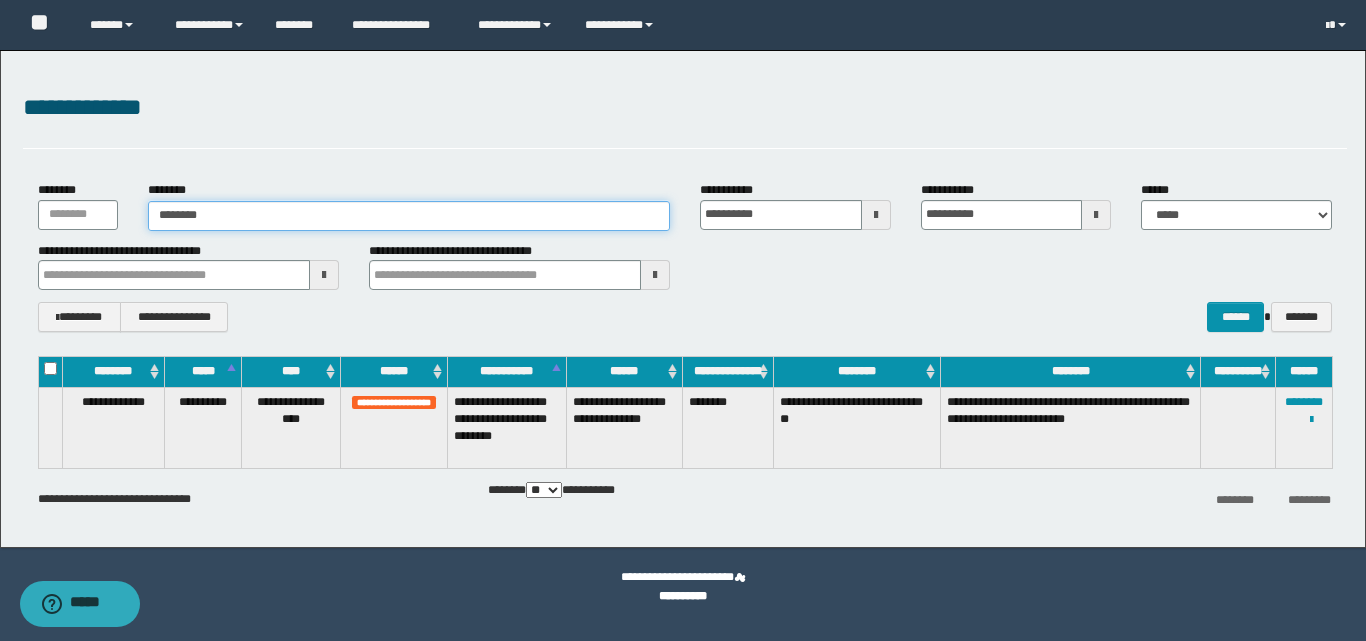 type on "********" 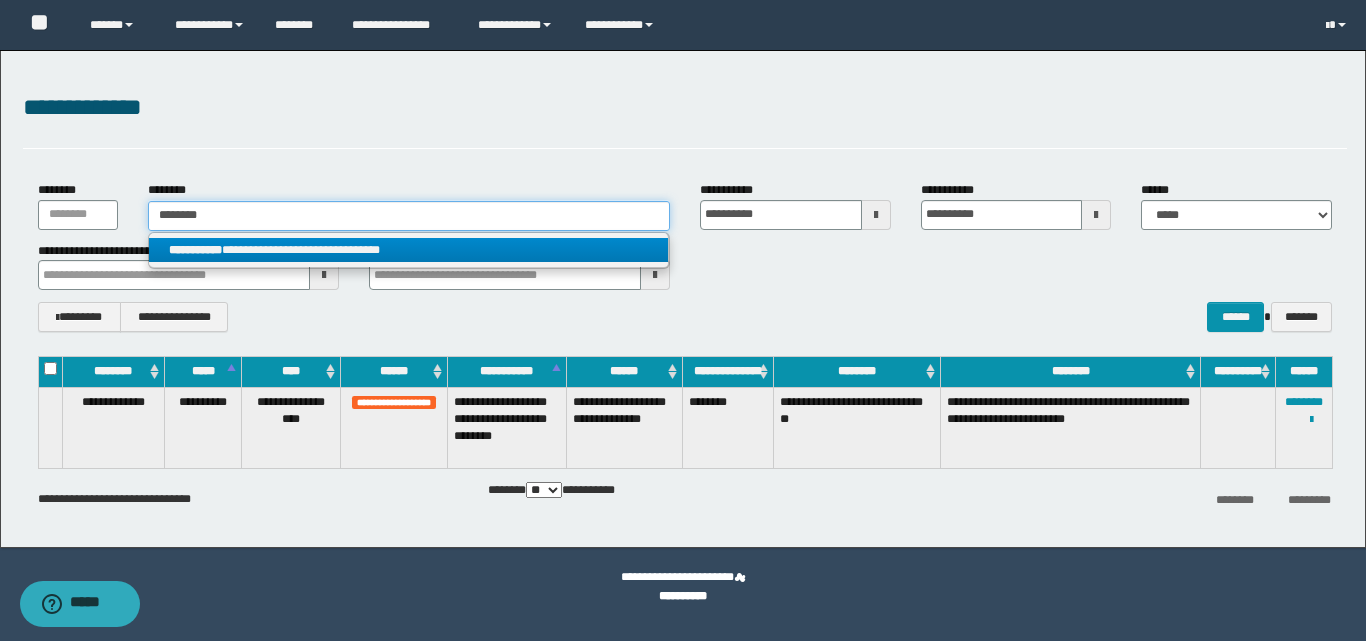 type on "********" 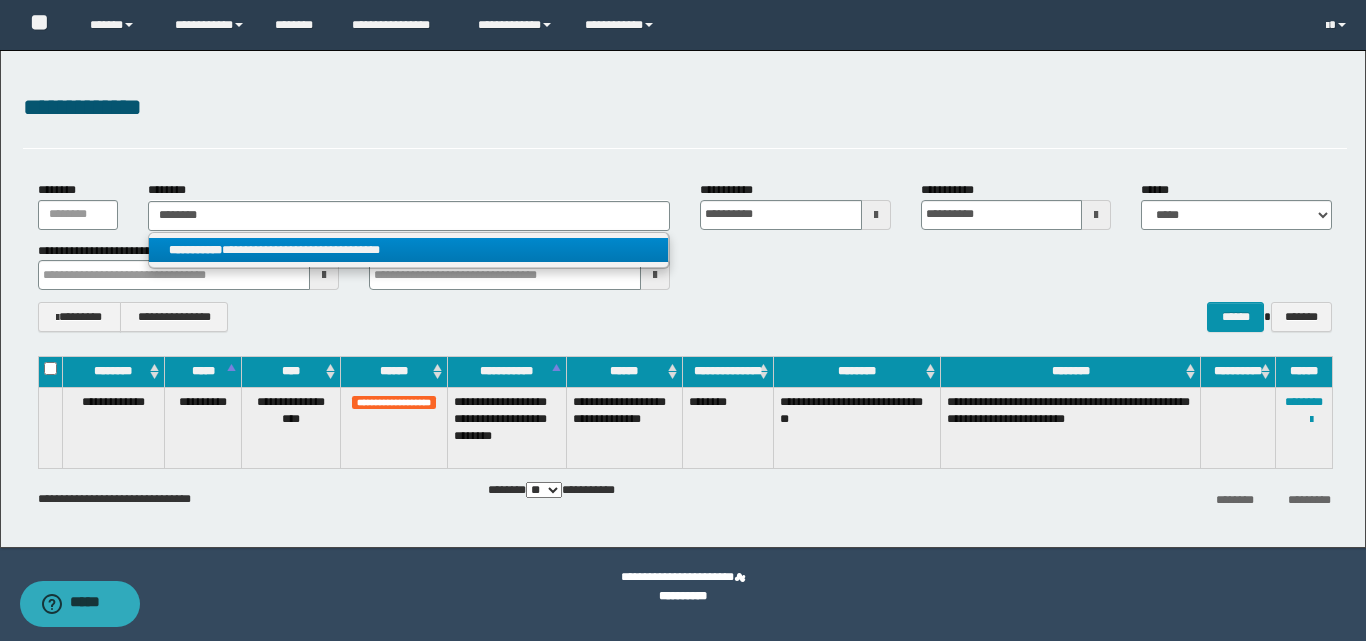 drag, startPoint x: 291, startPoint y: 249, endPoint x: 306, endPoint y: 252, distance: 15.297058 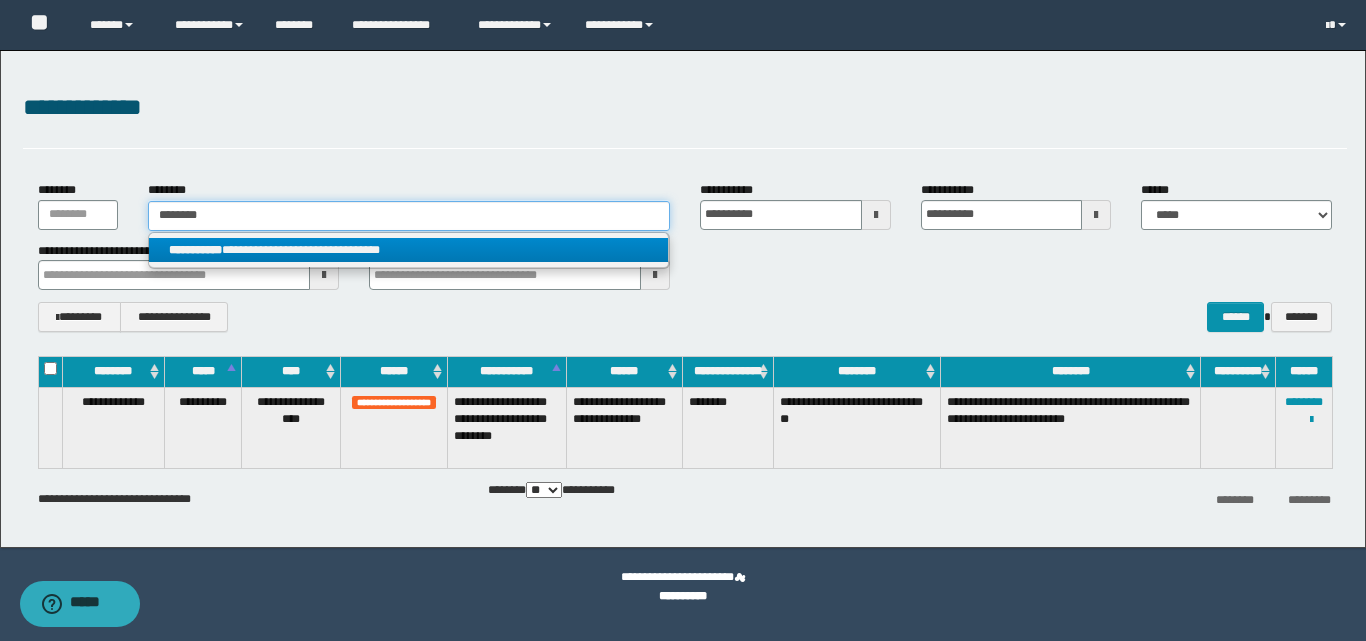 type 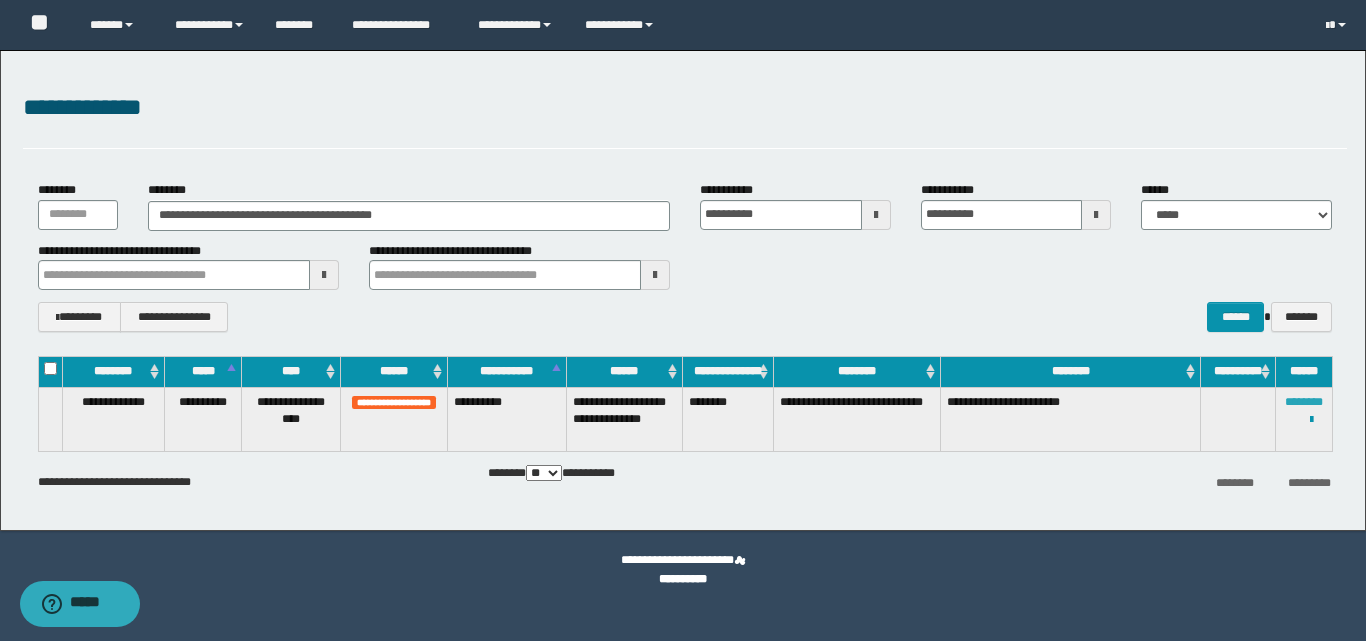 click on "********" at bounding box center [1304, 402] 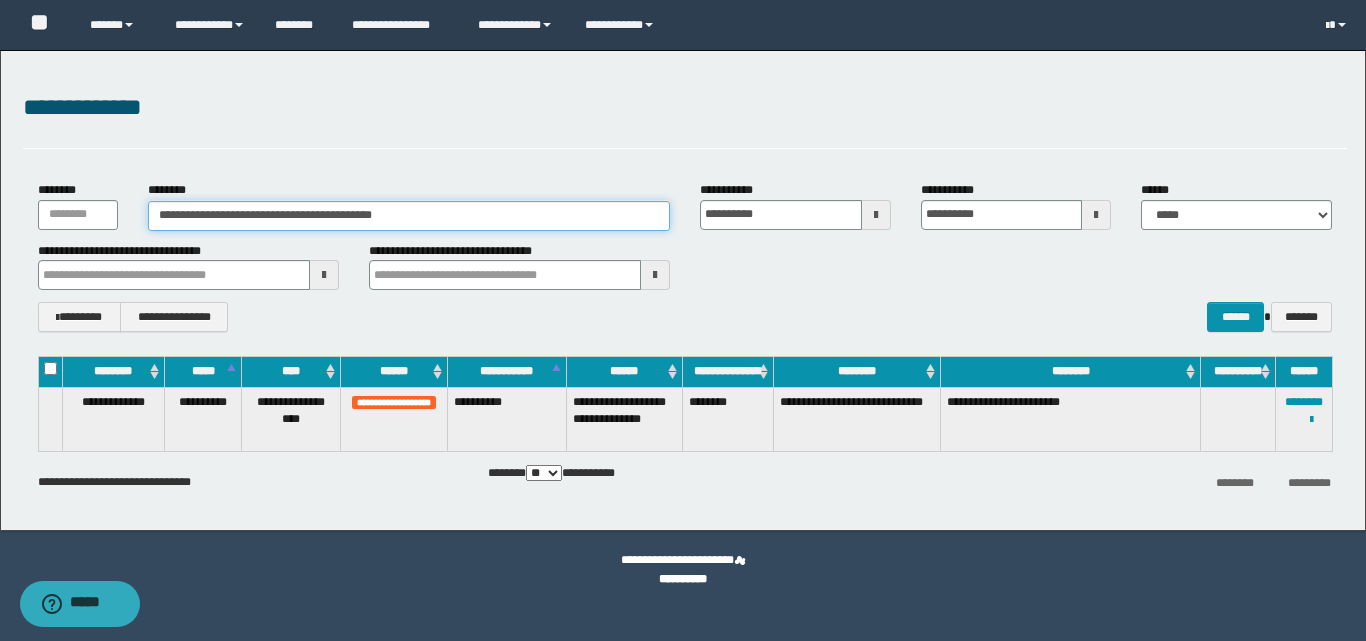 drag, startPoint x: 375, startPoint y: 216, endPoint x: 26, endPoint y: 227, distance: 349.1733 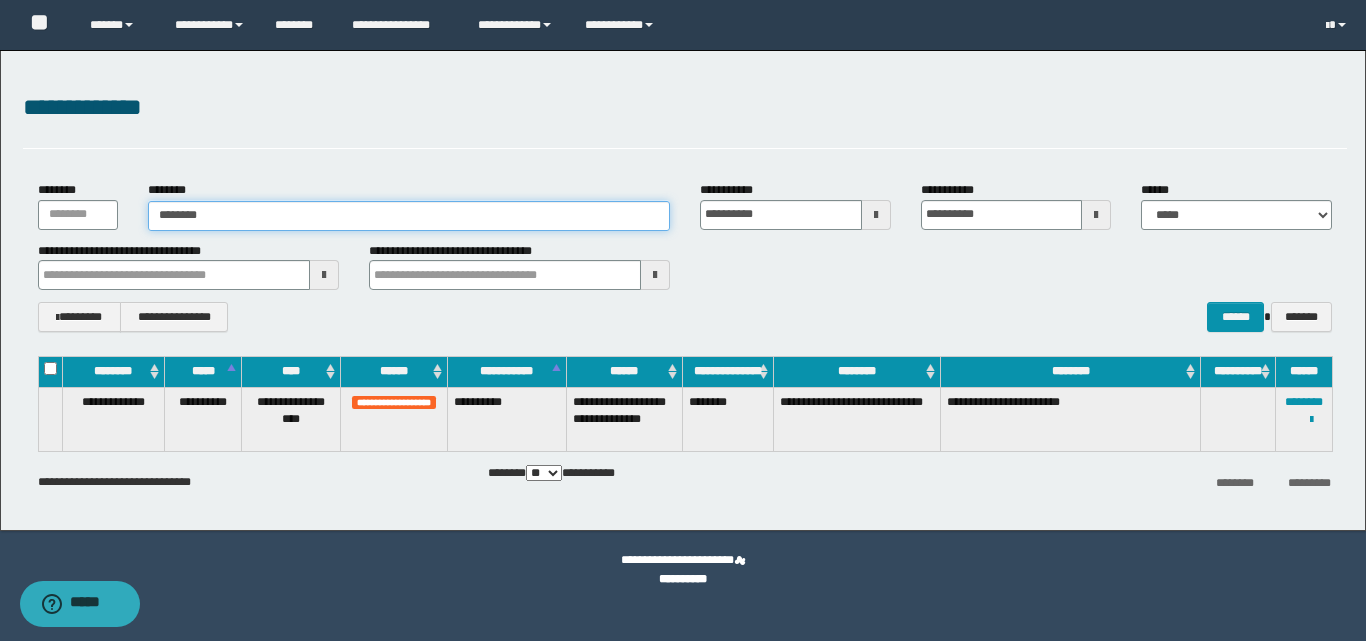 type on "********" 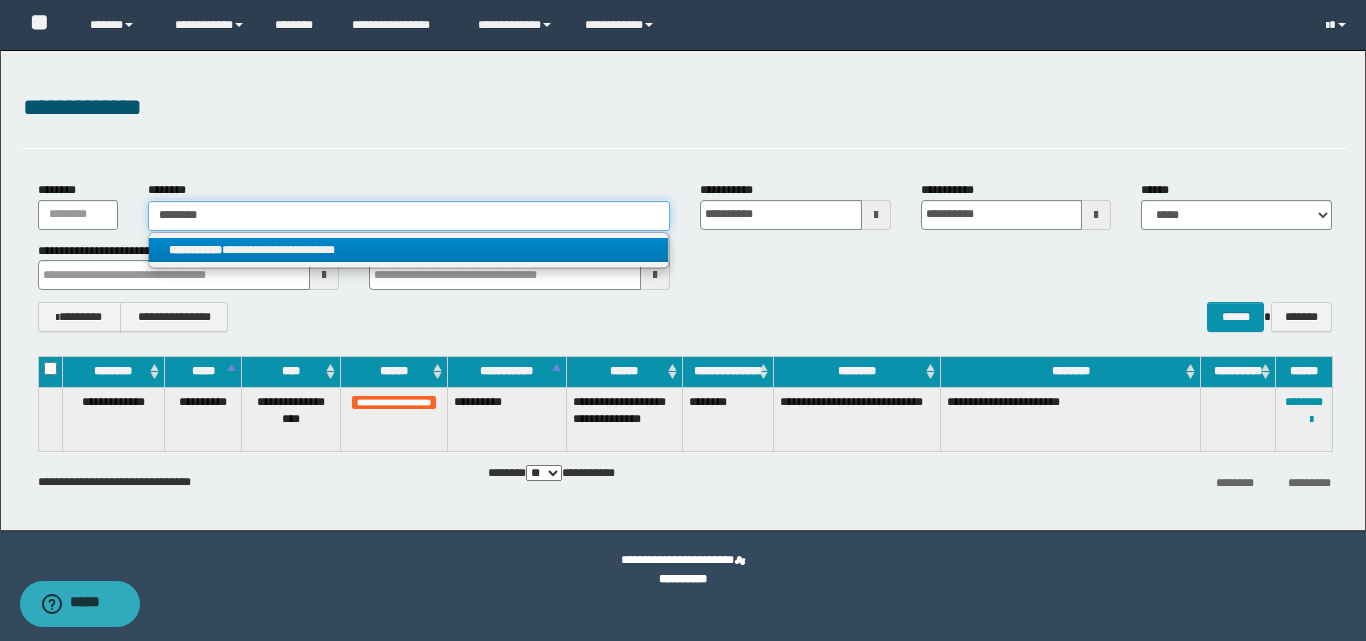 type on "********" 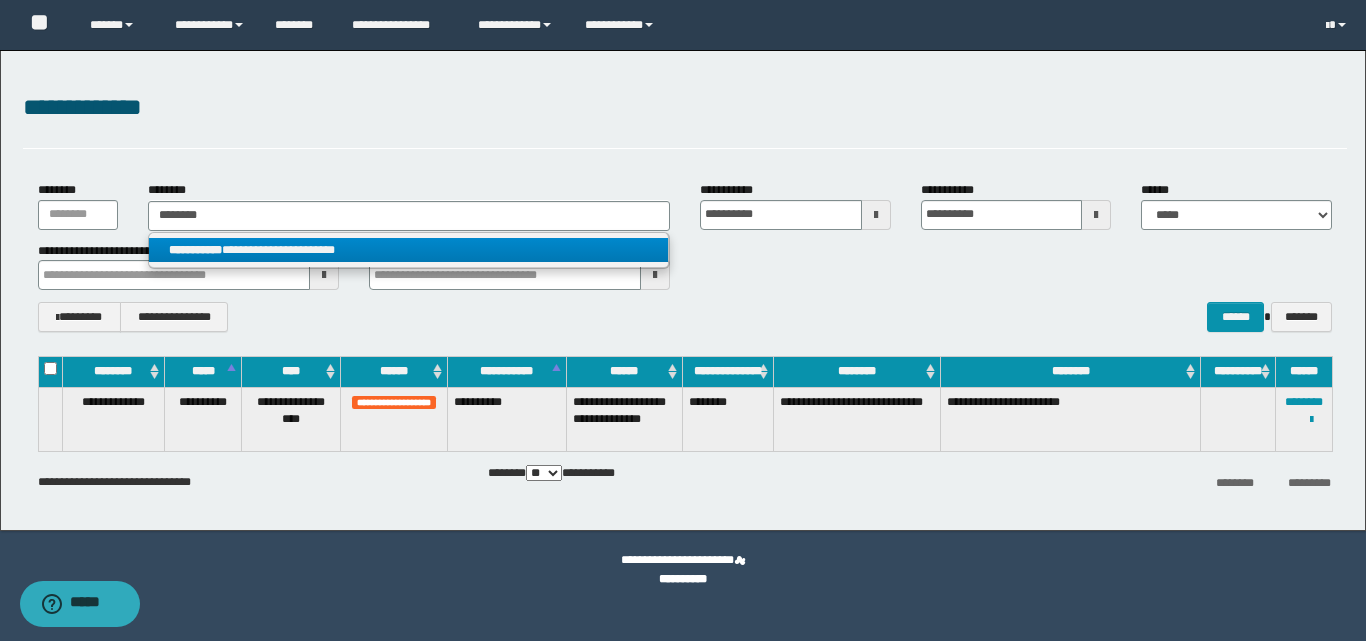 drag, startPoint x: 277, startPoint y: 252, endPoint x: 784, endPoint y: 266, distance: 507.19327 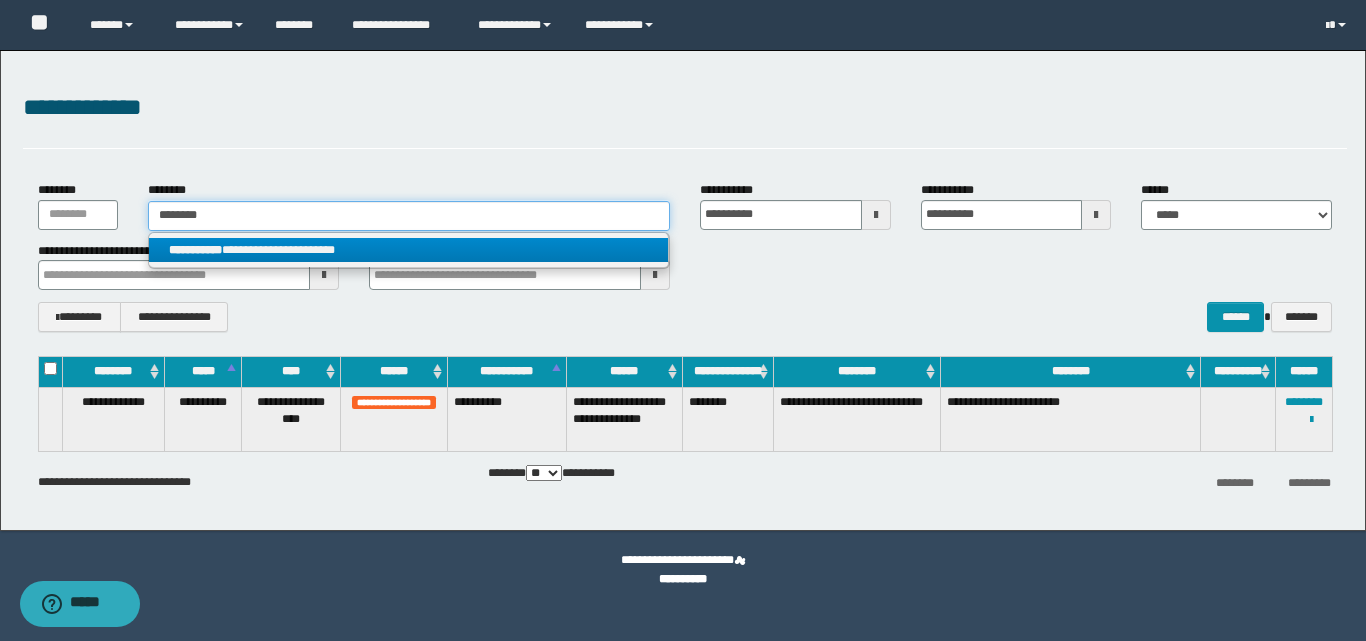 type 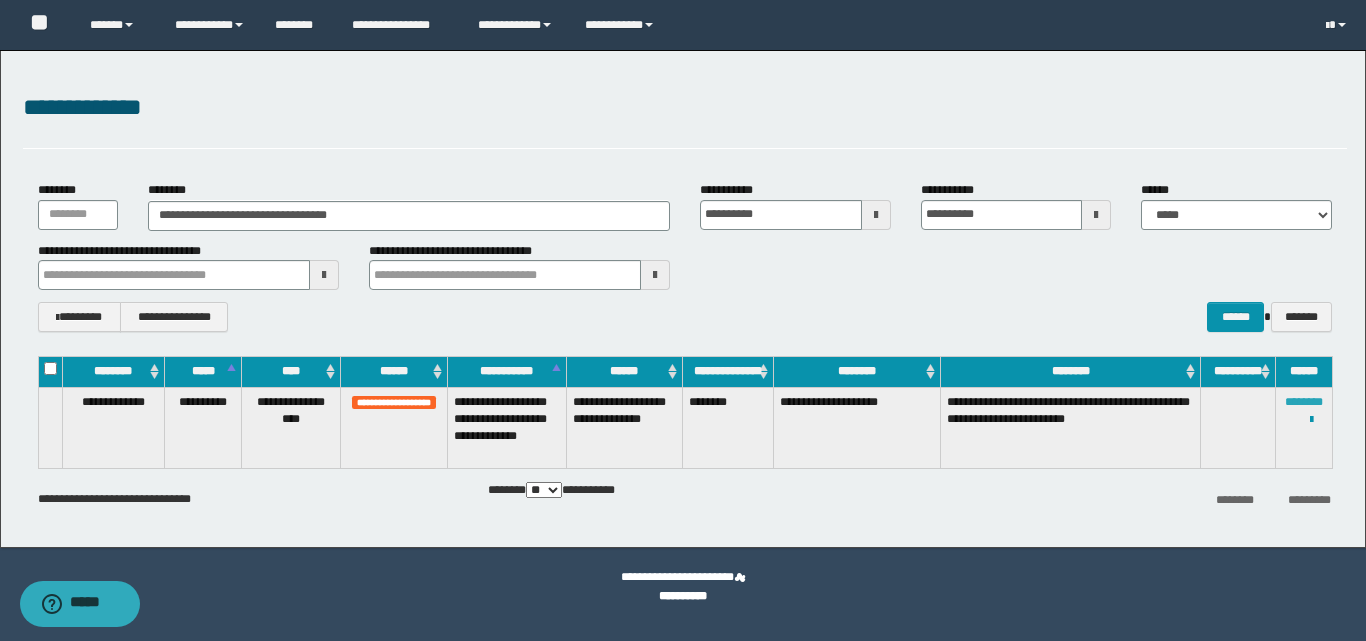 click on "********" at bounding box center [1304, 402] 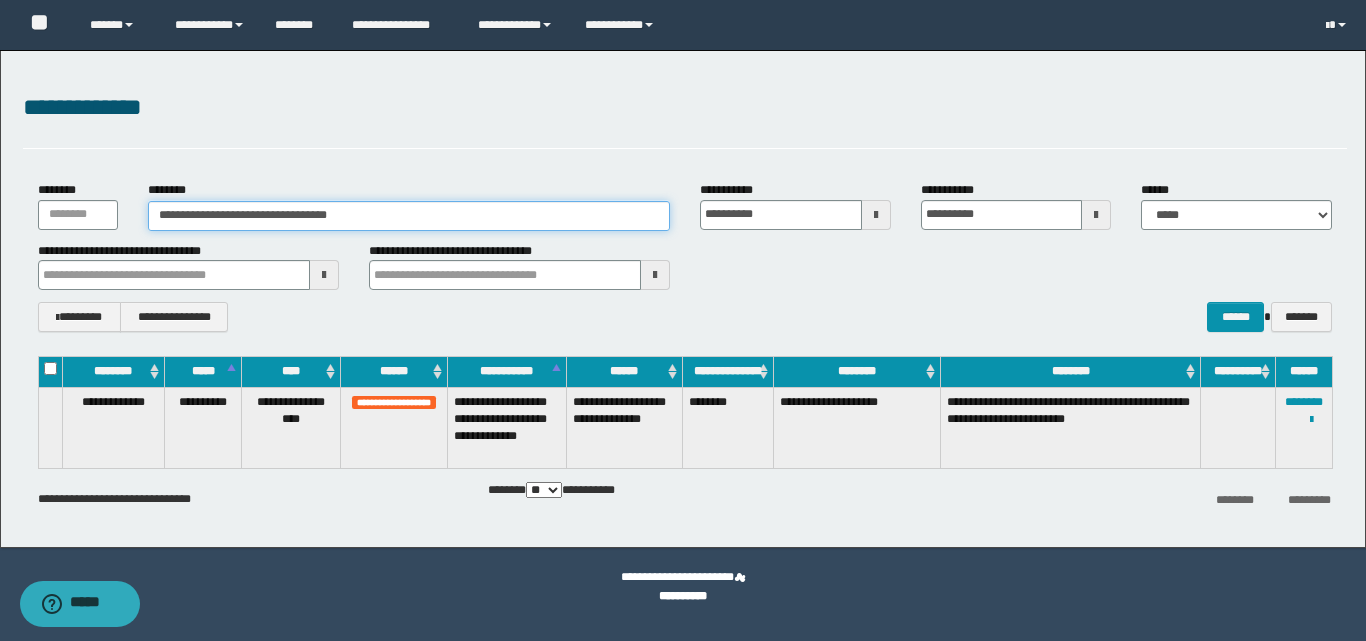 drag, startPoint x: 373, startPoint y: 220, endPoint x: 0, endPoint y: 229, distance: 373.10855 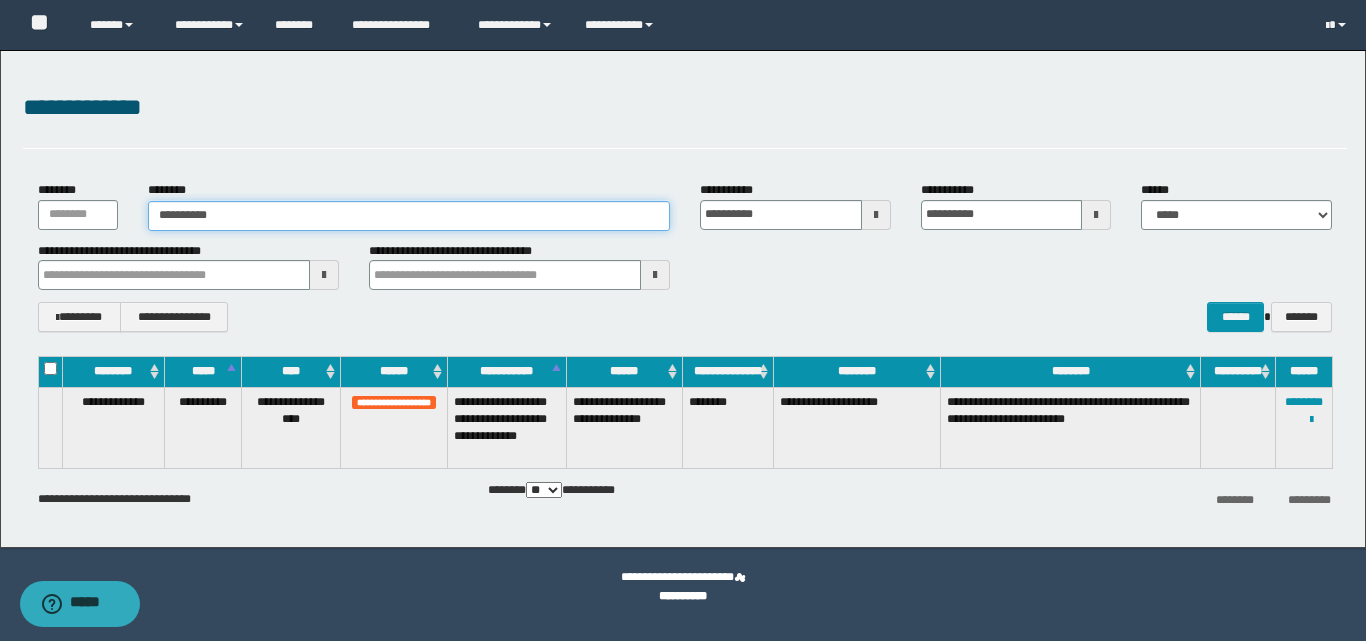 type on "**********" 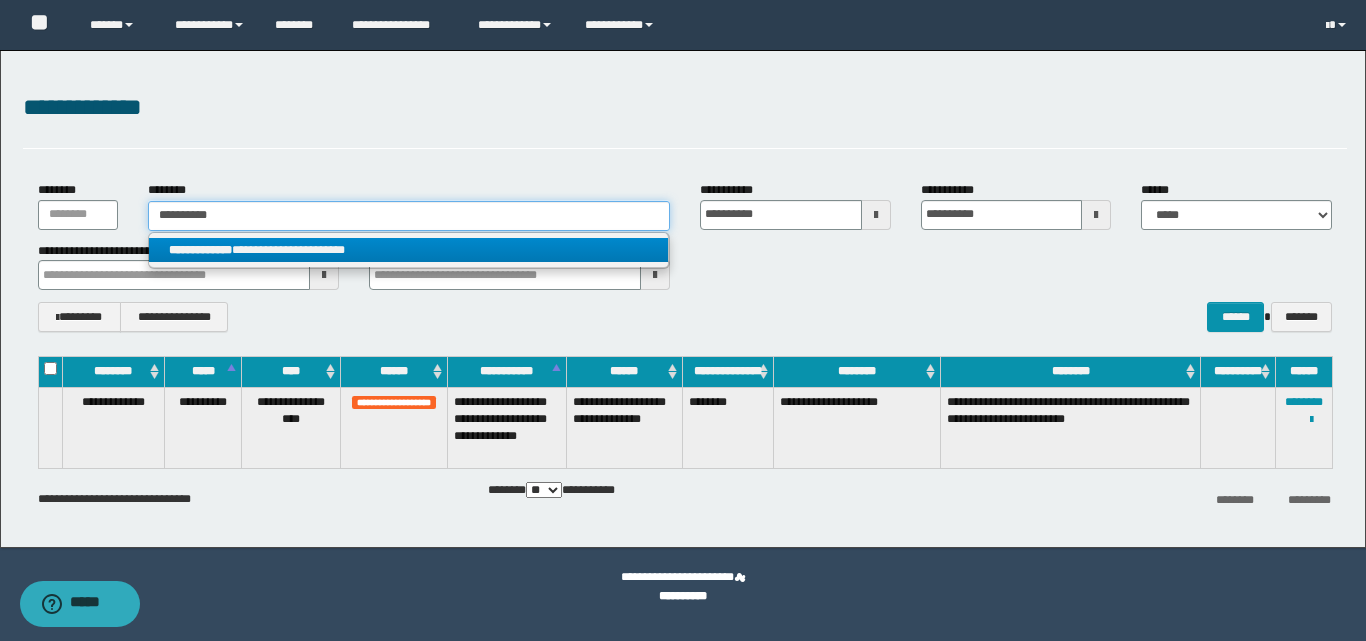 type on "**********" 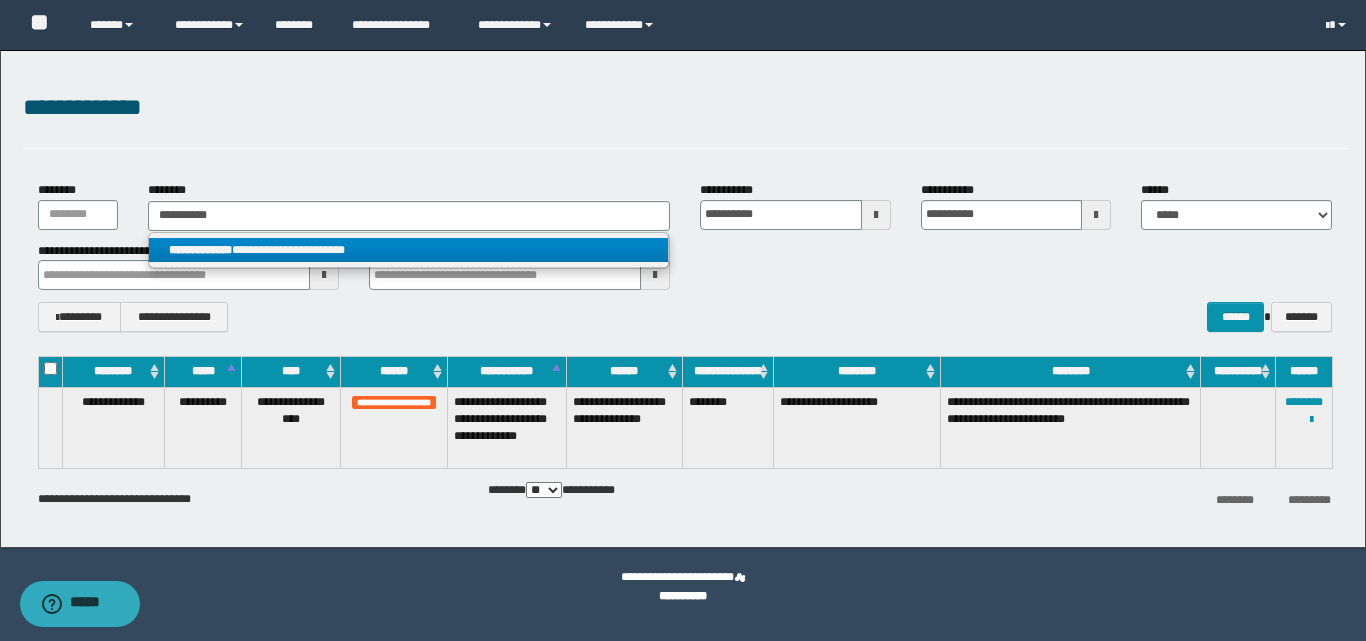 click on "**********" at bounding box center (200, 250) 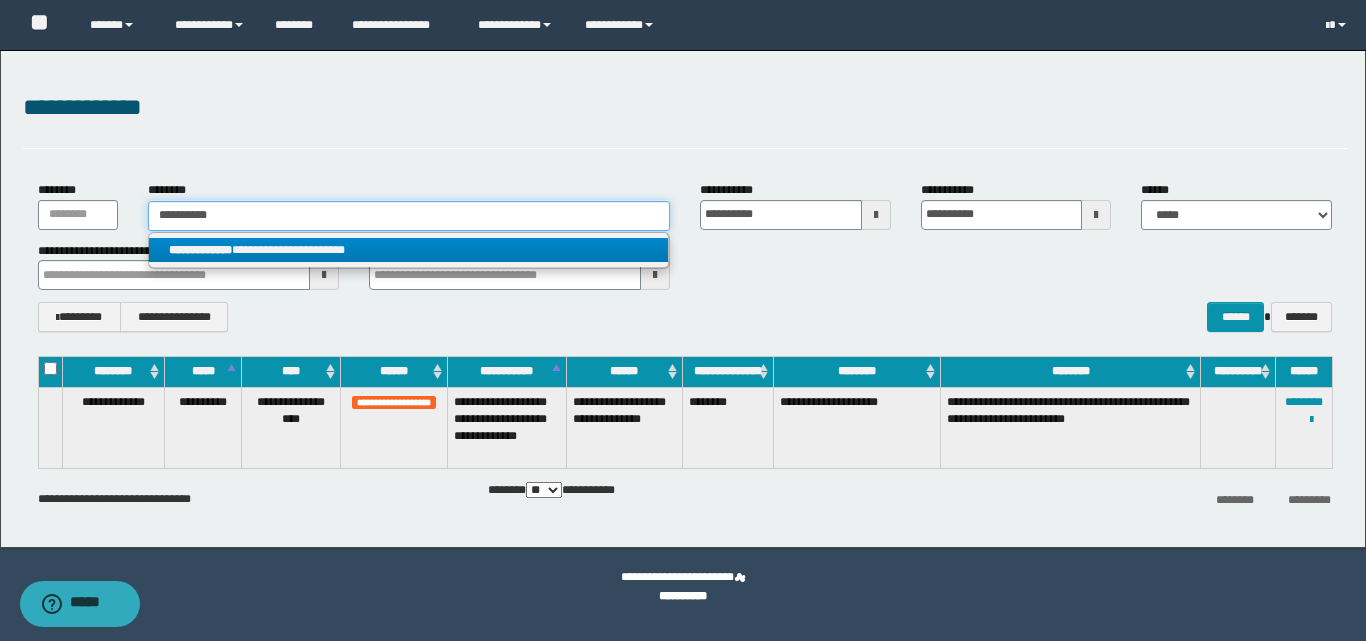 type 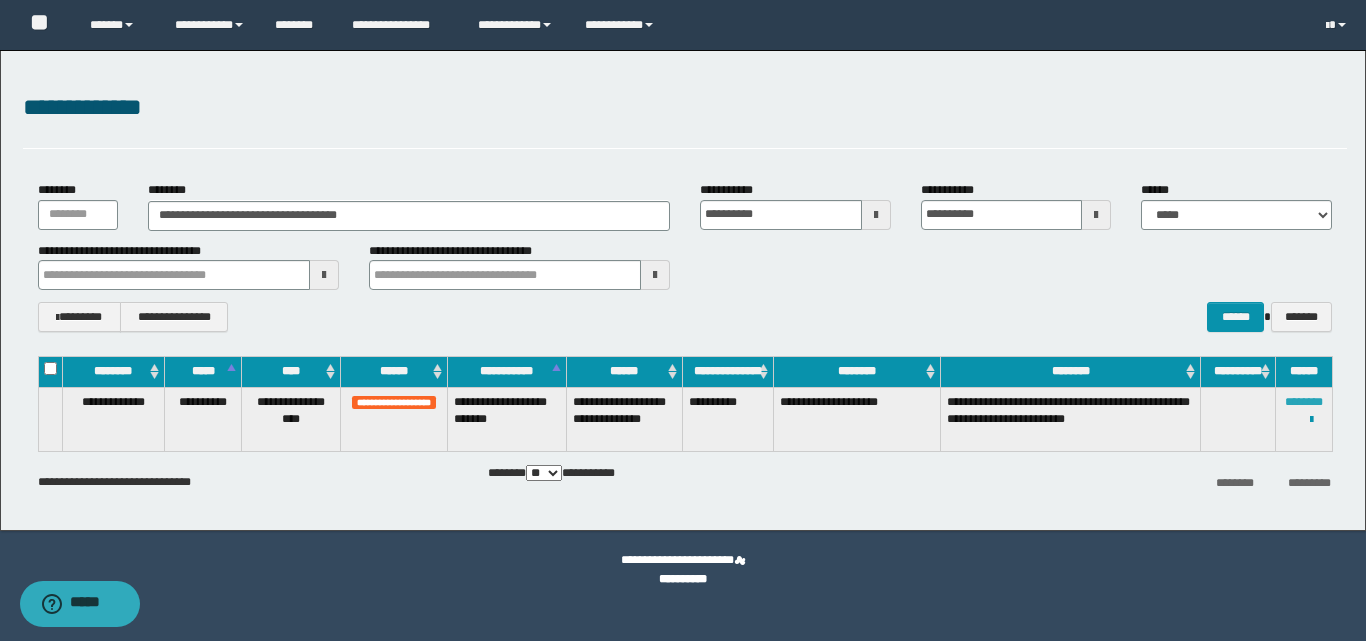 click on "********" at bounding box center (1304, 402) 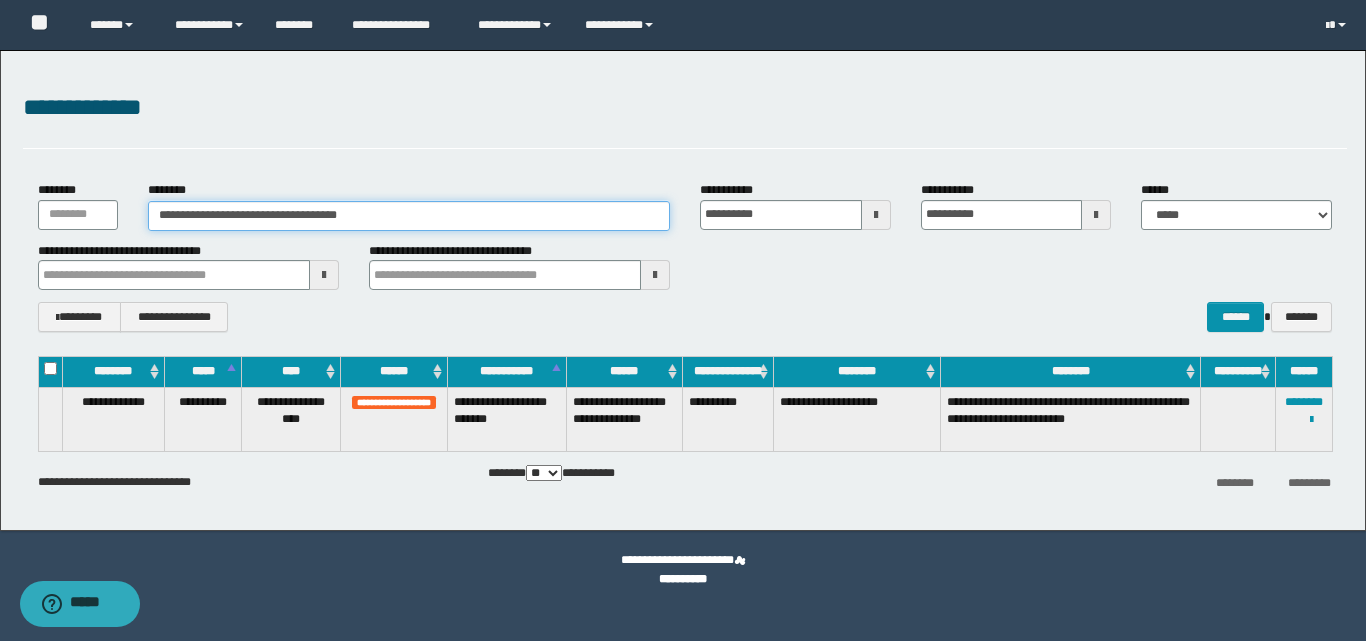 drag, startPoint x: 388, startPoint y: 214, endPoint x: 65, endPoint y: 214, distance: 323 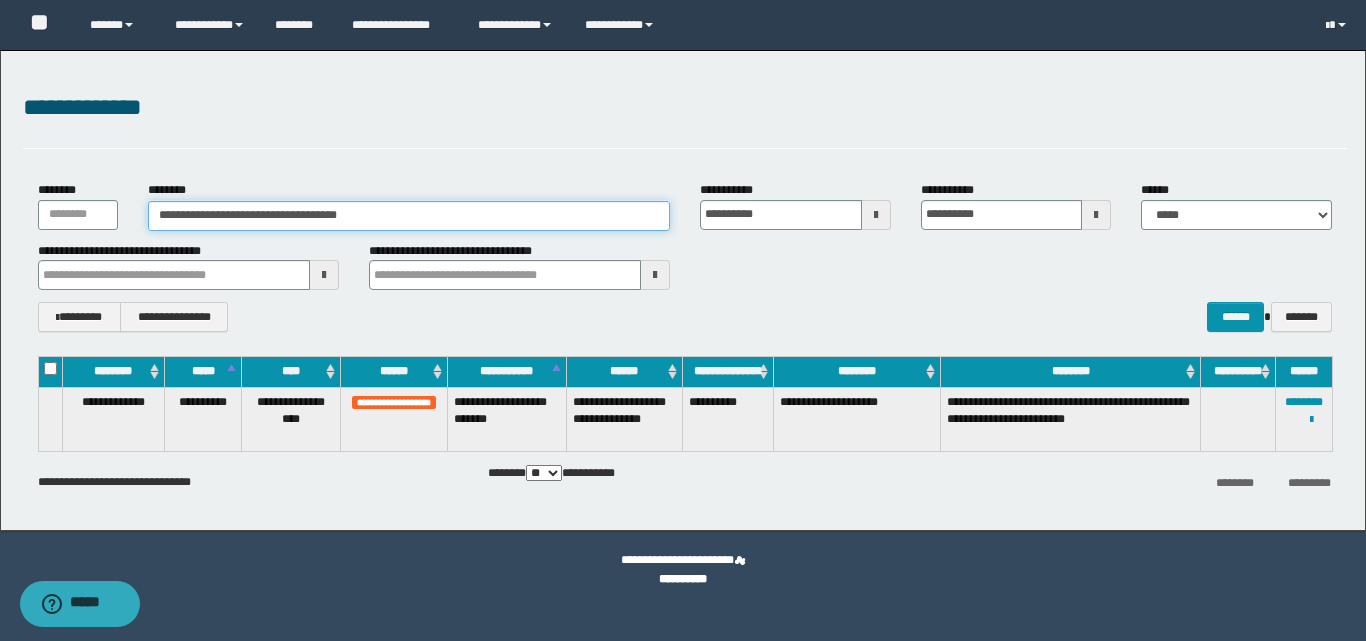 paste 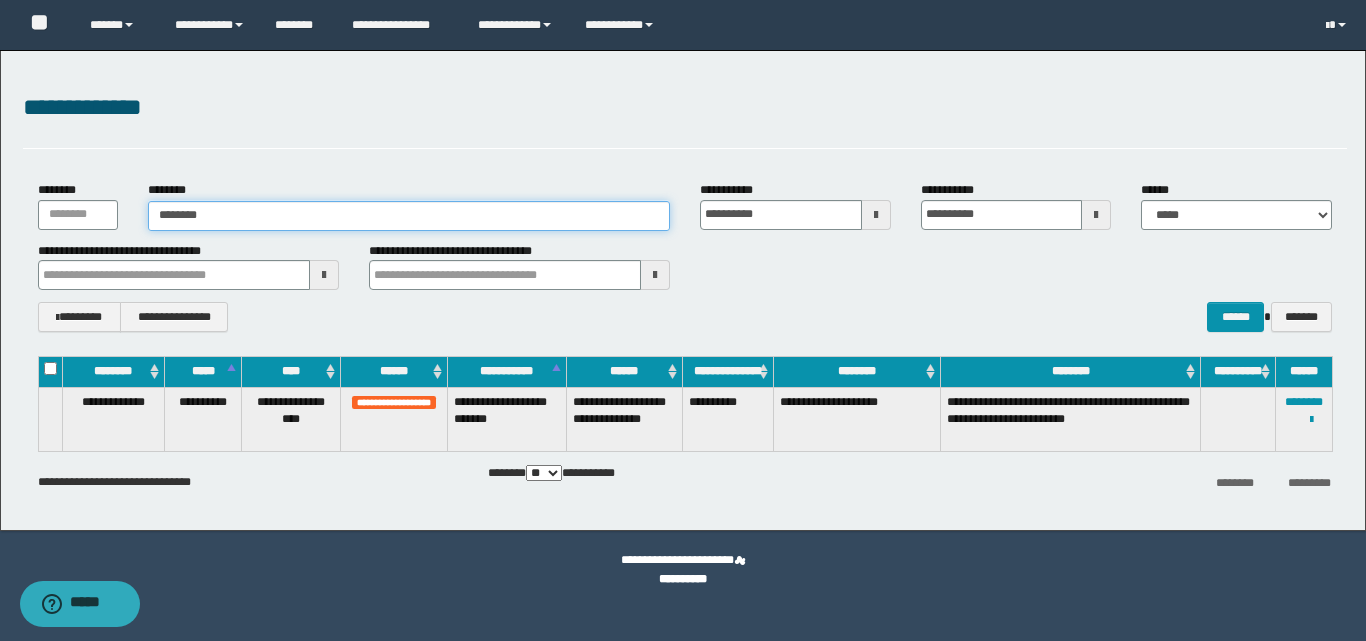 type on "********" 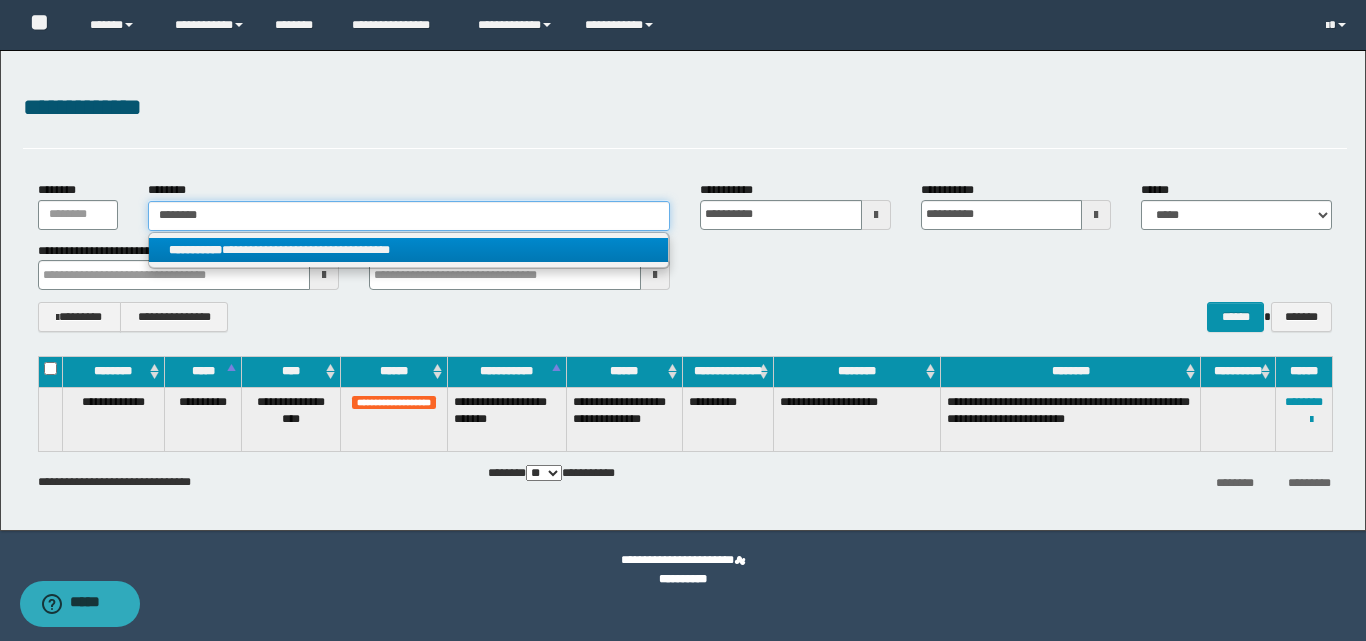 type on "********" 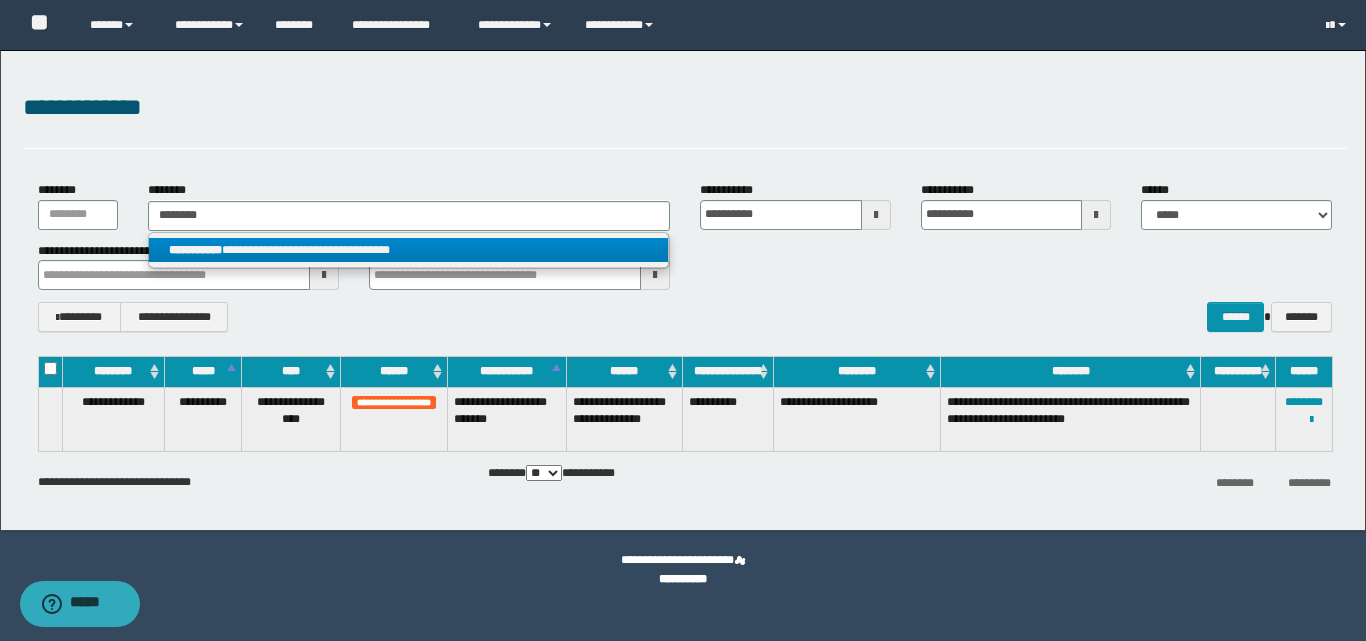 drag, startPoint x: 250, startPoint y: 250, endPoint x: 394, endPoint y: 267, distance: 145 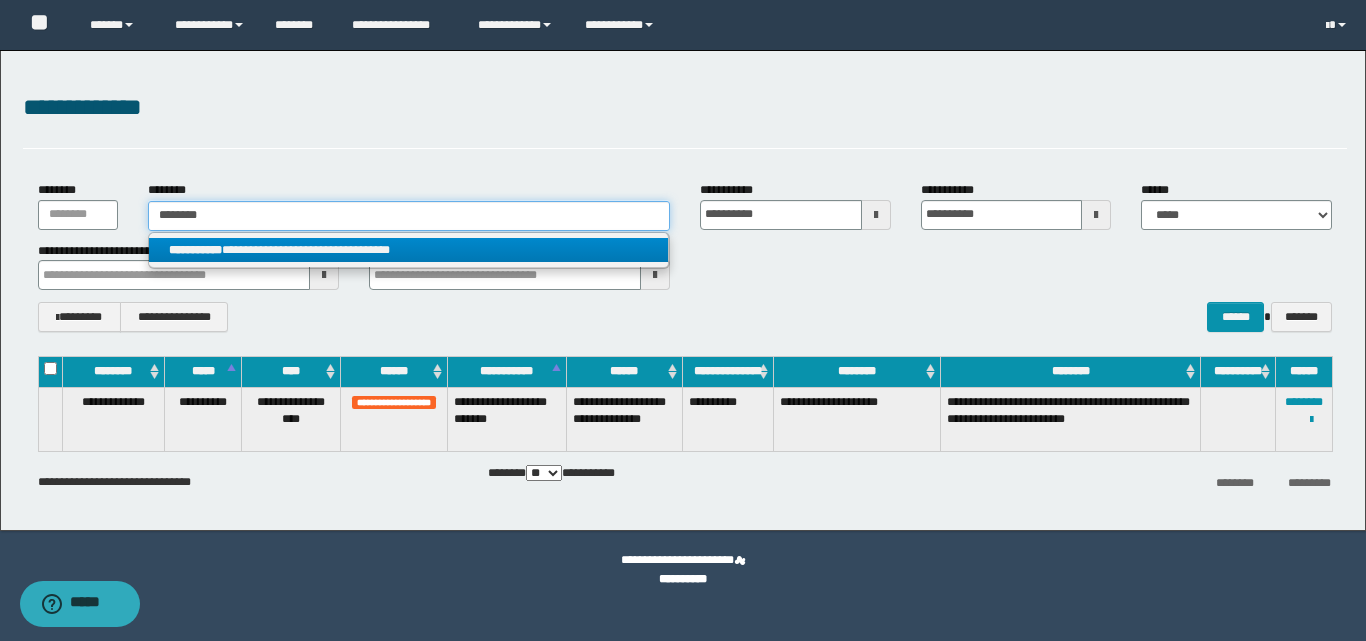 type 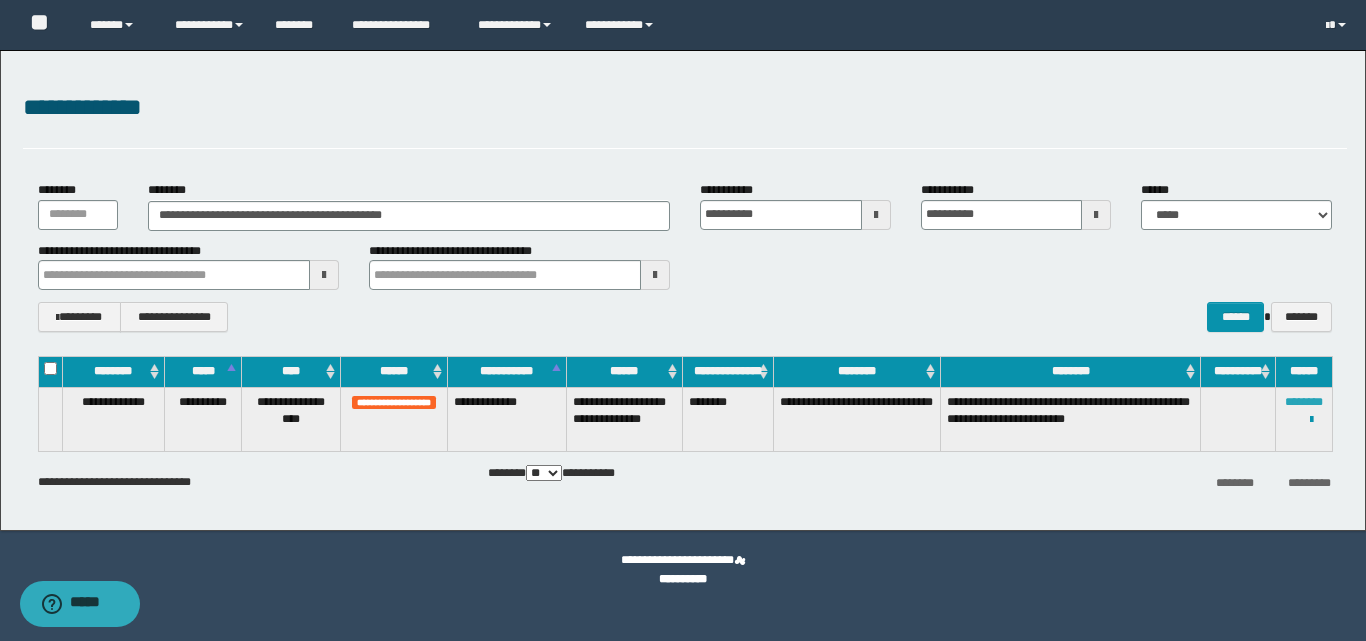click on "********" at bounding box center (1304, 402) 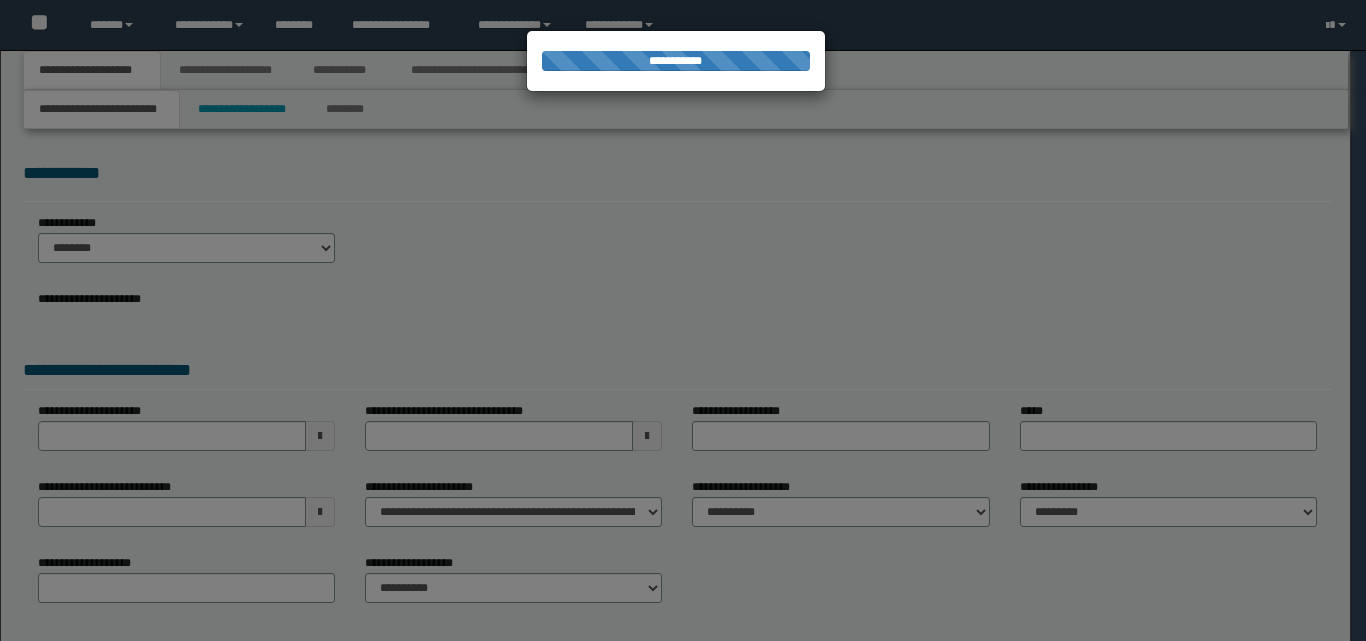 scroll, scrollTop: 0, scrollLeft: 0, axis: both 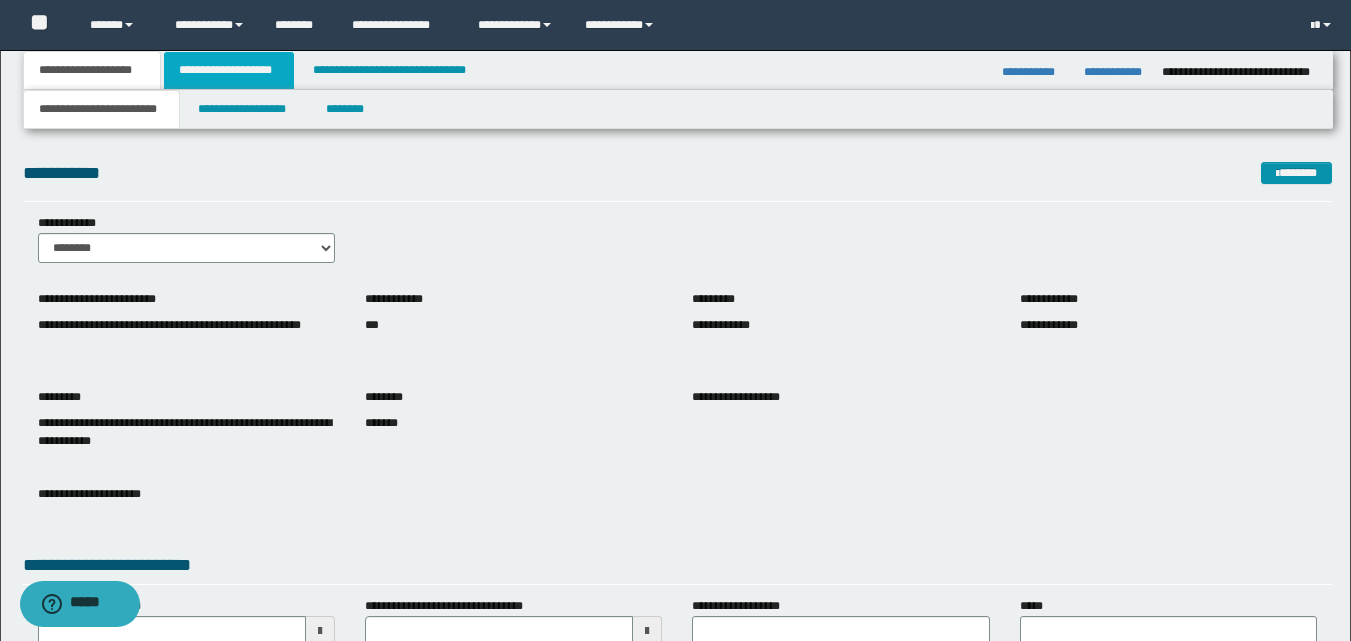 click on "**********" at bounding box center [229, 70] 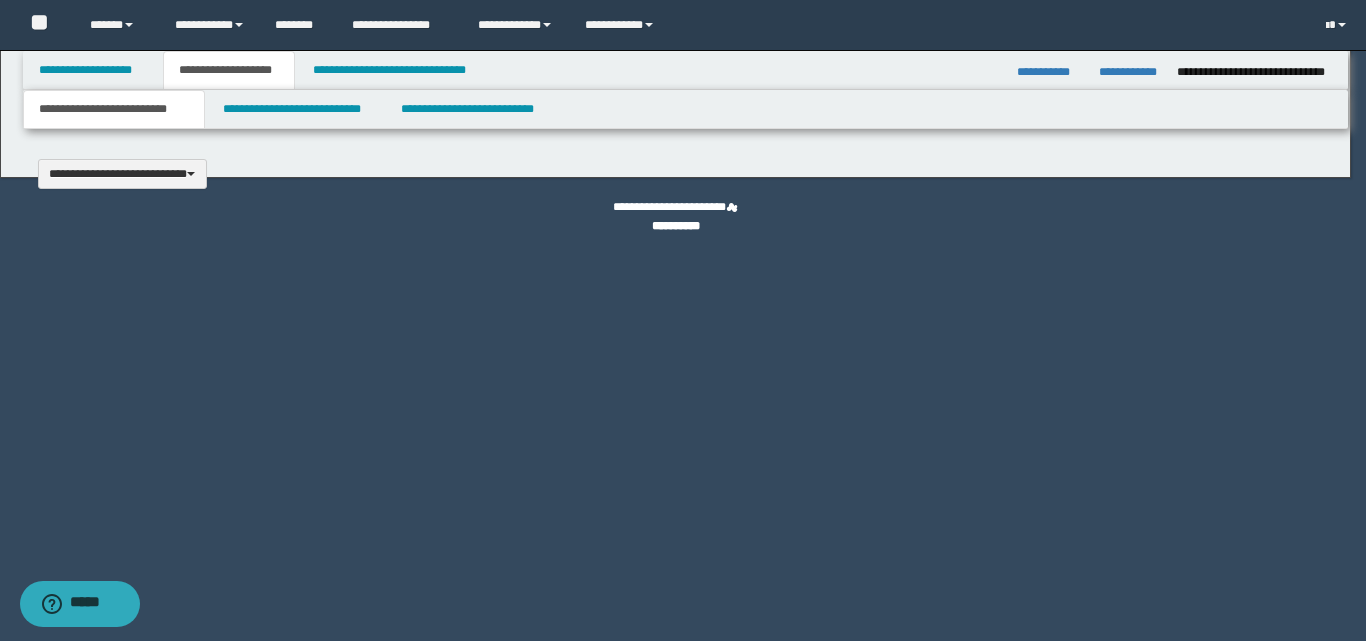 type 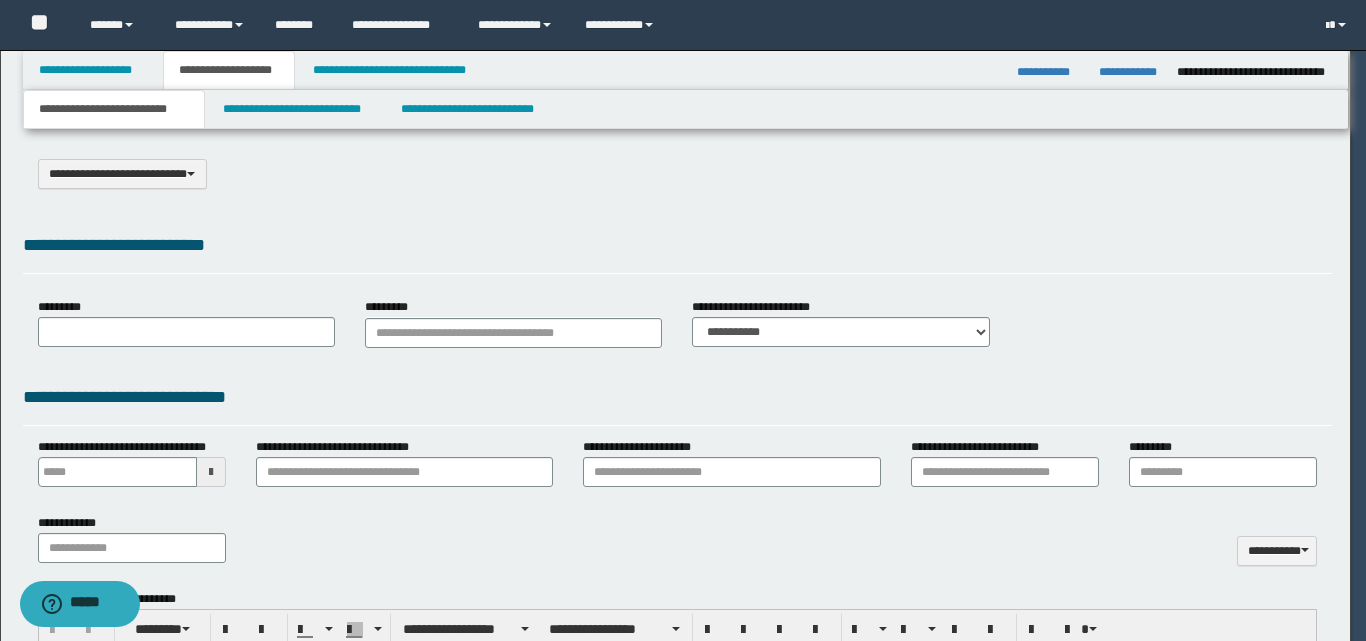 select on "*" 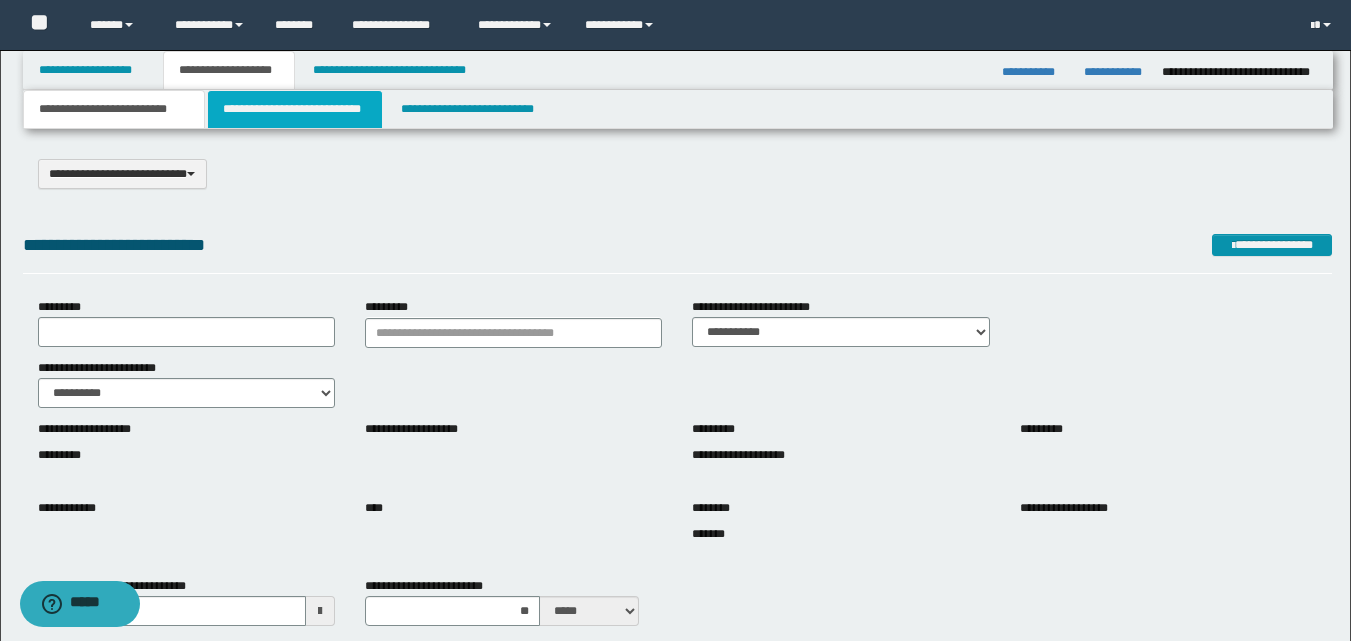 click on "**********" at bounding box center (295, 109) 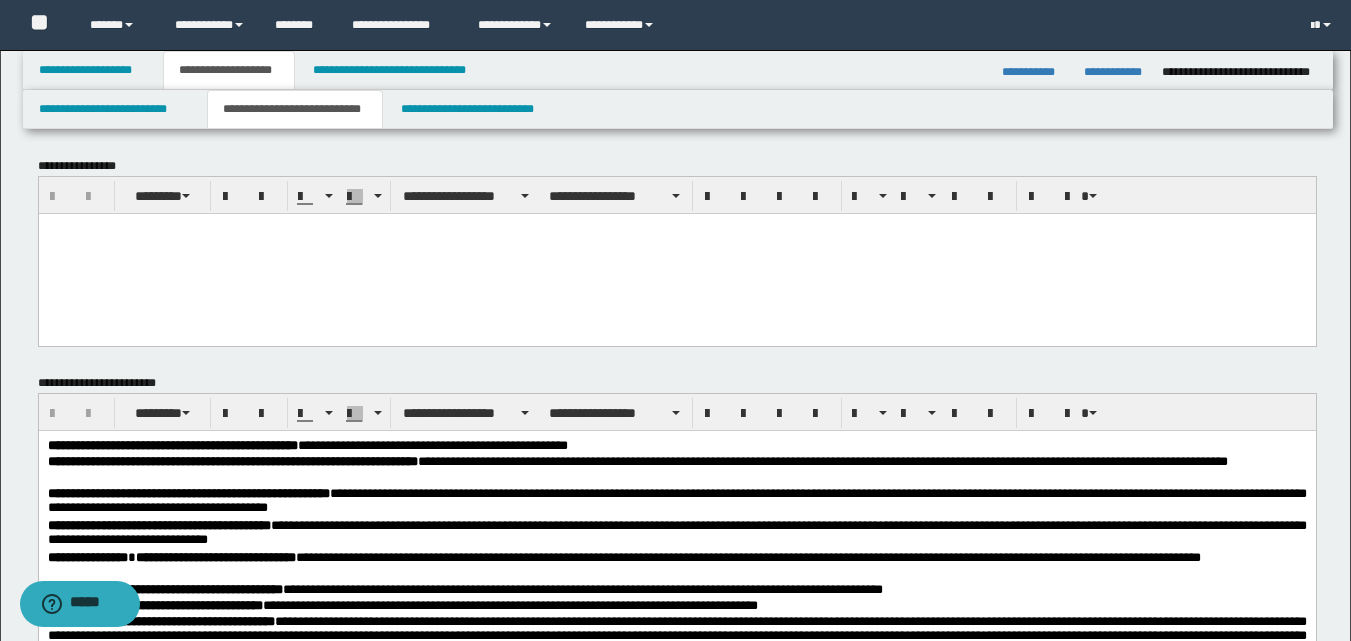 scroll, scrollTop: 0, scrollLeft: 0, axis: both 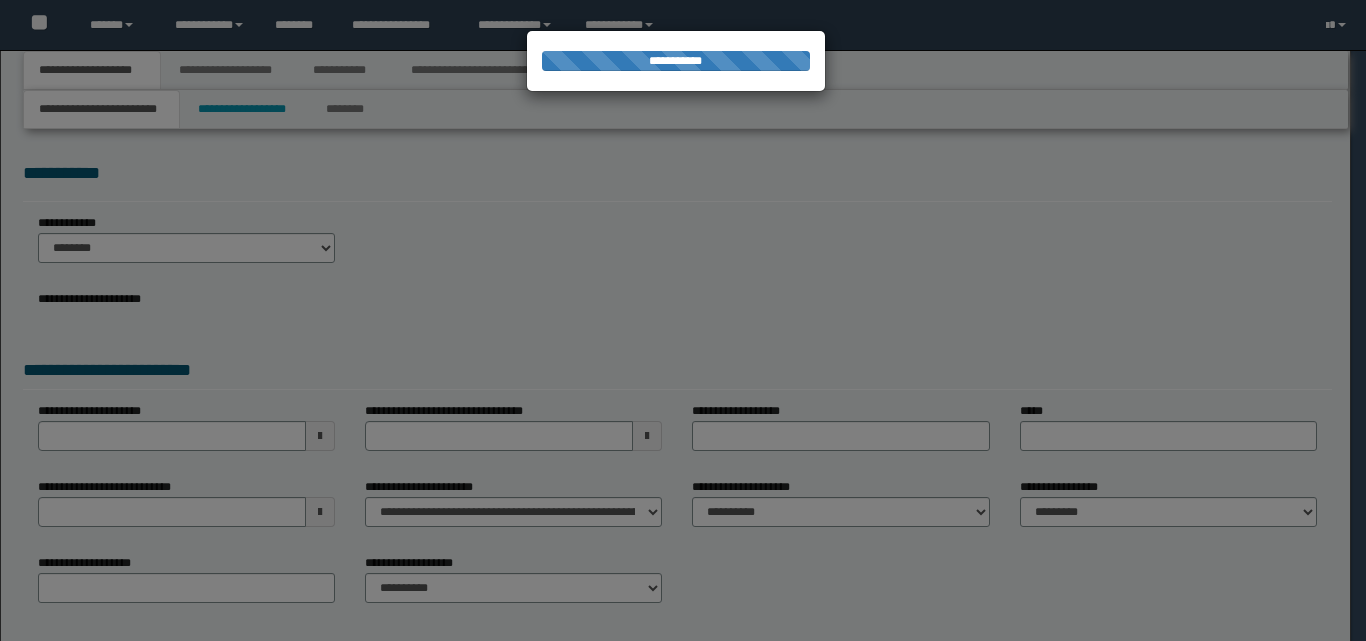 select on "*" 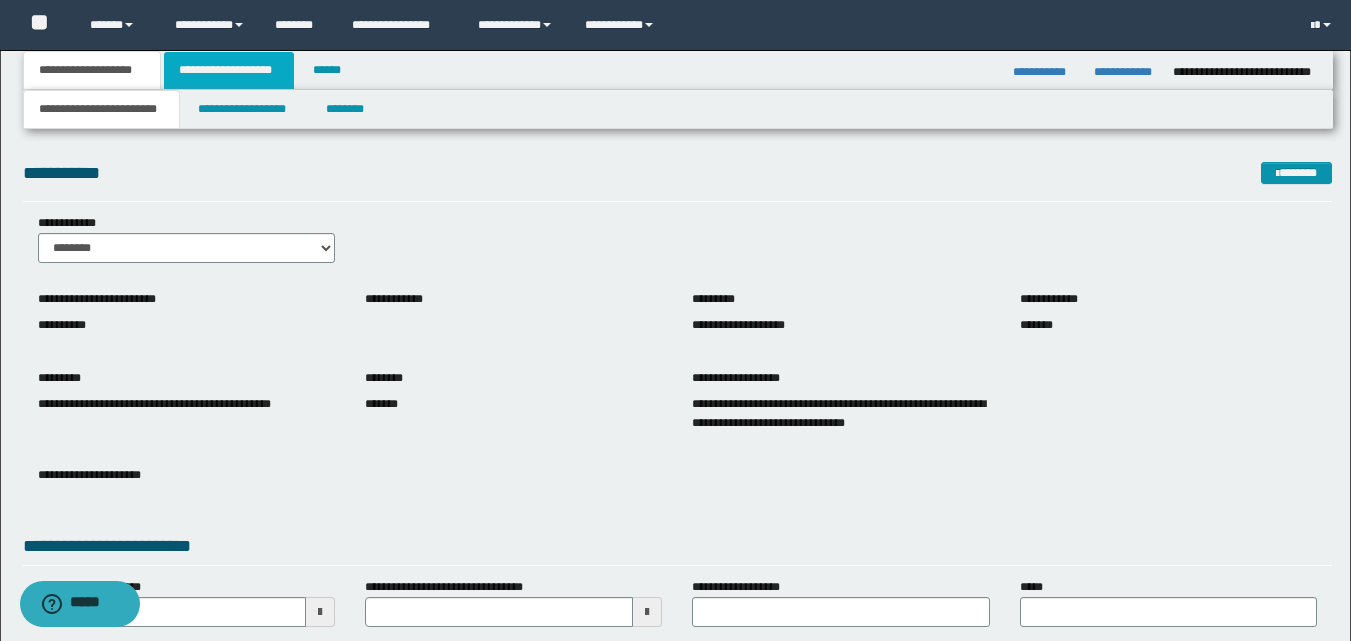 click on "**********" at bounding box center (229, 70) 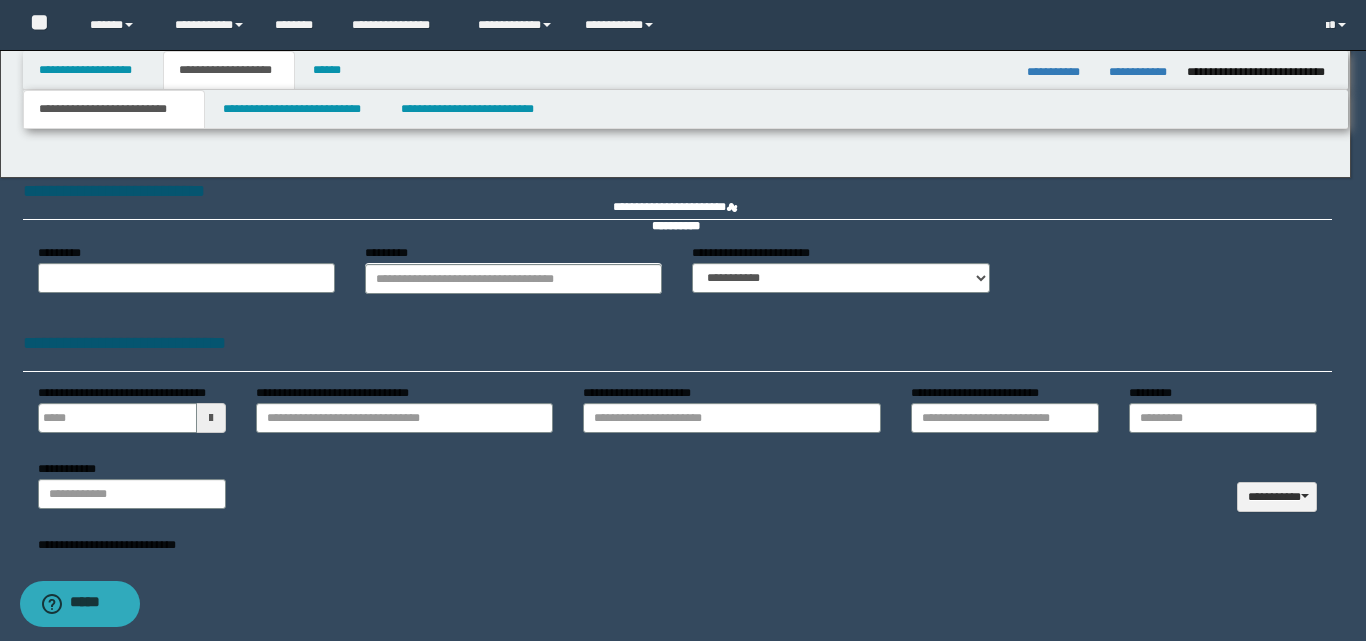 type 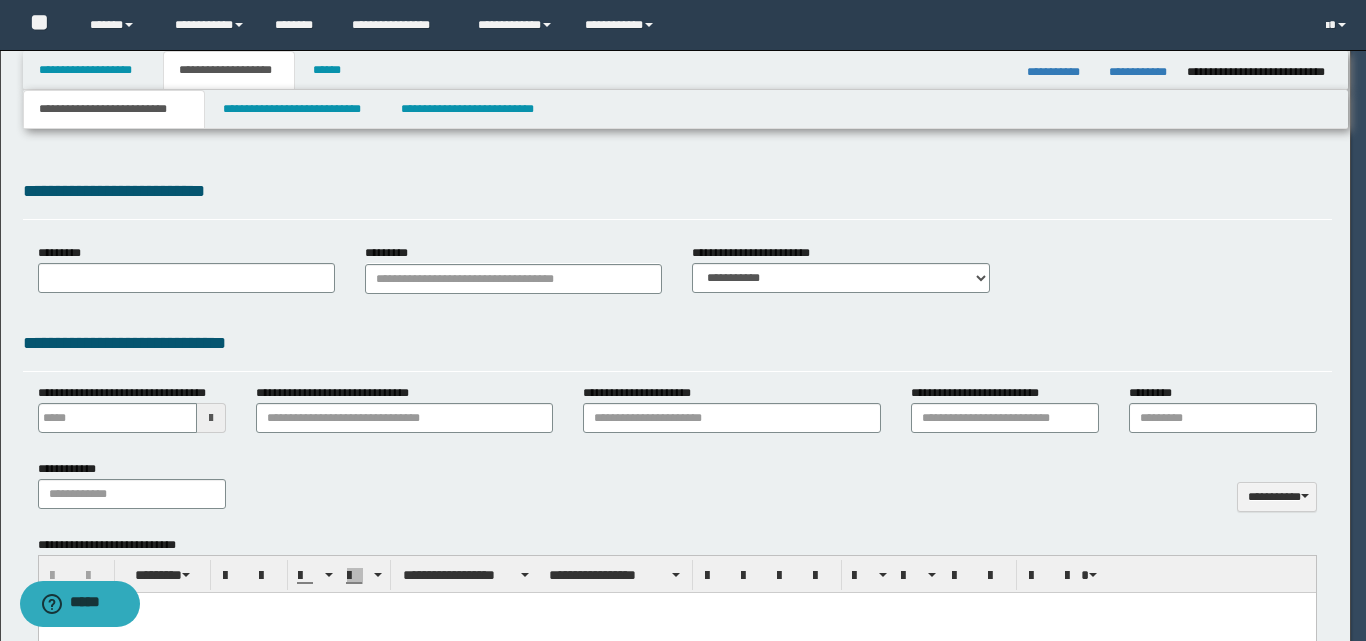 select on "*" 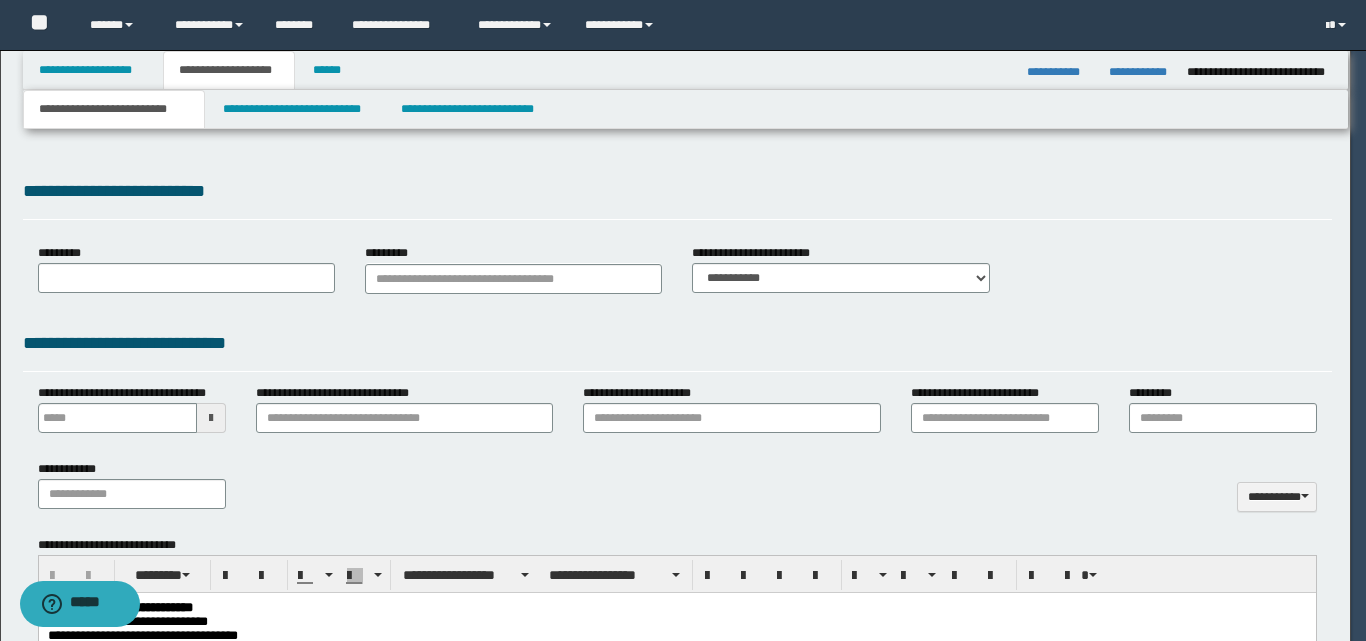 scroll, scrollTop: 0, scrollLeft: 0, axis: both 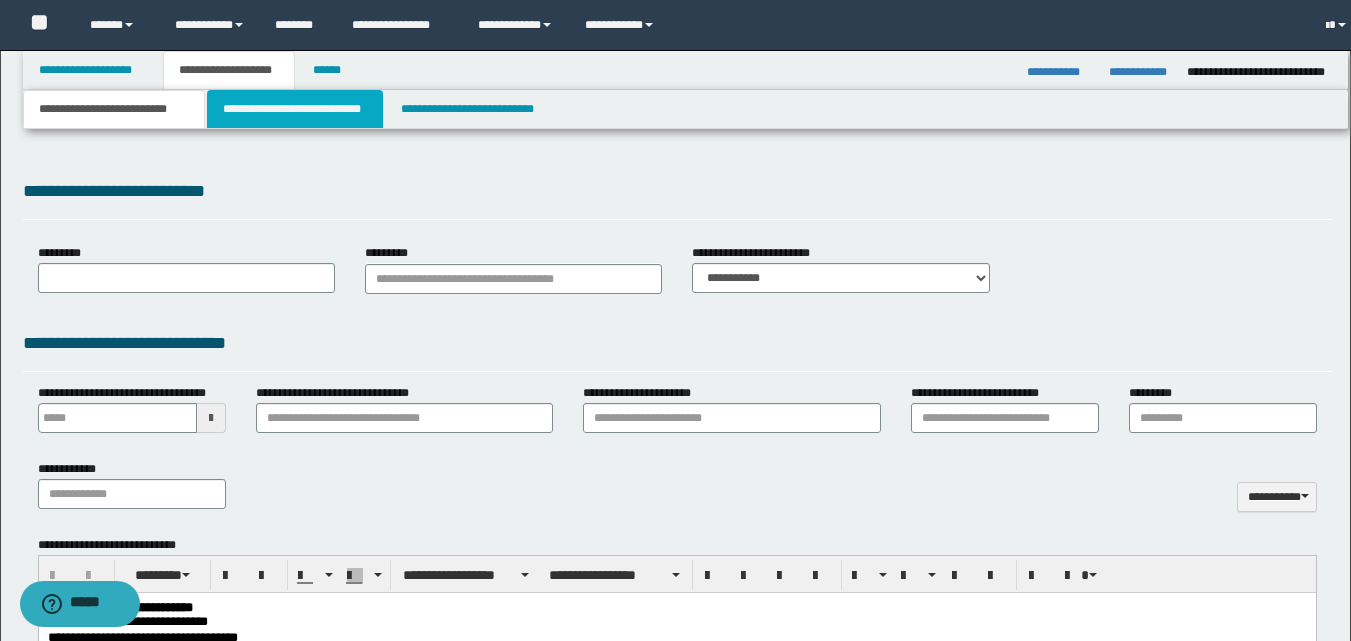 click on "**********" at bounding box center [295, 109] 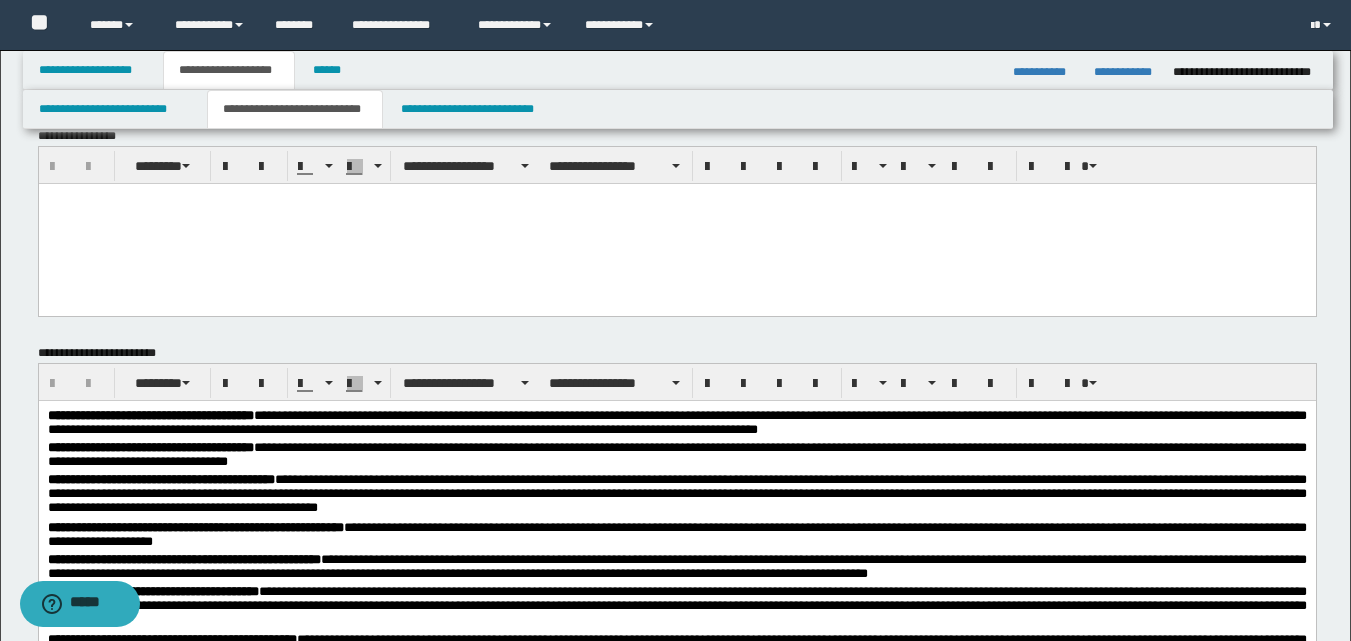 scroll, scrollTop: 0, scrollLeft: 0, axis: both 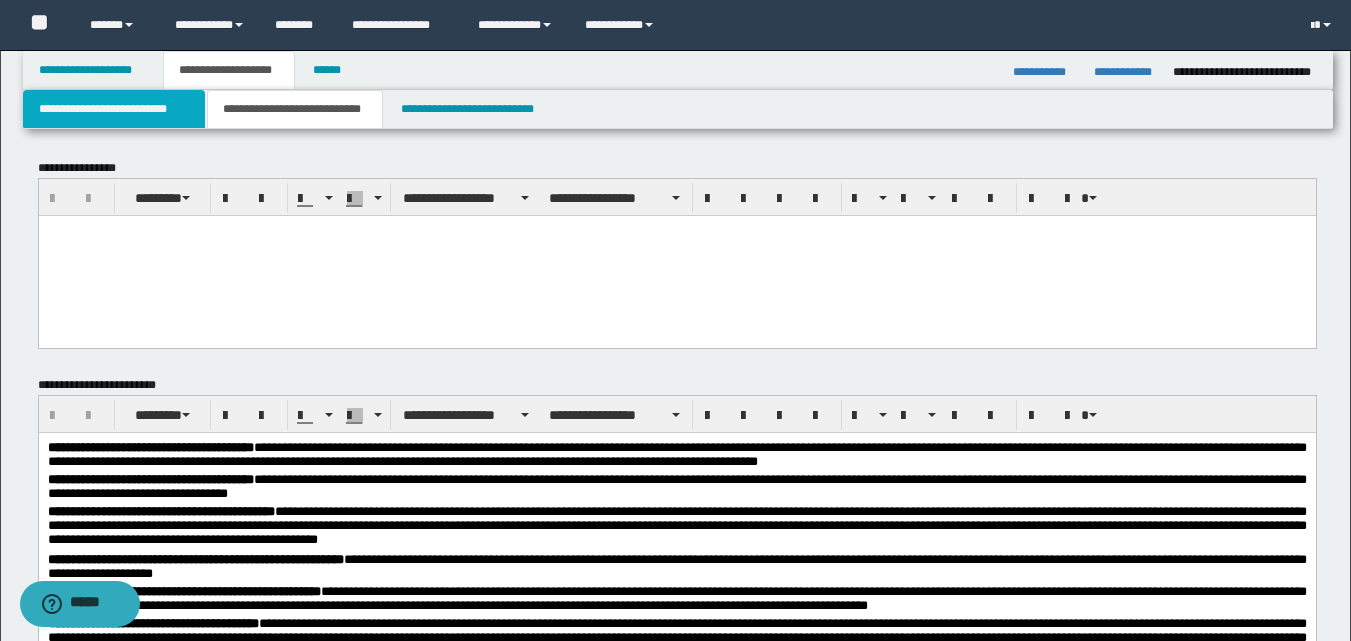 drag, startPoint x: 78, startPoint y: 105, endPoint x: 372, endPoint y: 177, distance: 302.68796 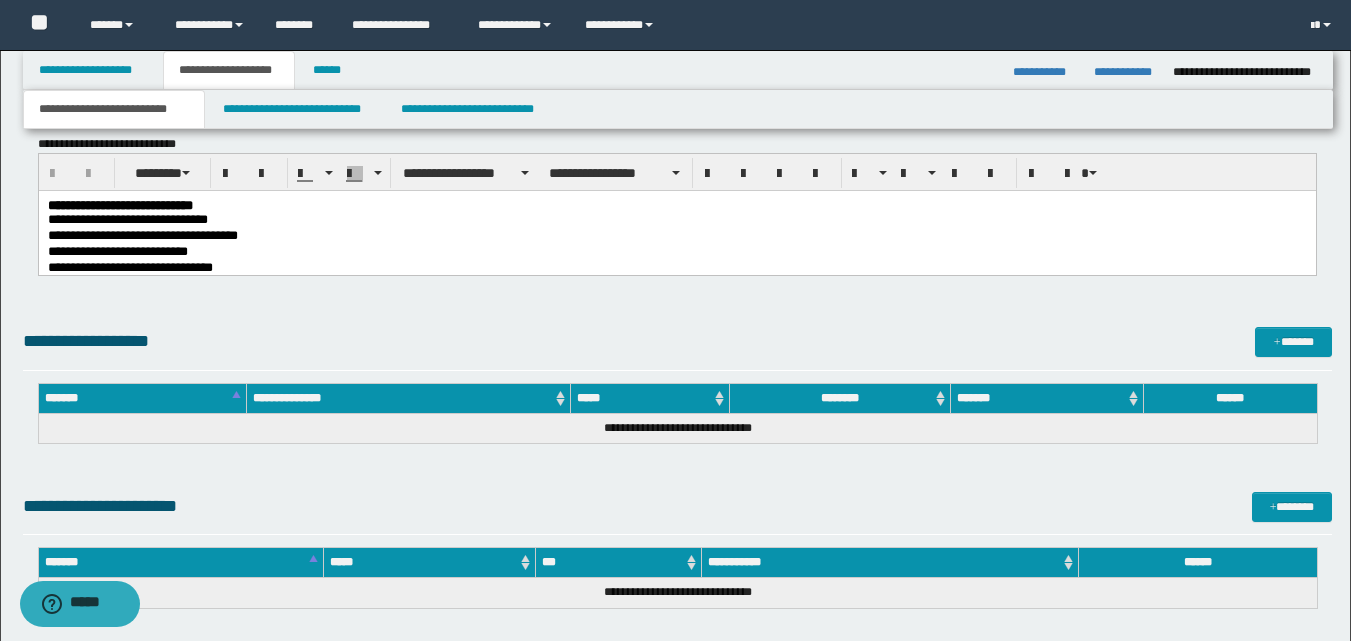 scroll, scrollTop: 1000, scrollLeft: 0, axis: vertical 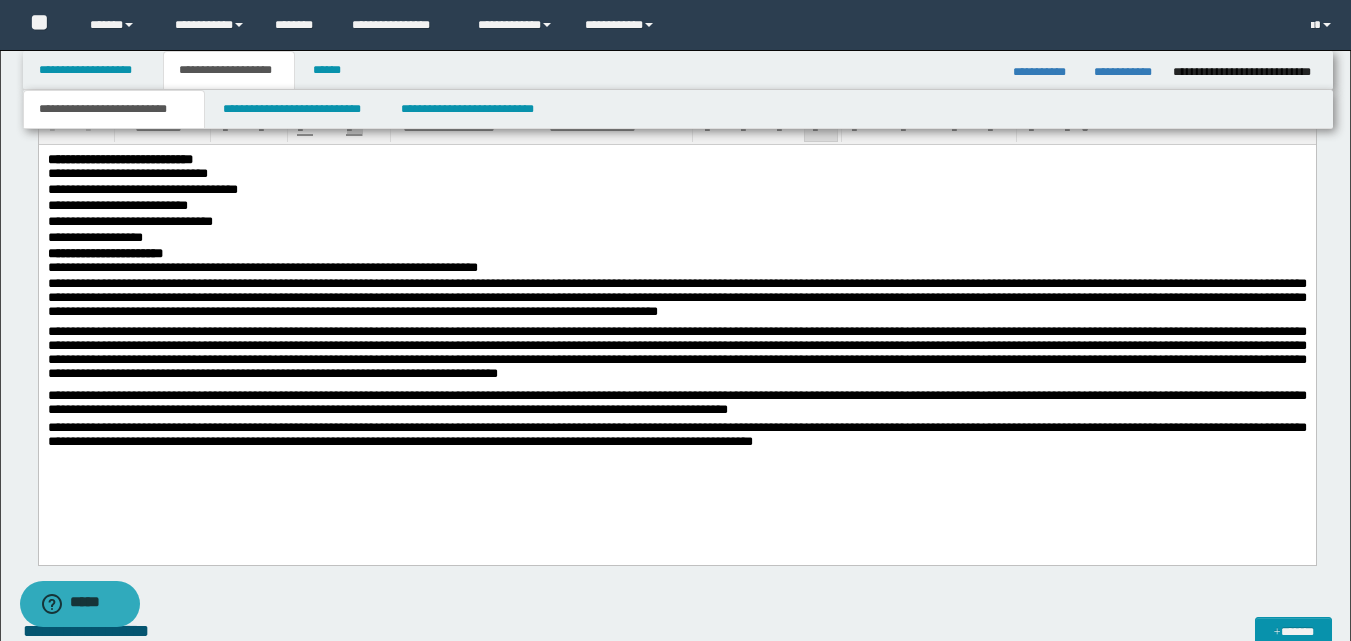 click on "**********" at bounding box center [676, 191] 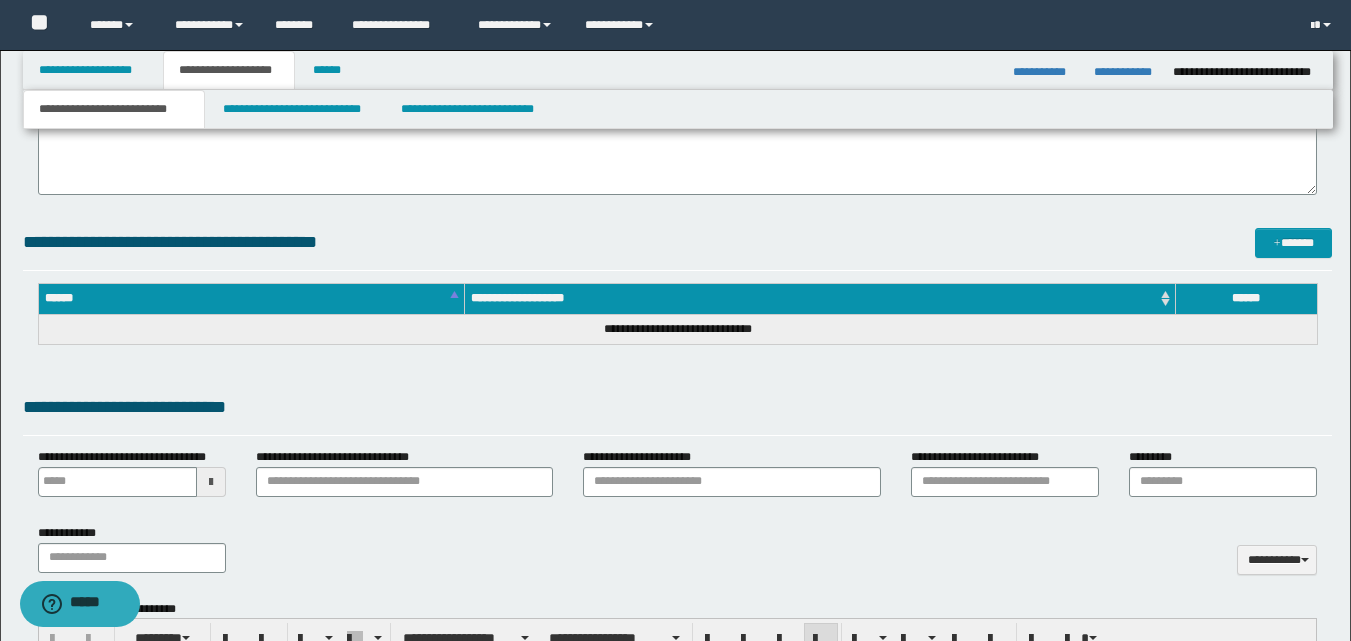 scroll, scrollTop: 333, scrollLeft: 0, axis: vertical 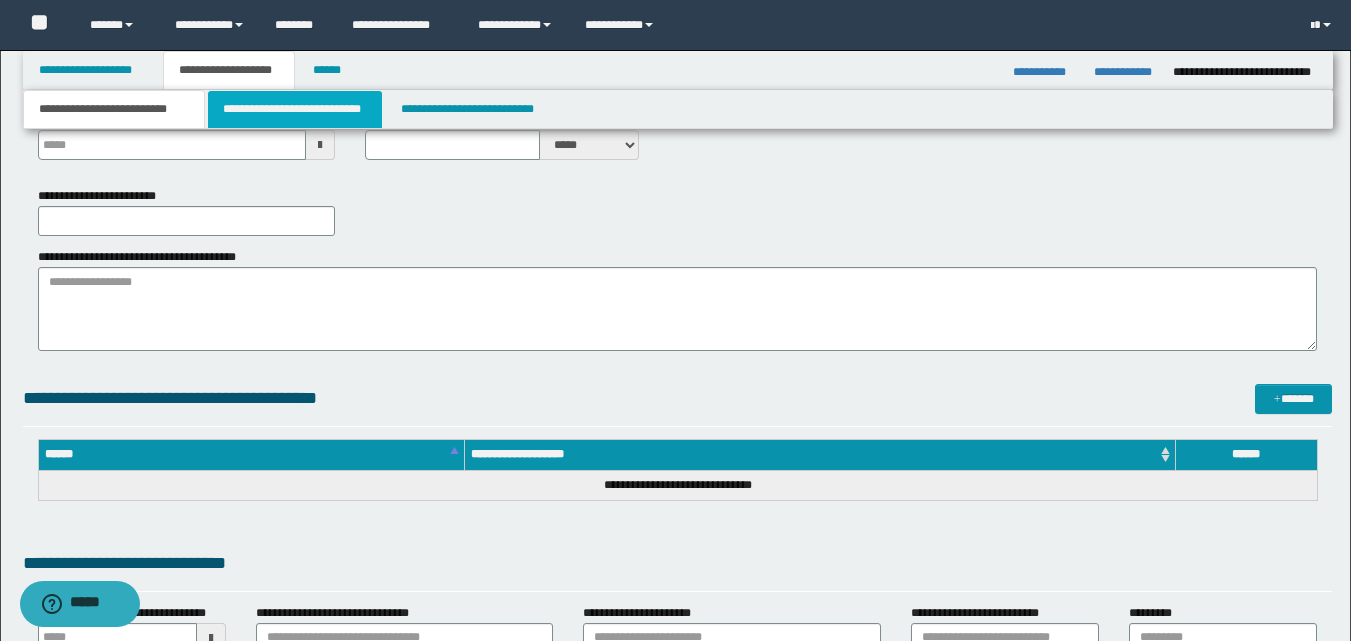 click on "**********" at bounding box center (295, 109) 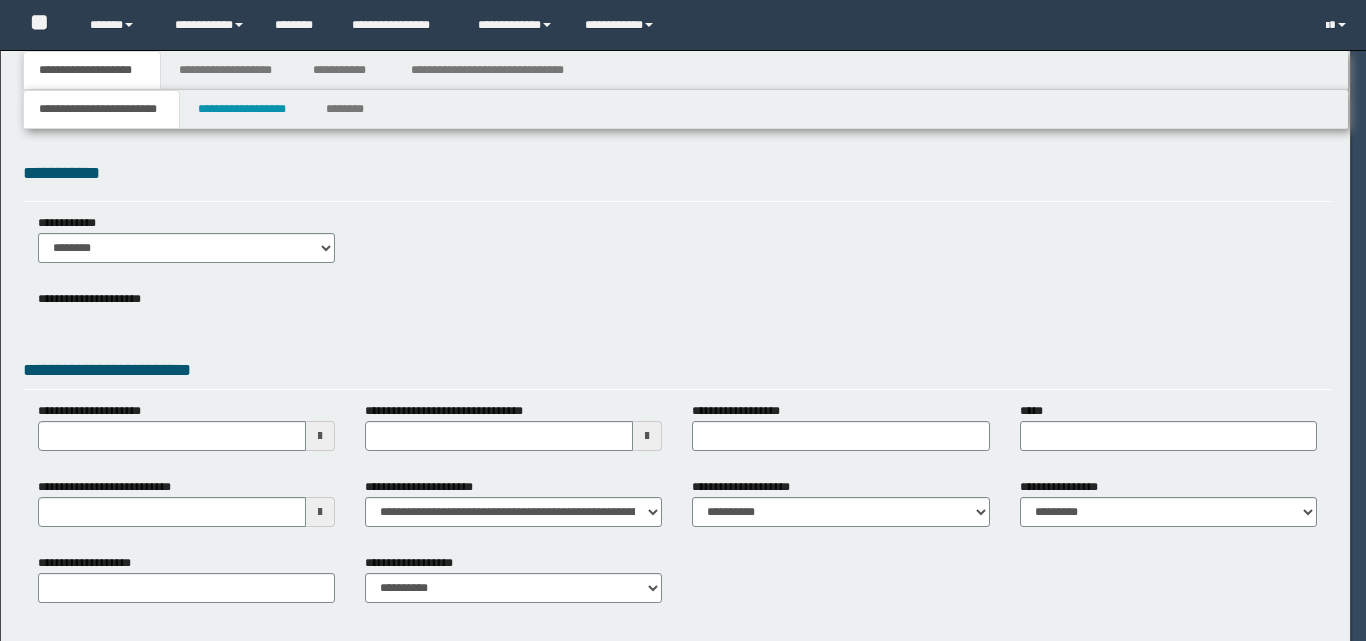 scroll, scrollTop: 0, scrollLeft: 0, axis: both 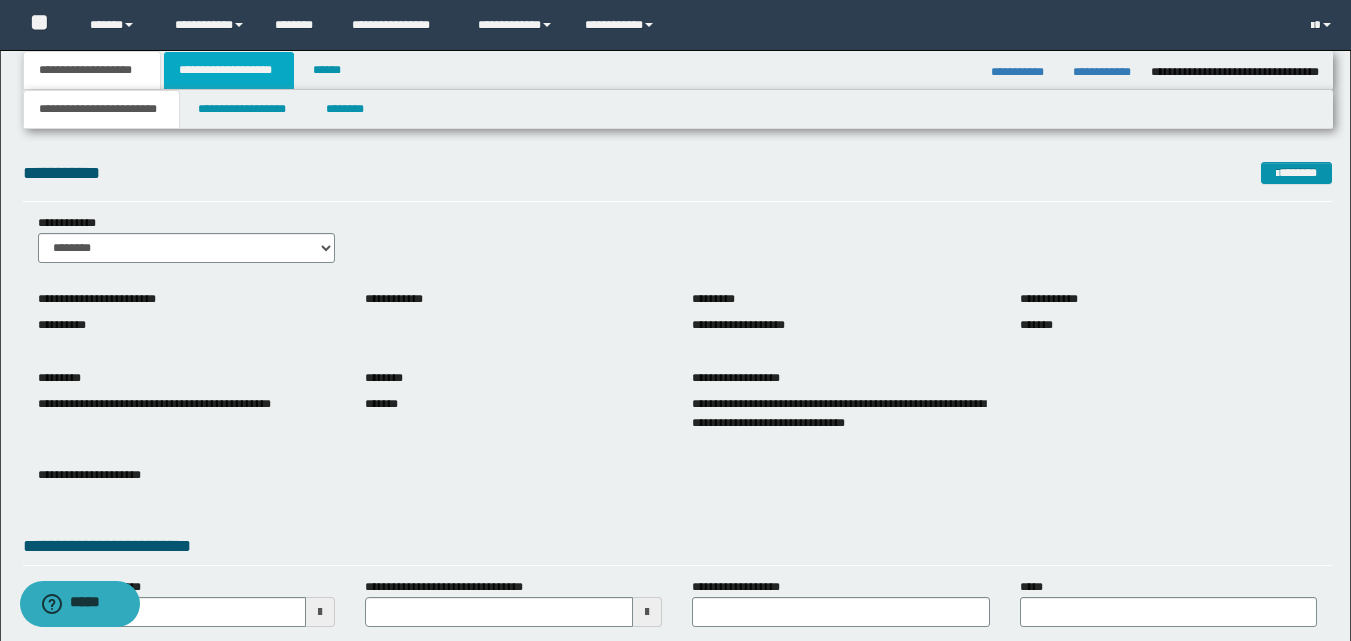 click on "**********" at bounding box center (229, 70) 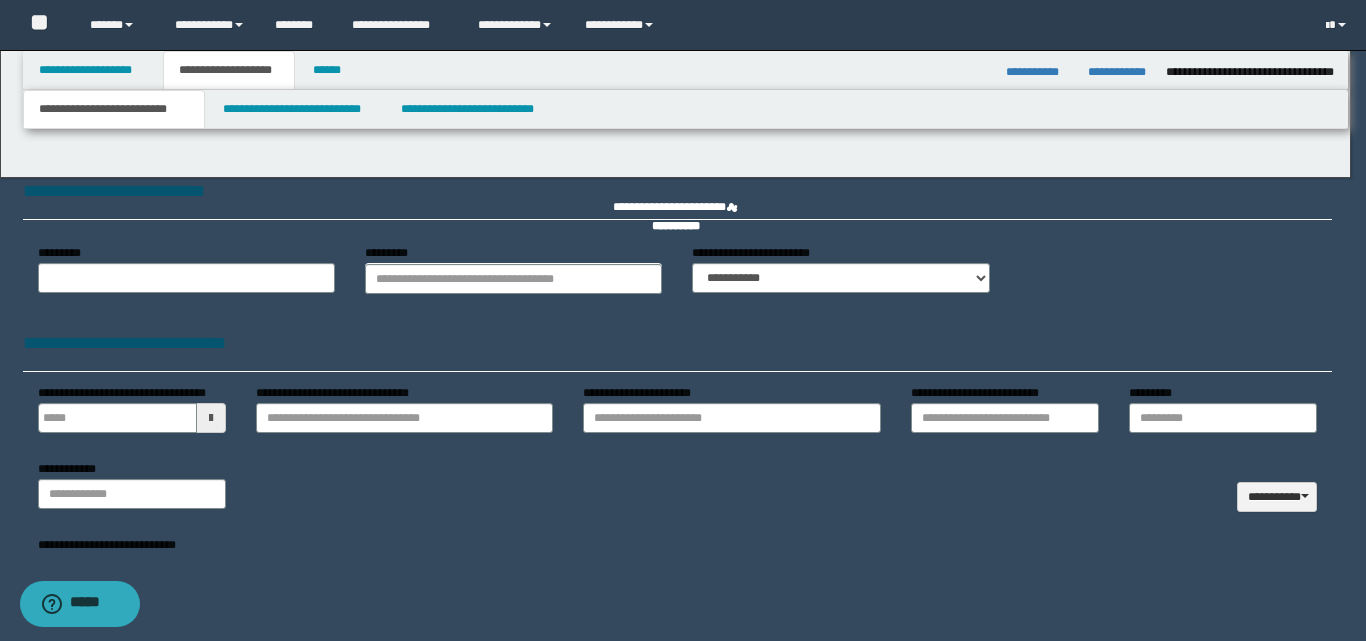 type 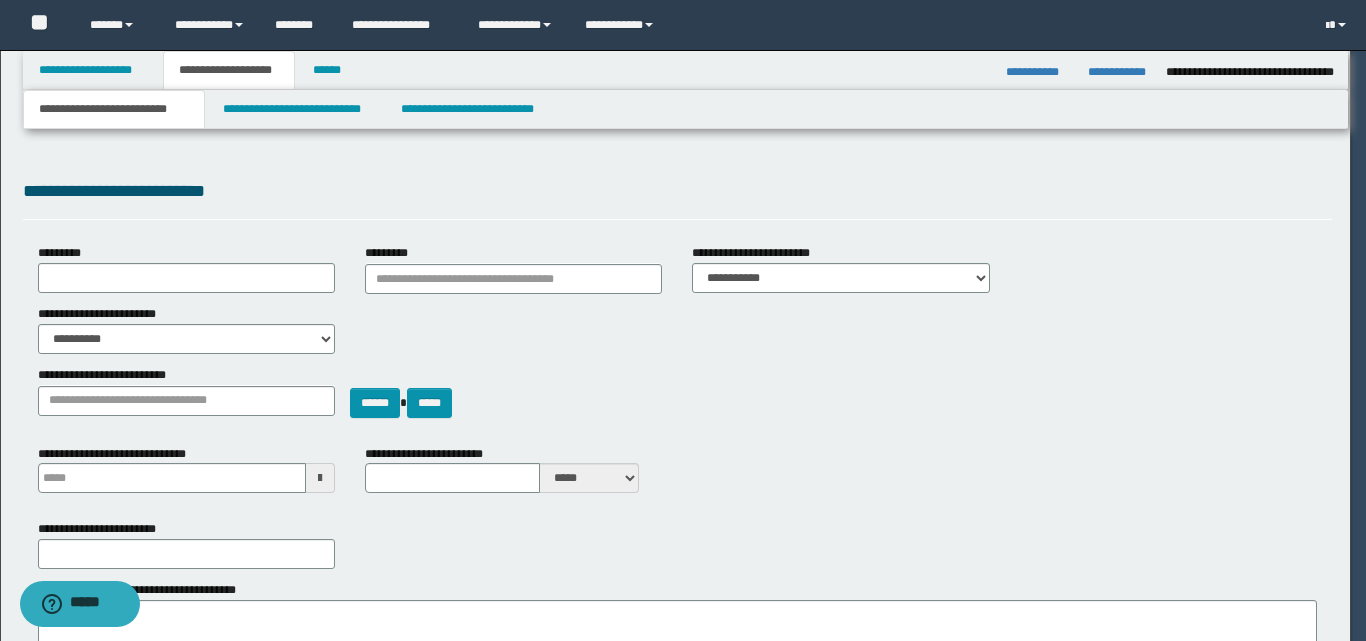 scroll, scrollTop: 0, scrollLeft: 0, axis: both 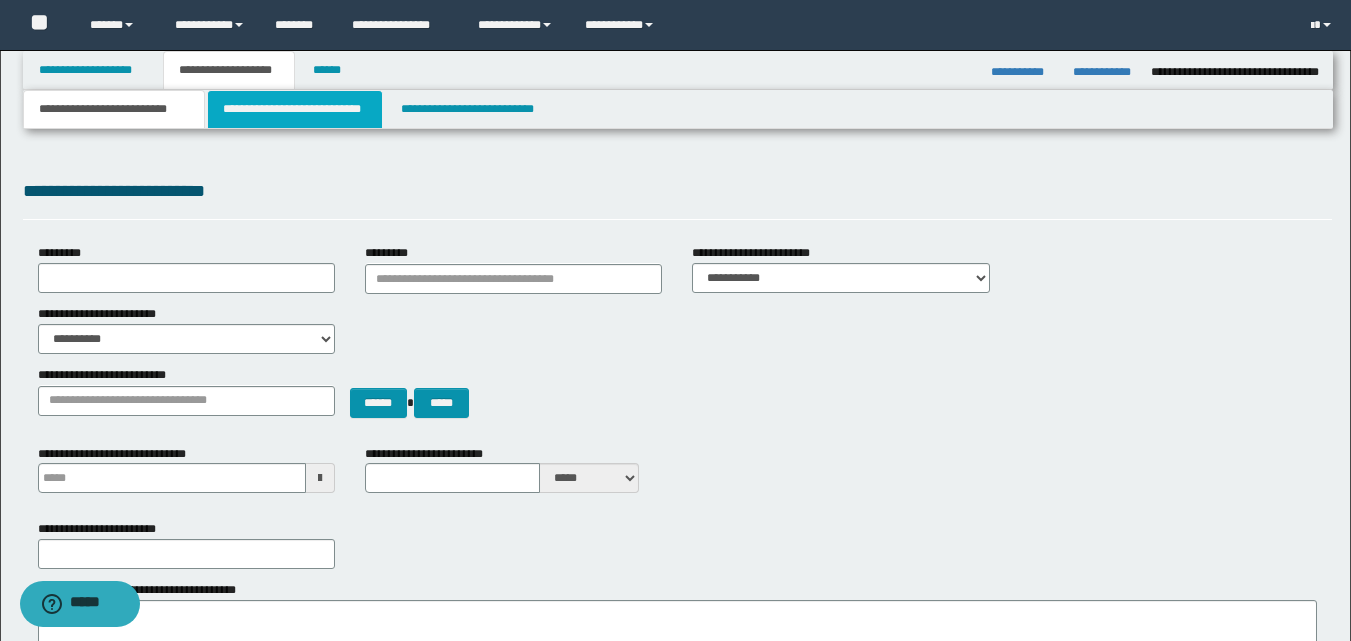 click on "**********" at bounding box center (295, 109) 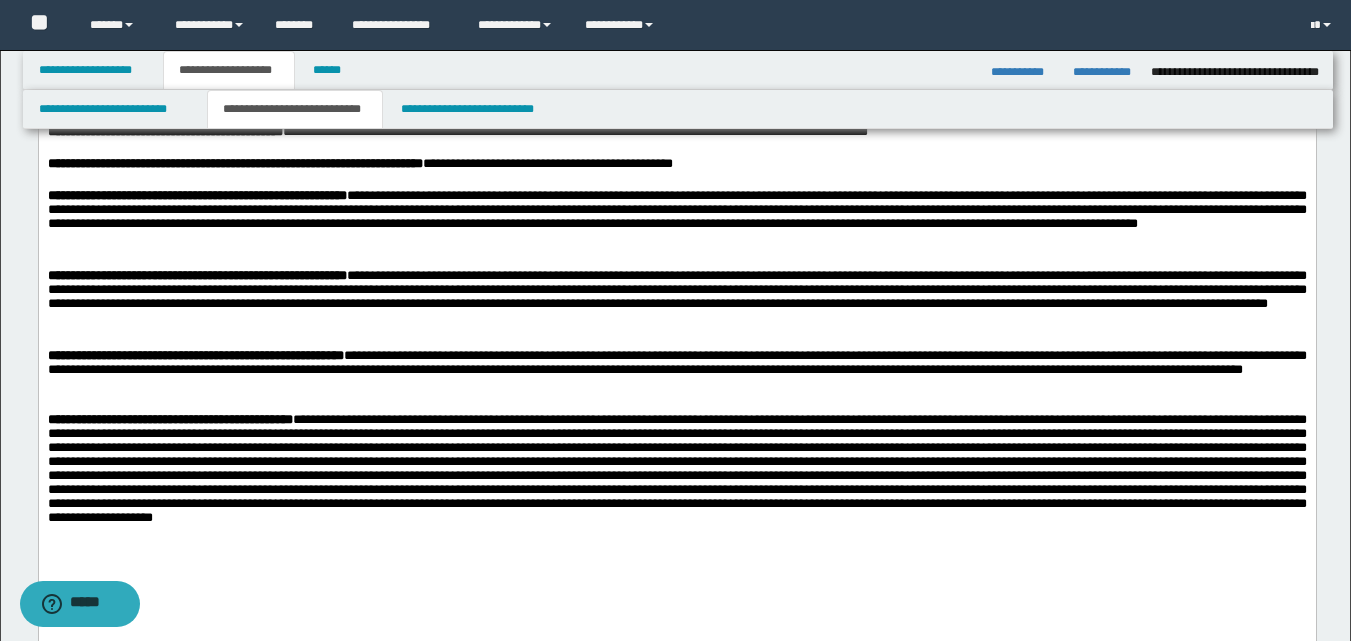 scroll, scrollTop: 333, scrollLeft: 0, axis: vertical 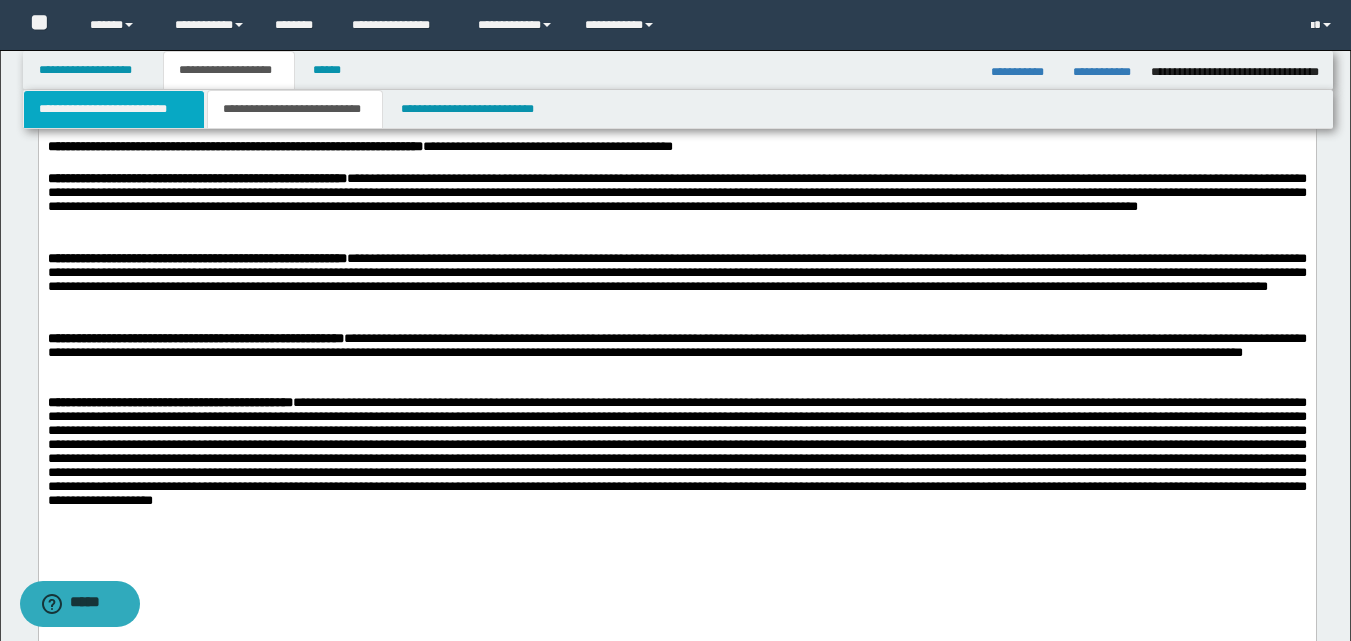 click on "**********" at bounding box center [114, 109] 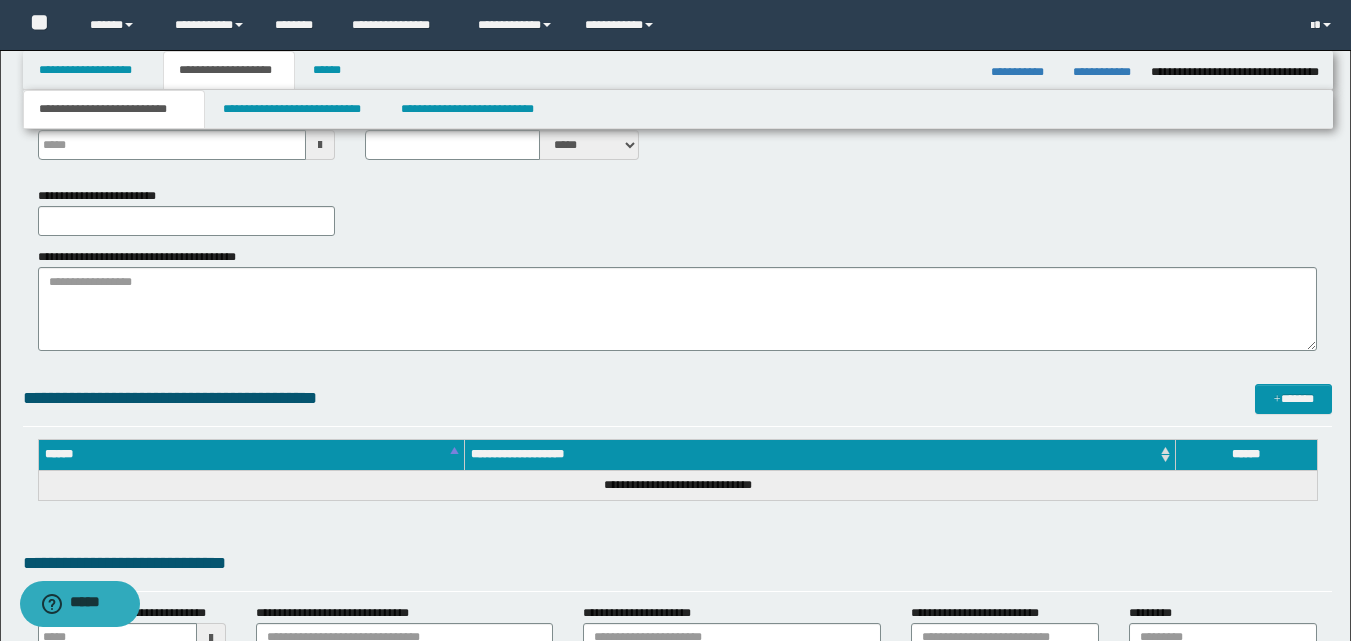 type 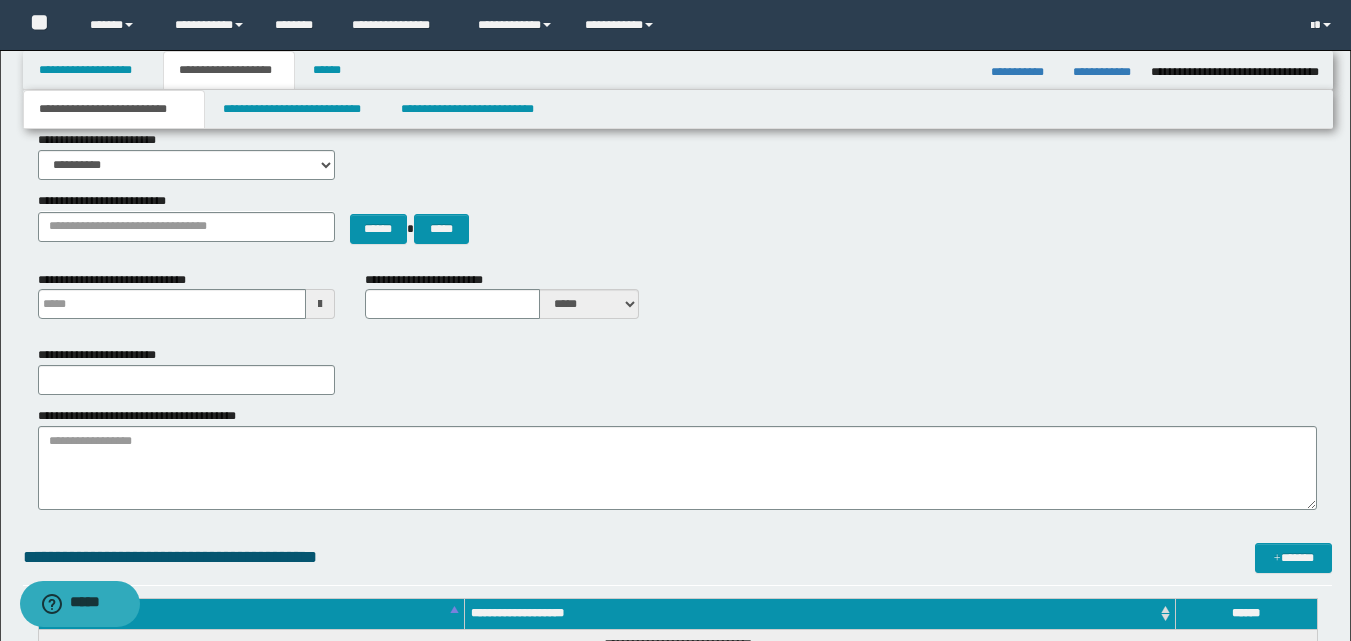 scroll, scrollTop: 0, scrollLeft: 0, axis: both 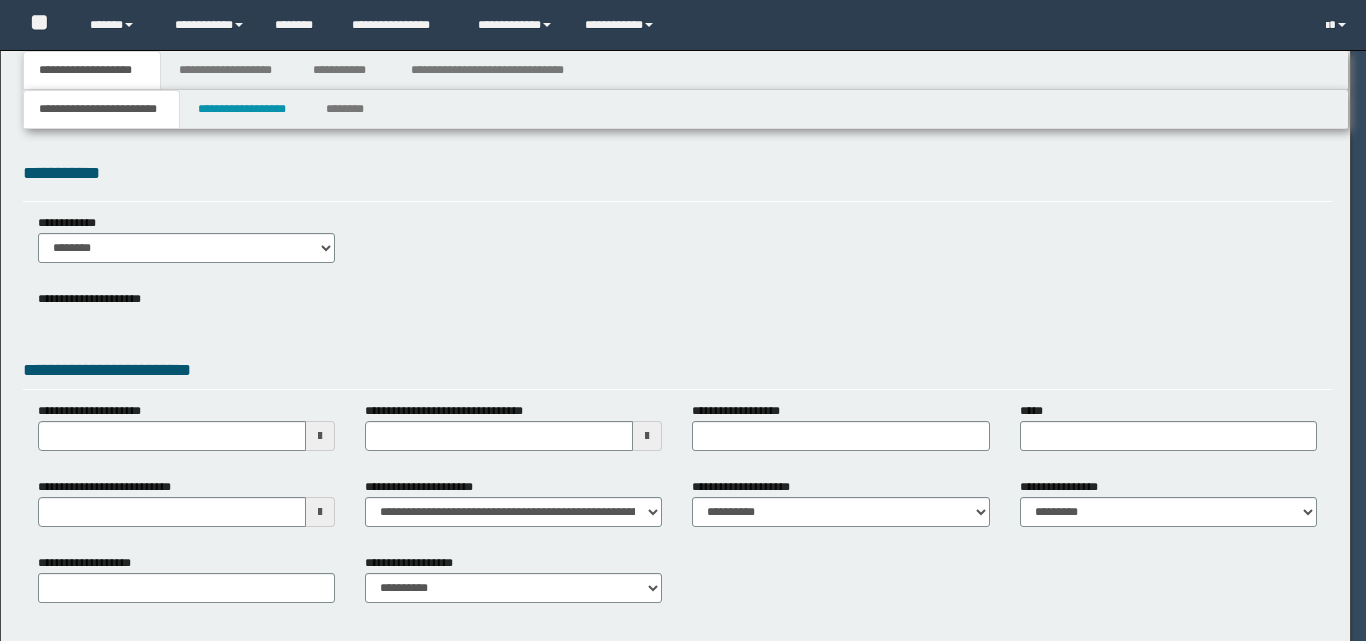 select on "**" 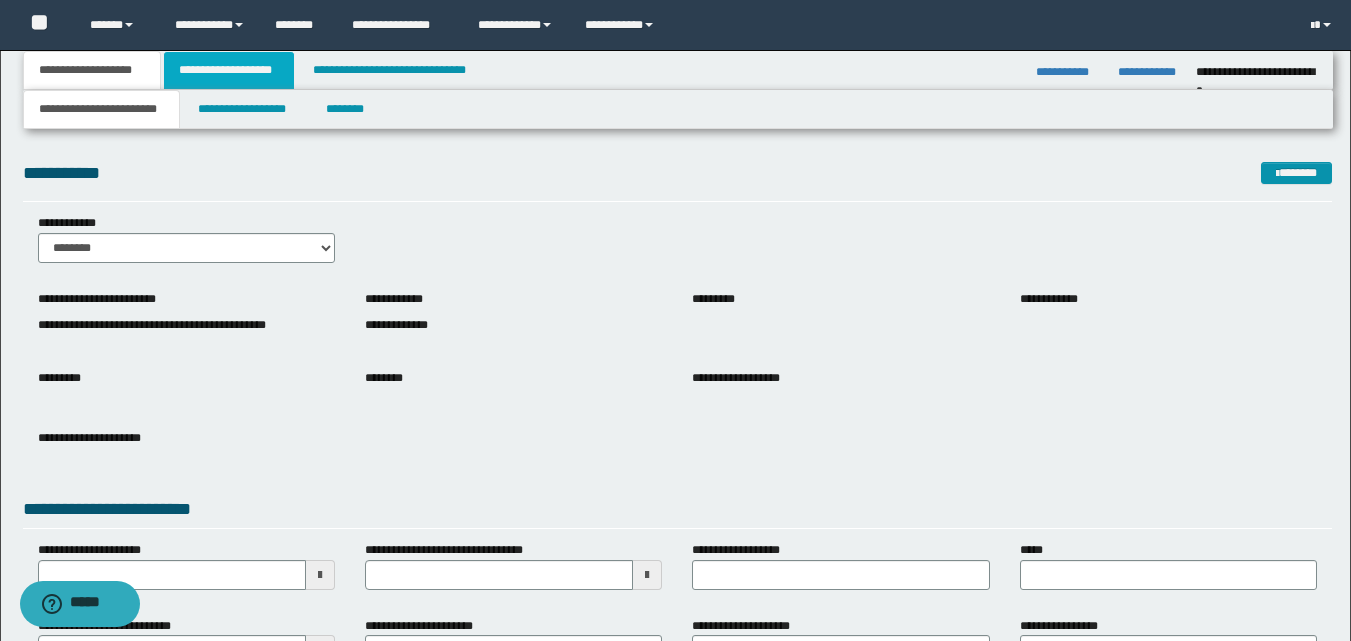 click on "**********" at bounding box center [229, 70] 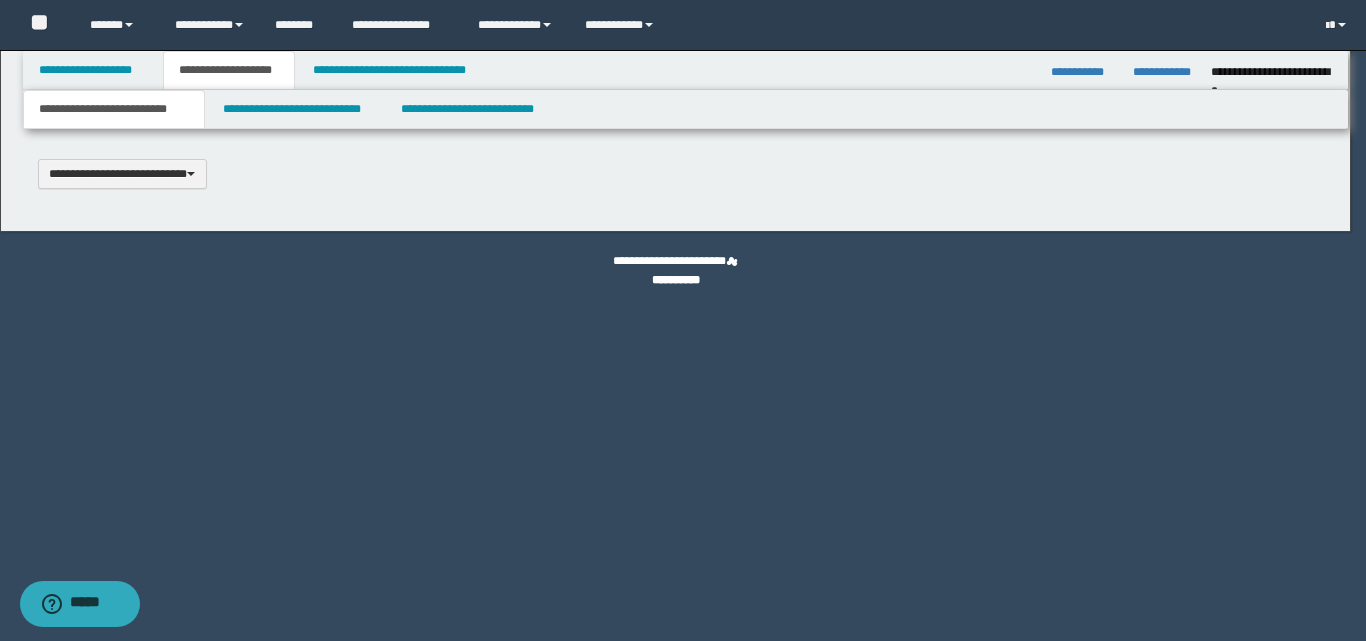 type 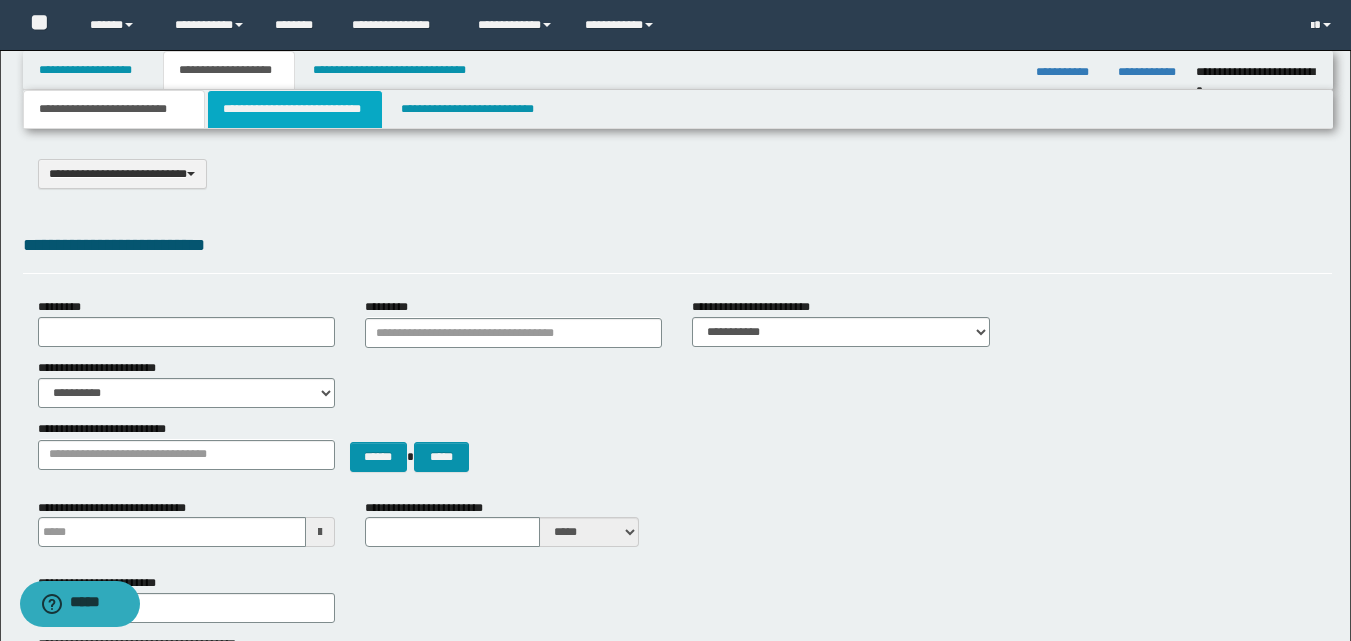 click on "**********" at bounding box center (295, 109) 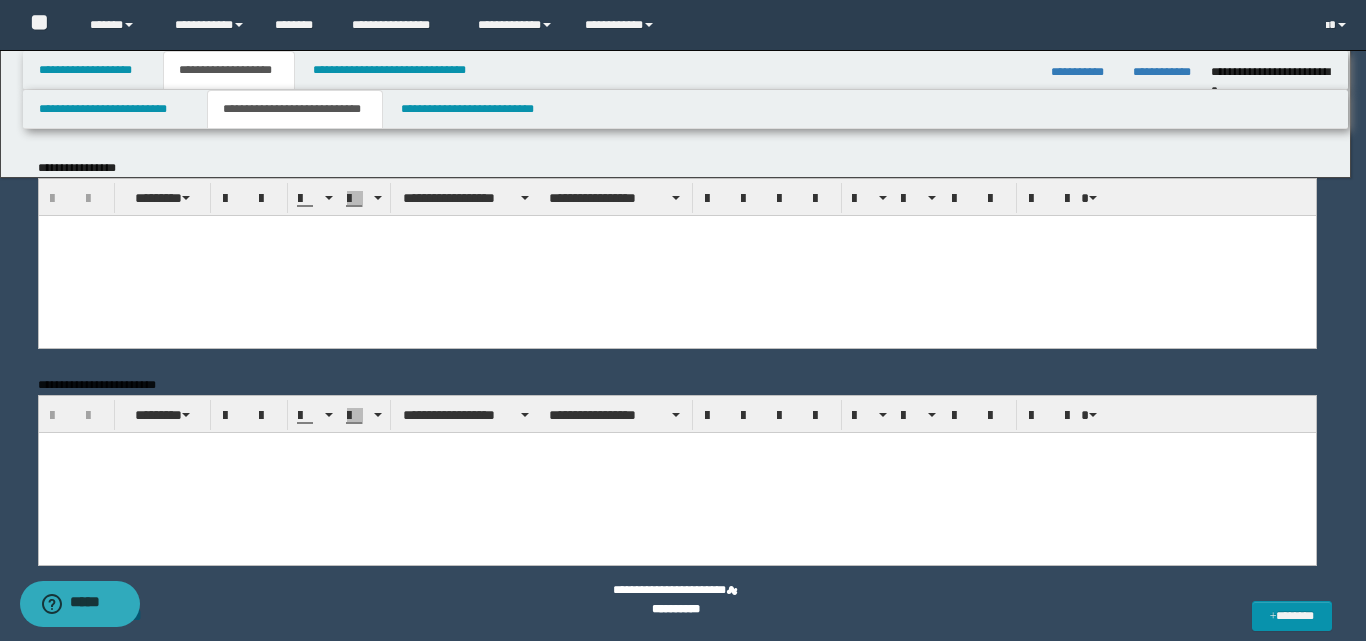 scroll, scrollTop: 0, scrollLeft: 0, axis: both 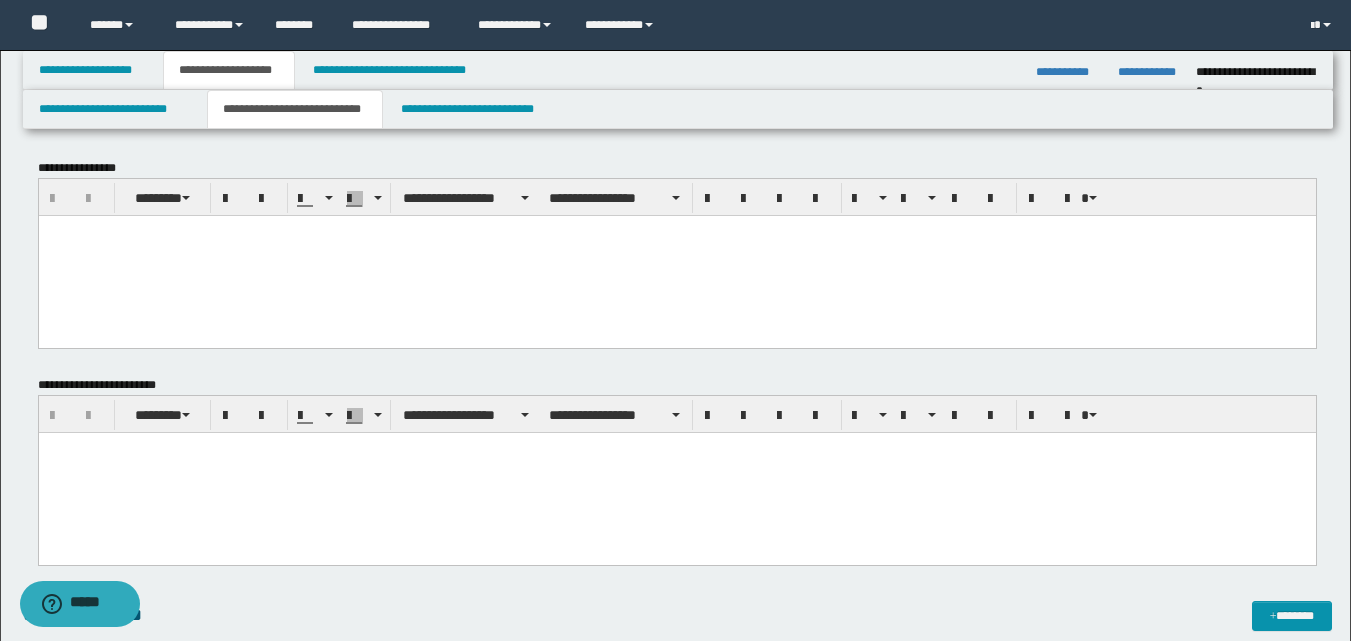 click at bounding box center [676, 447] 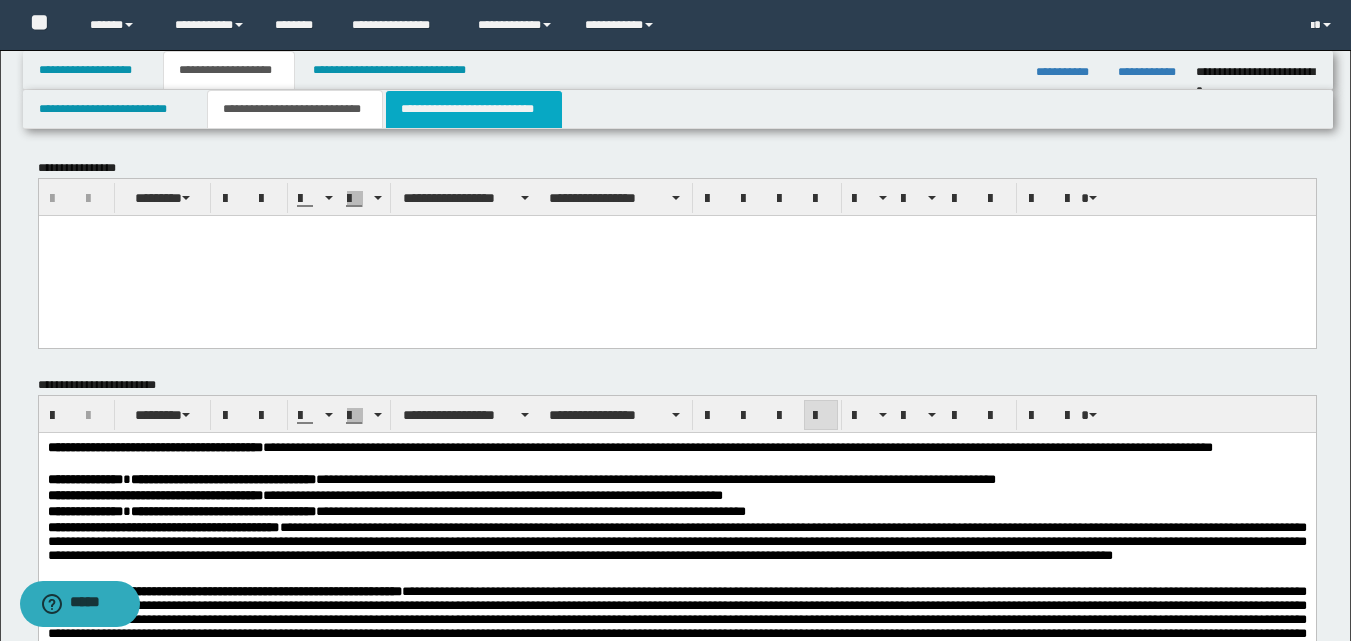 drag, startPoint x: 442, startPoint y: 107, endPoint x: 350, endPoint y: 109, distance: 92.021736 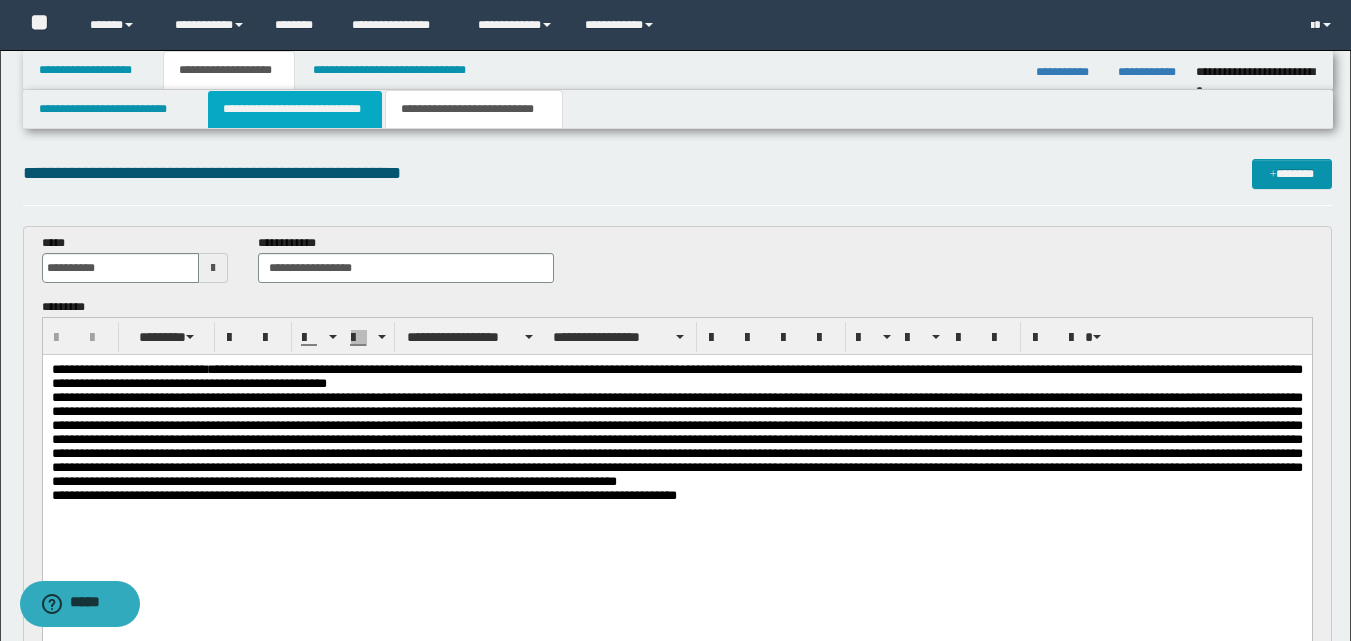 scroll, scrollTop: 0, scrollLeft: 0, axis: both 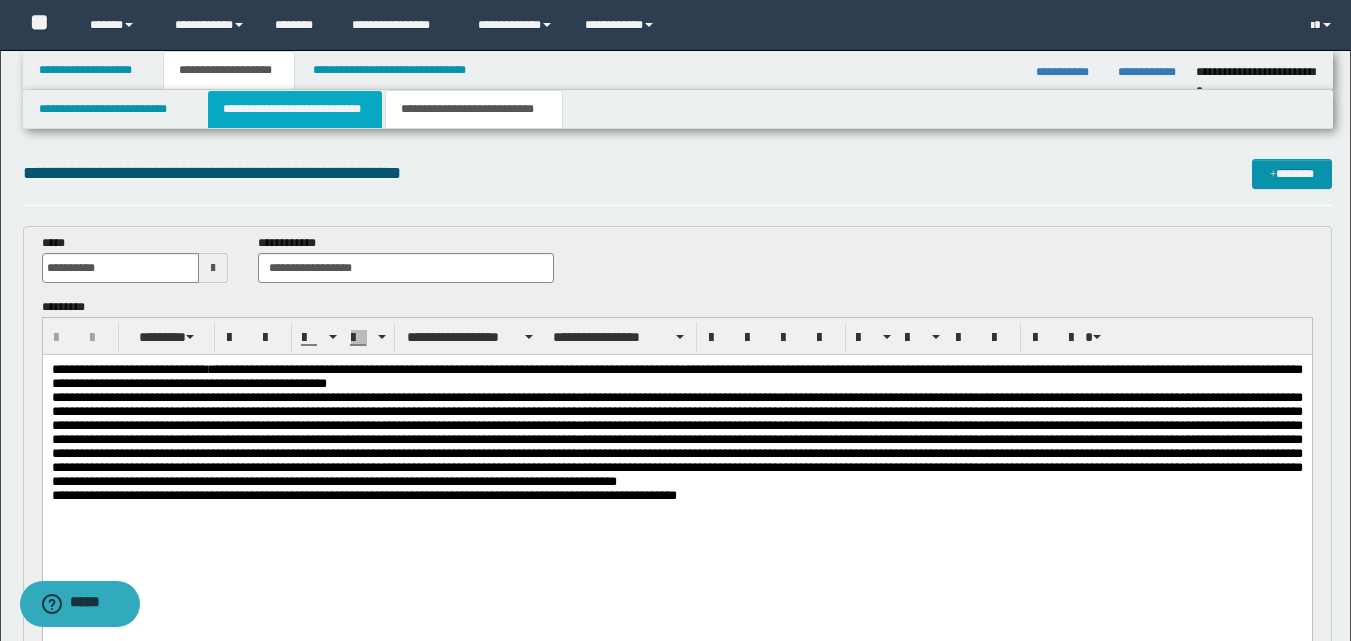 click on "**********" at bounding box center (295, 109) 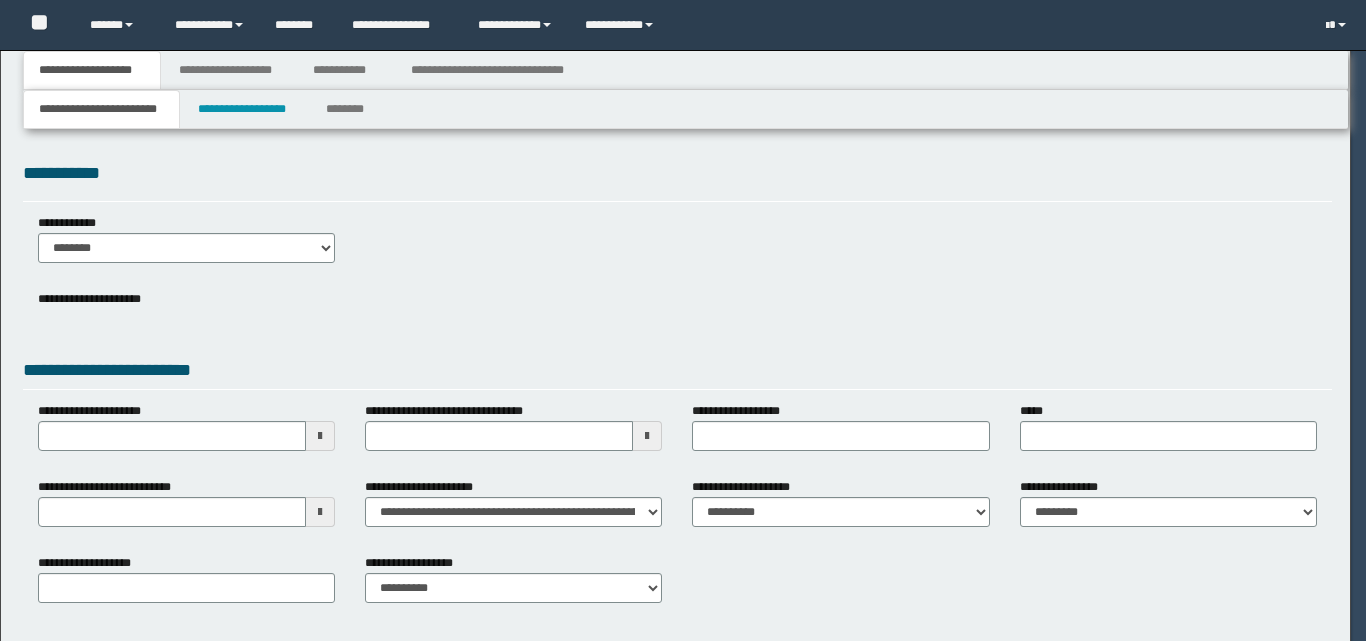 scroll, scrollTop: 0, scrollLeft: 0, axis: both 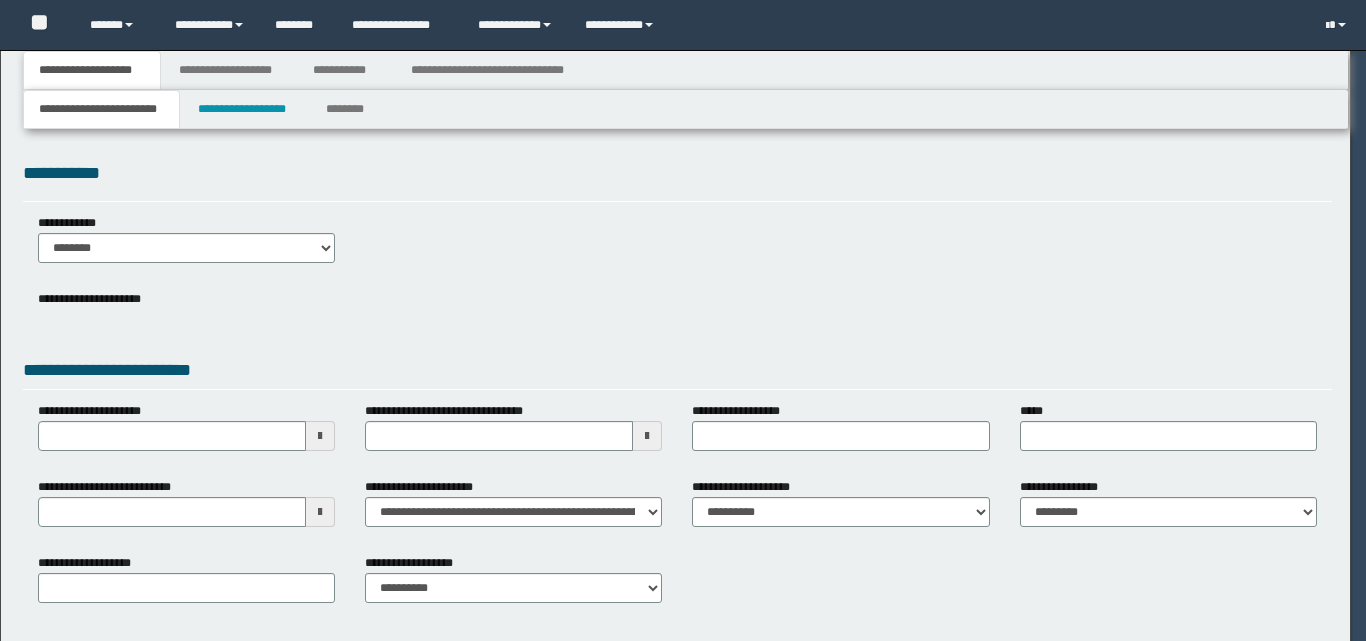 select on "**" 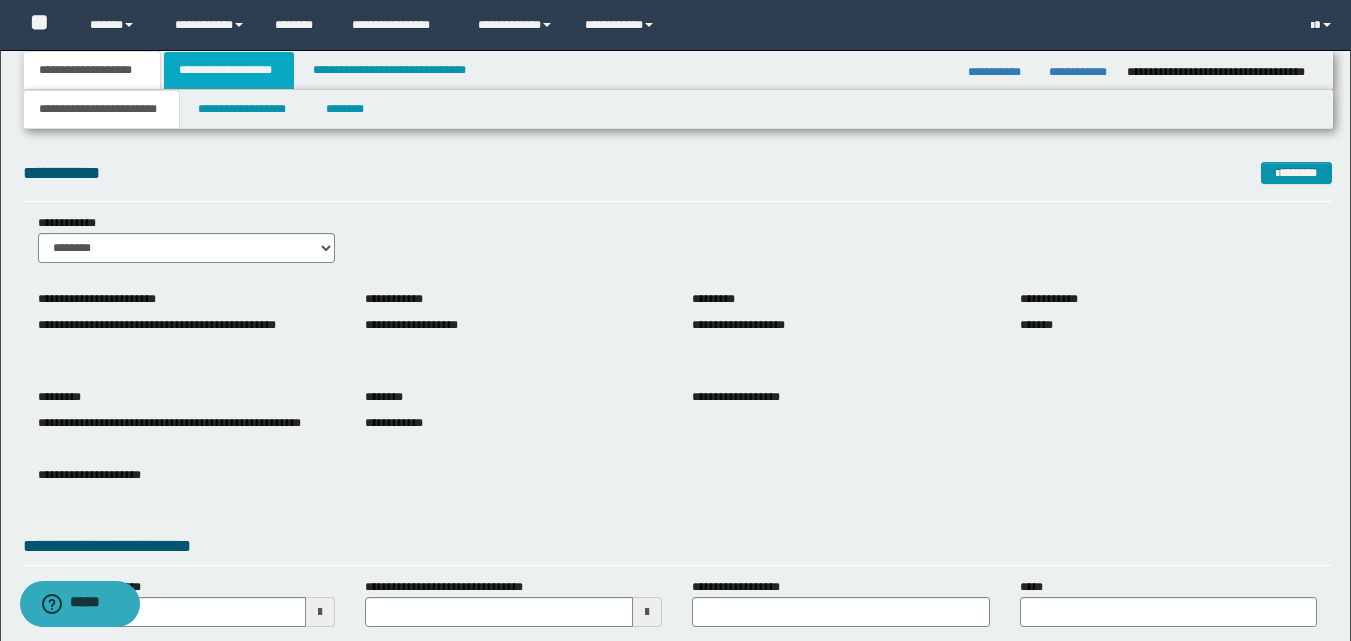 click on "**********" at bounding box center (229, 70) 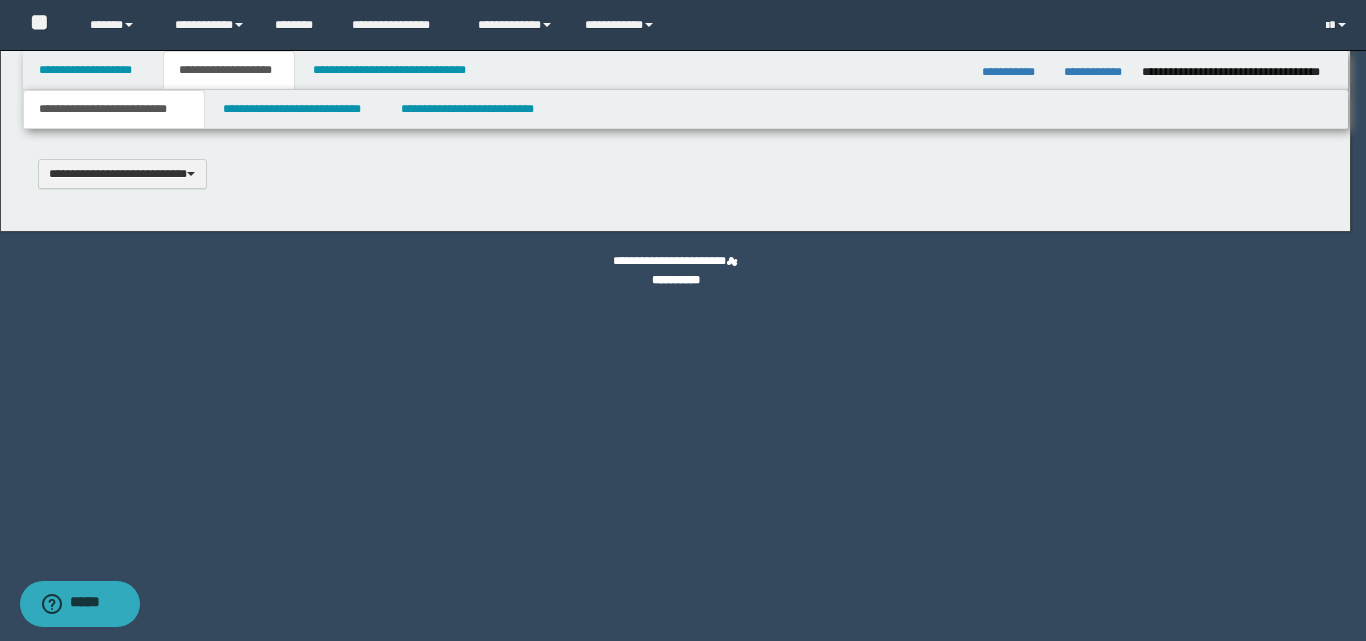 type 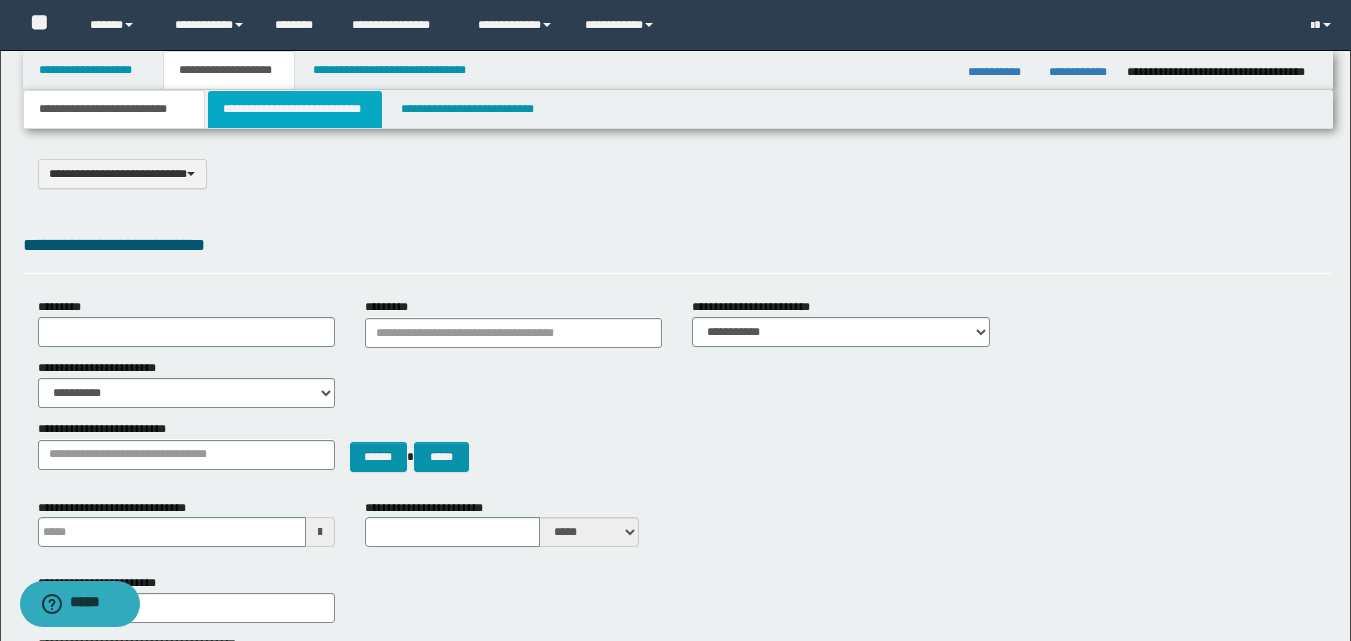click on "**********" at bounding box center [295, 109] 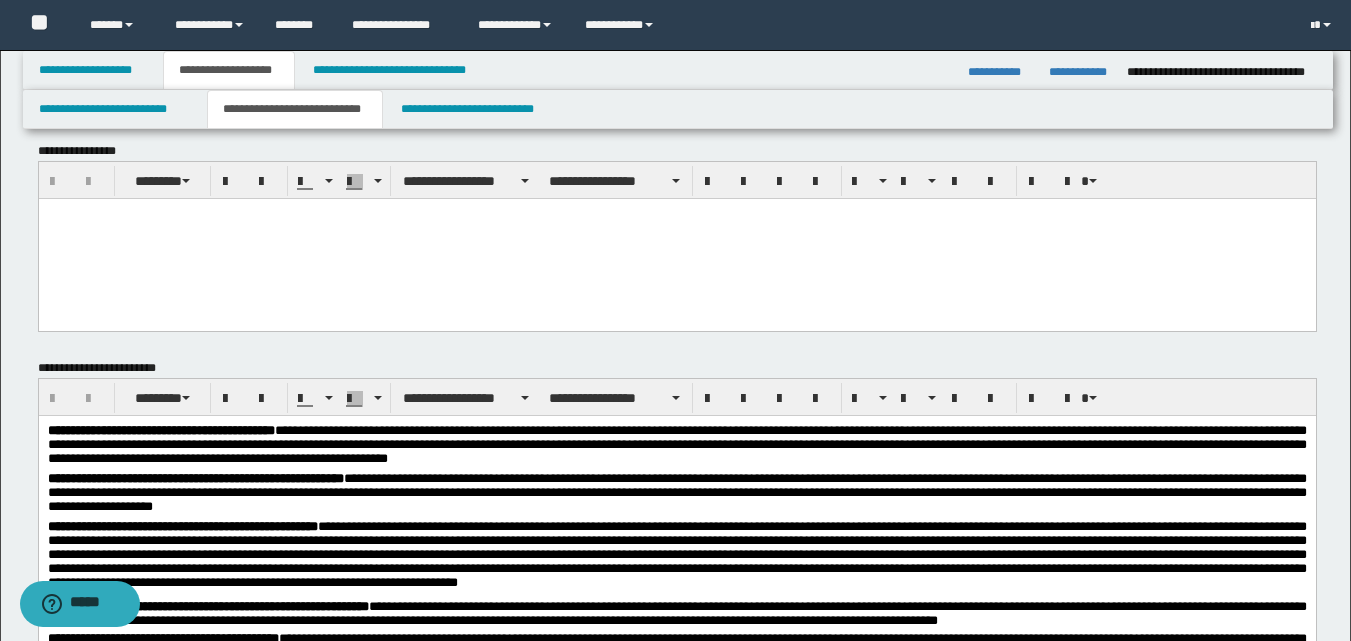 scroll, scrollTop: 0, scrollLeft: 0, axis: both 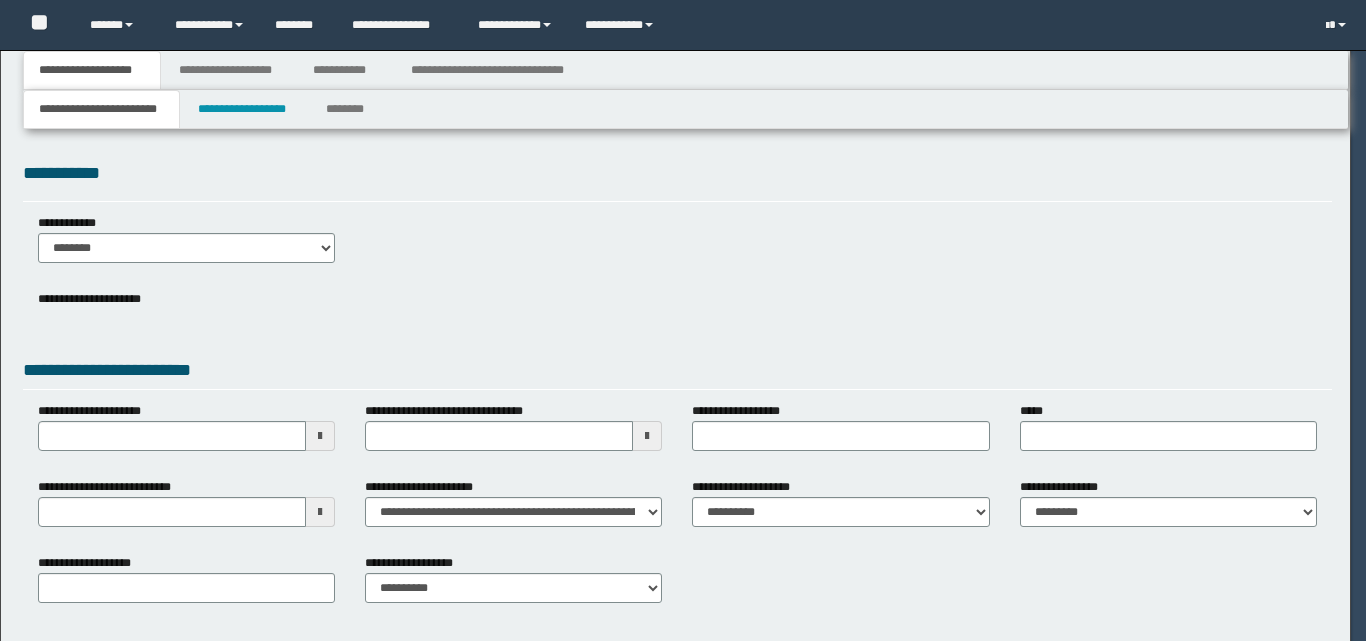 select on "*" 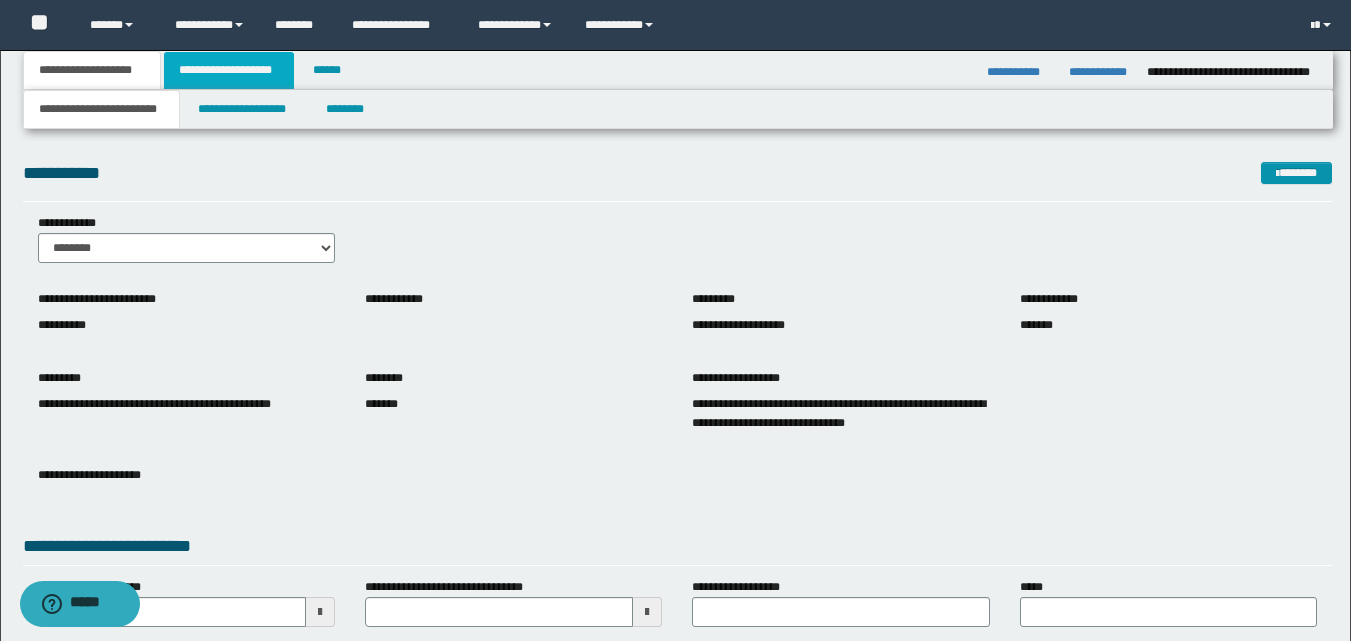 click on "**********" at bounding box center [229, 70] 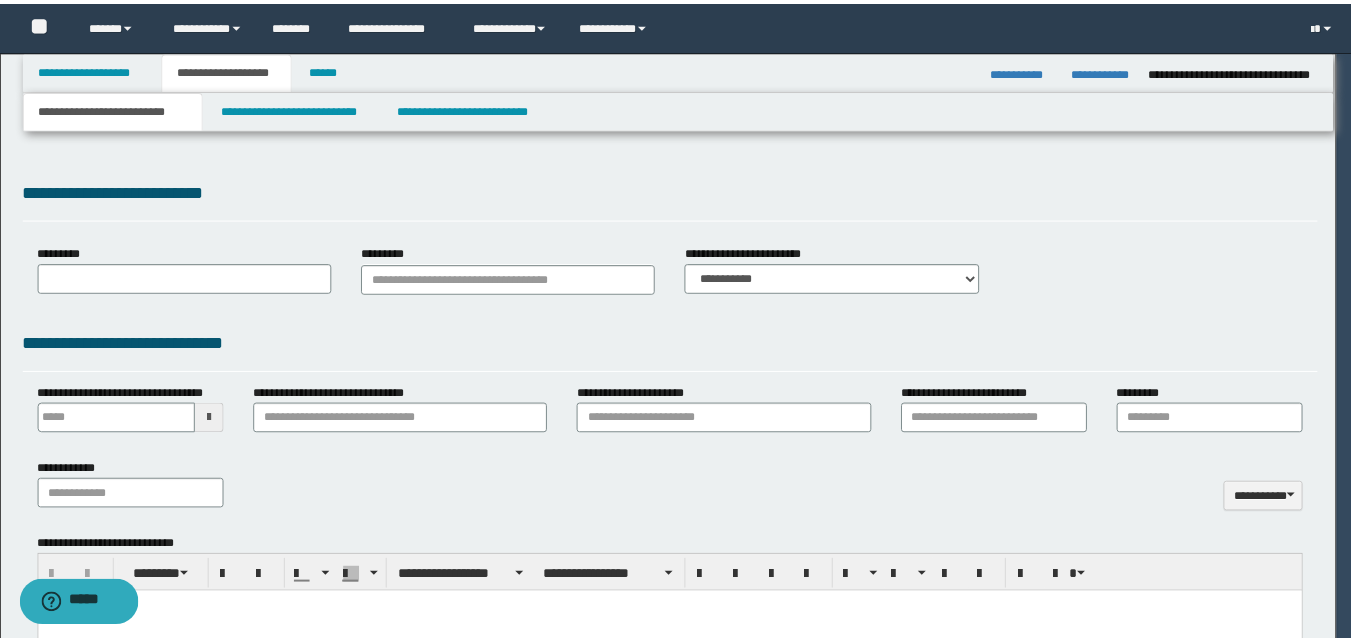 scroll, scrollTop: 0, scrollLeft: 0, axis: both 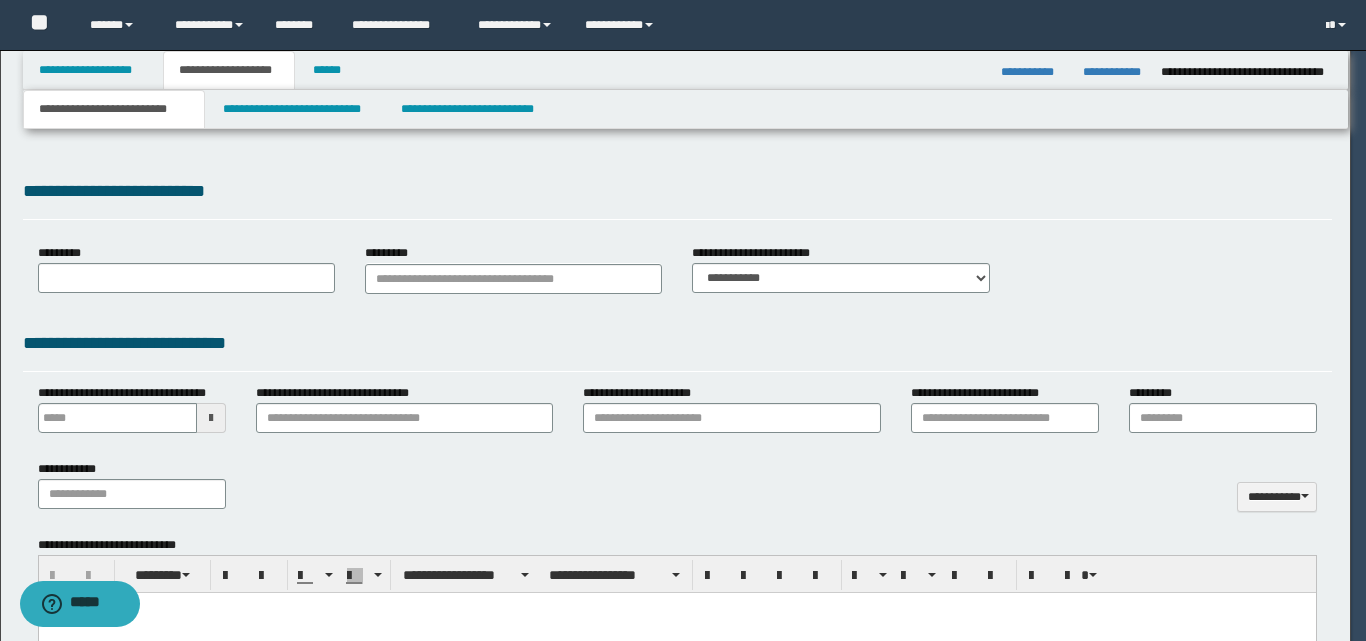 select on "*" 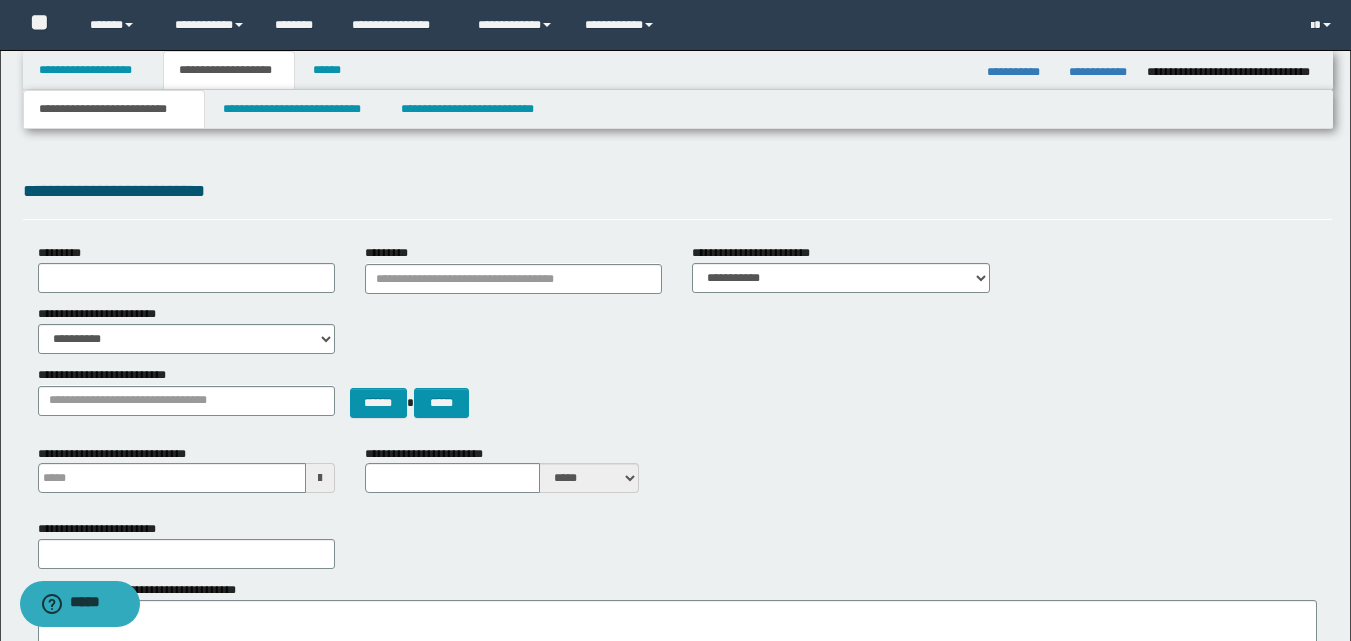 scroll, scrollTop: 333, scrollLeft: 0, axis: vertical 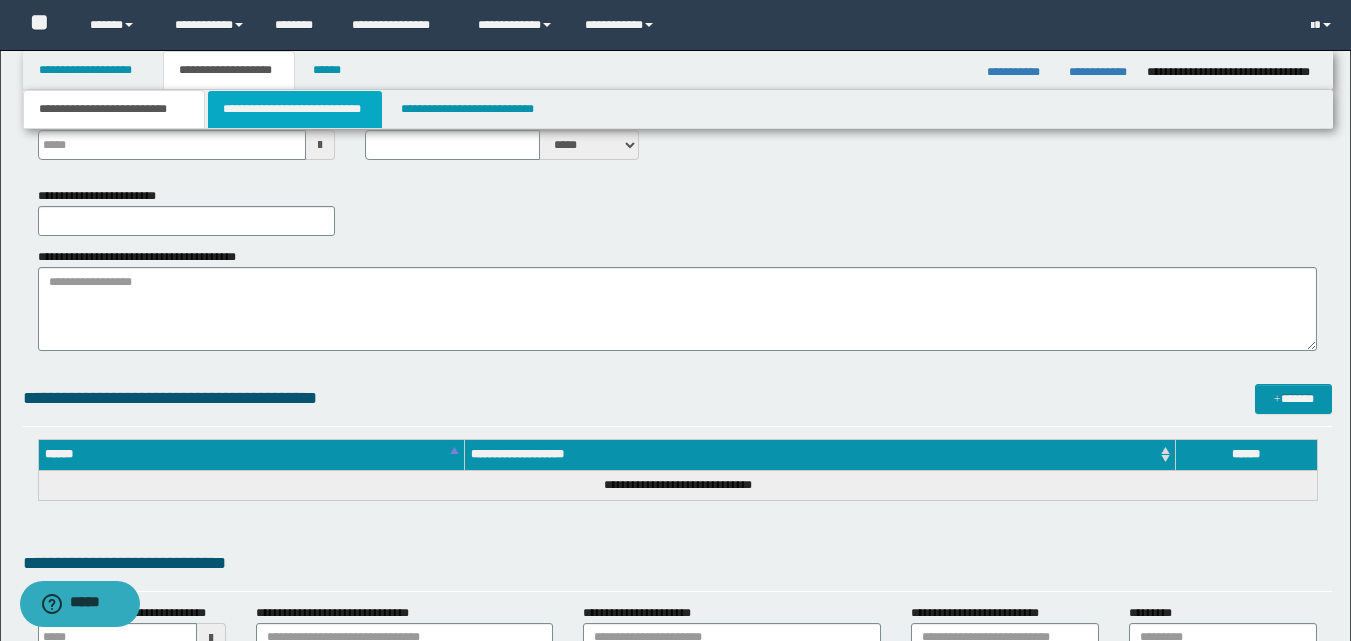 click on "**********" at bounding box center [295, 109] 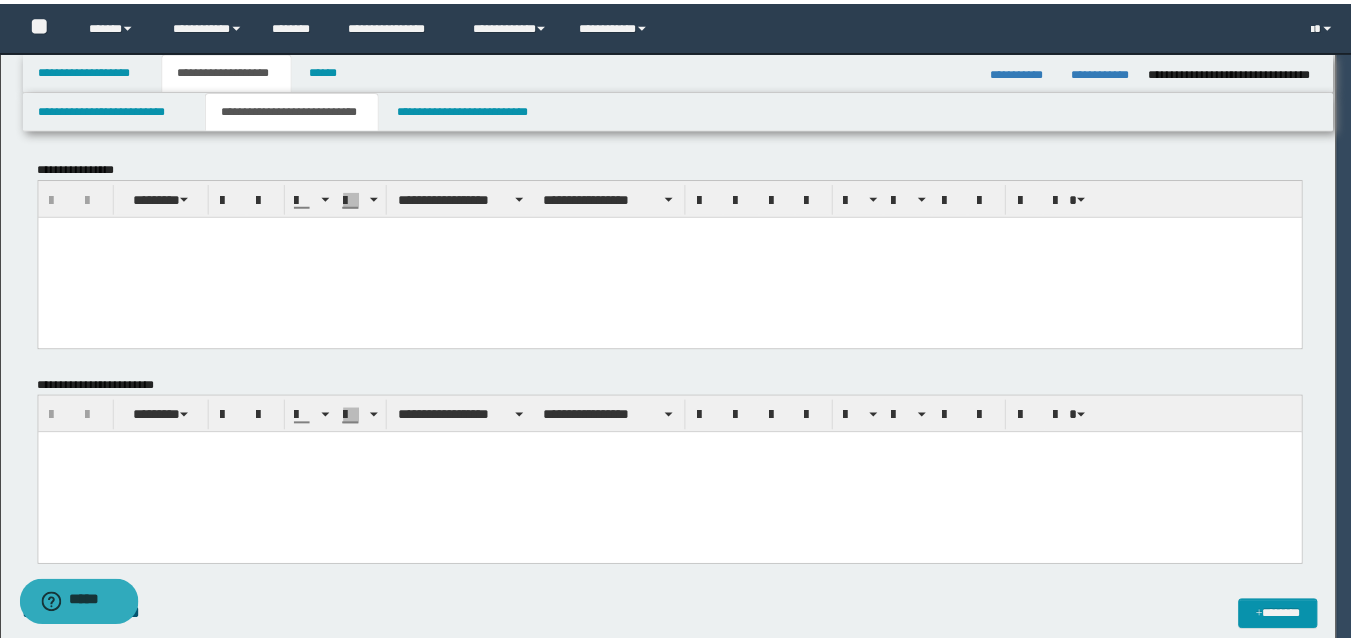 scroll, scrollTop: 0, scrollLeft: 0, axis: both 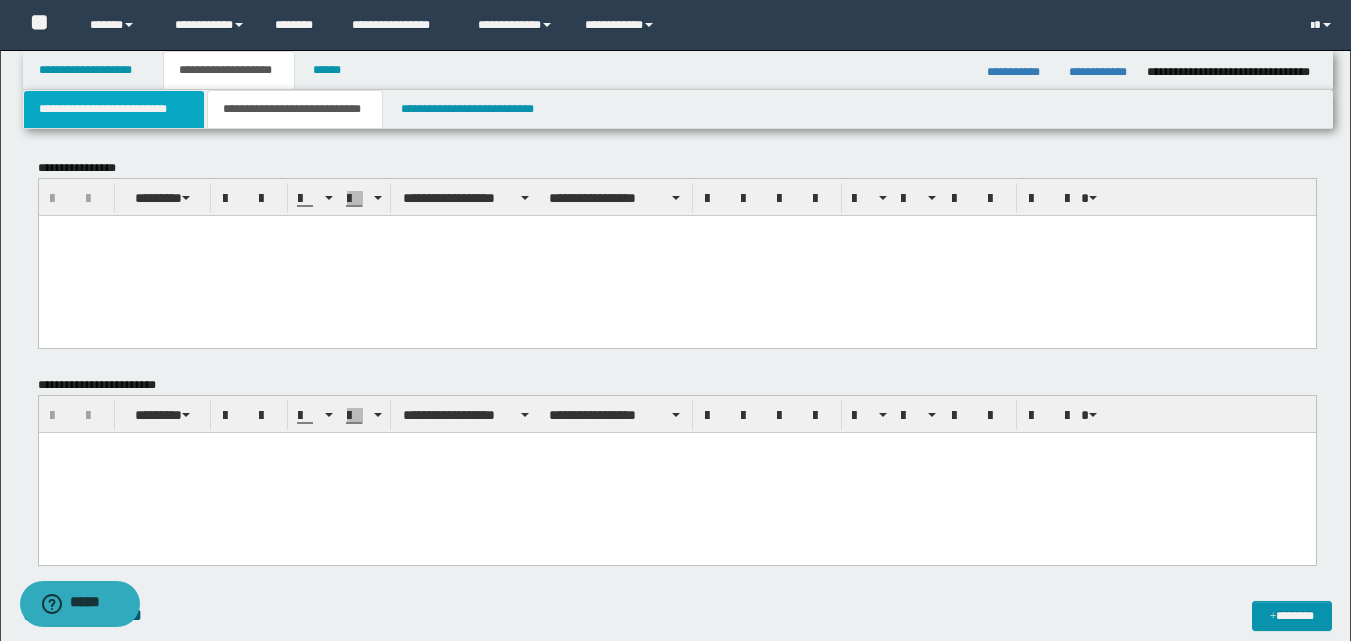 click on "**********" at bounding box center [114, 109] 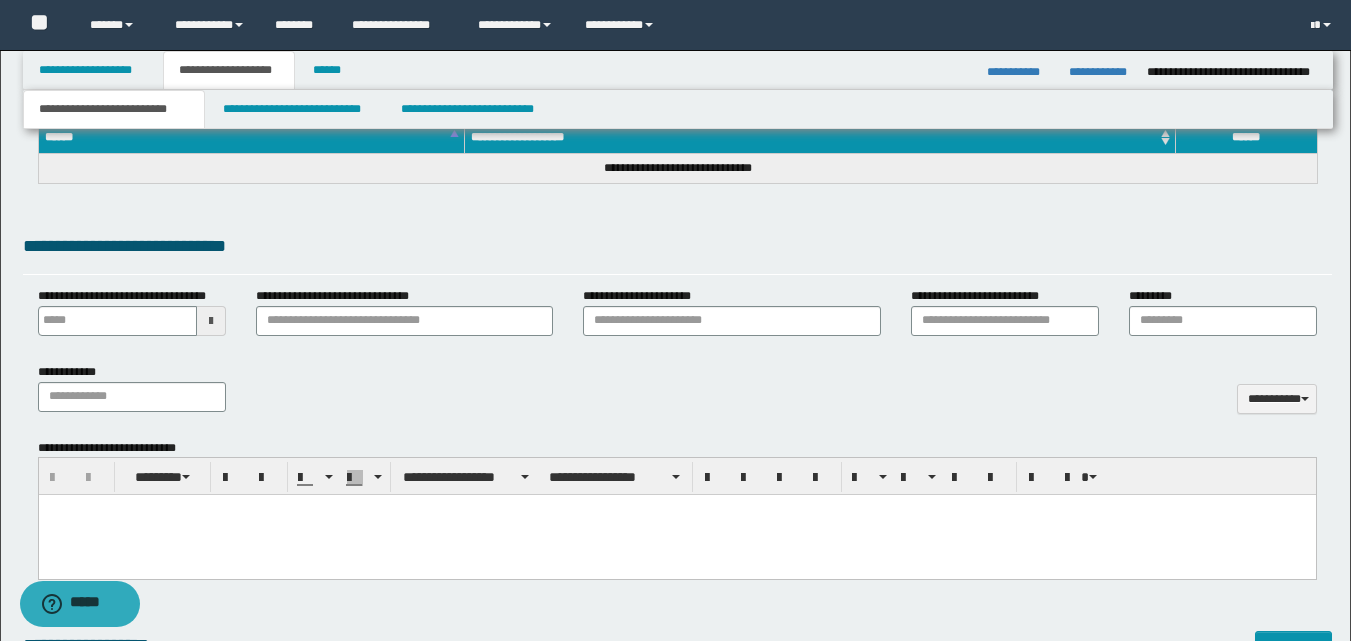 scroll, scrollTop: 667, scrollLeft: 0, axis: vertical 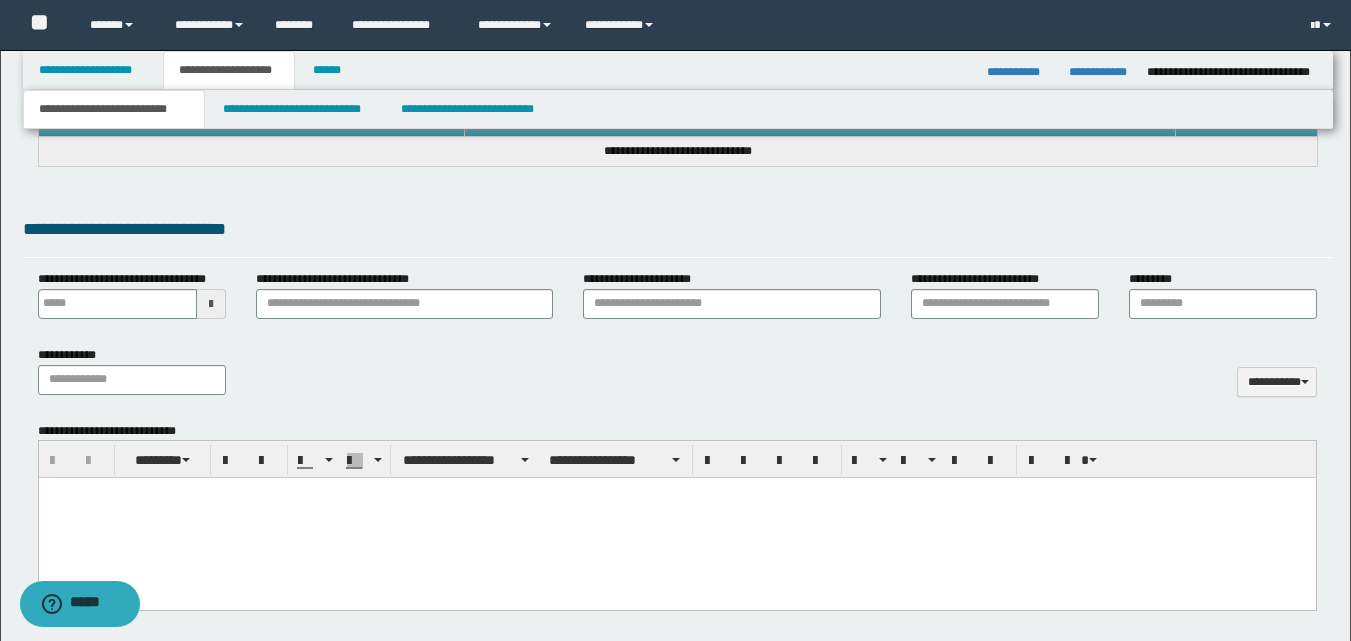 click at bounding box center (676, 493) 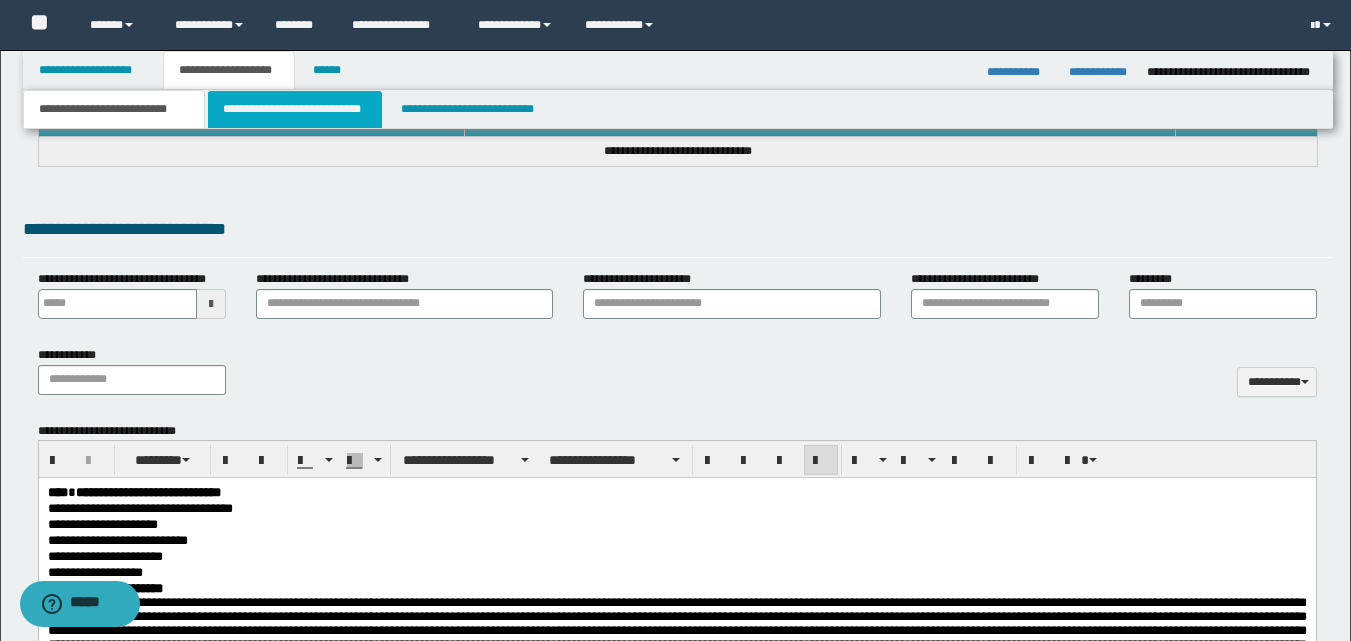 click on "**********" at bounding box center [295, 109] 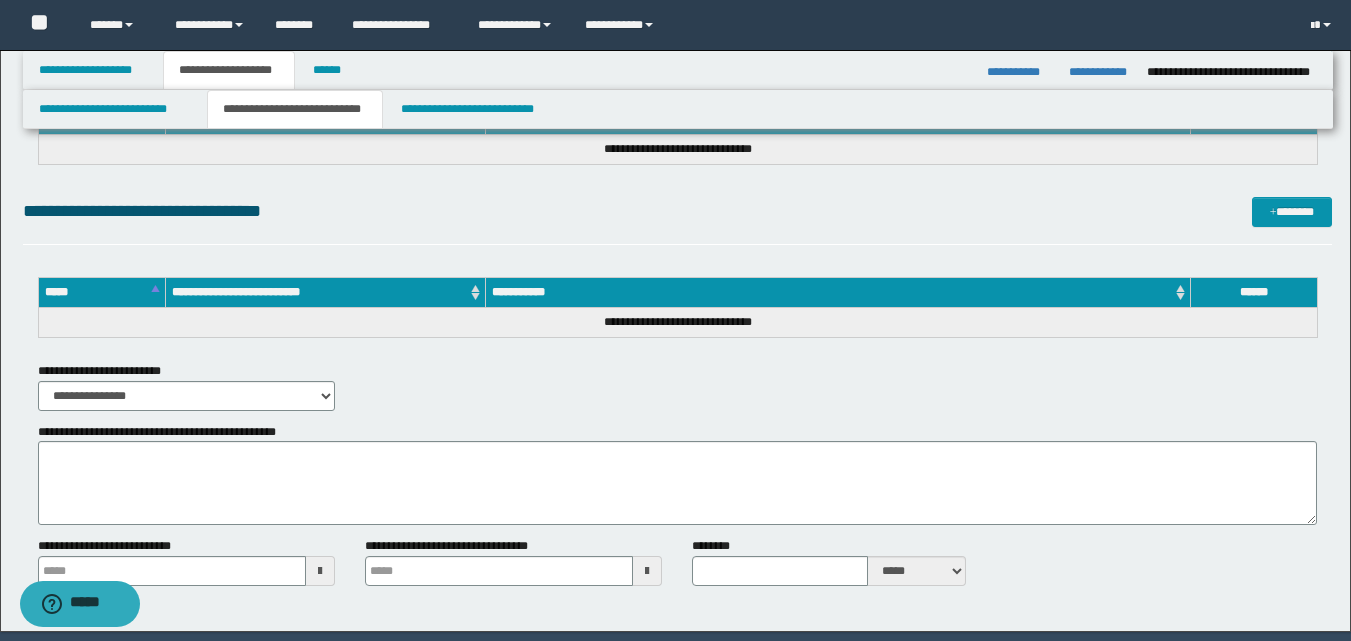 scroll, scrollTop: 1038, scrollLeft: 0, axis: vertical 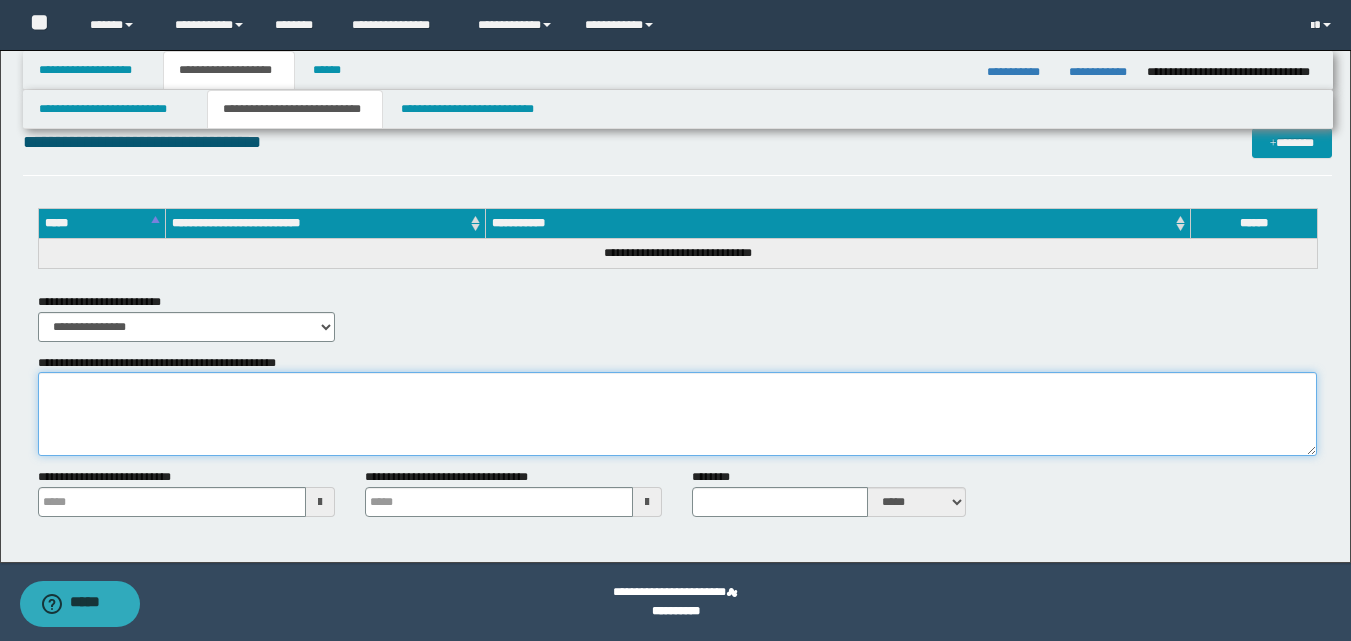 click on "**********" at bounding box center (677, 414) 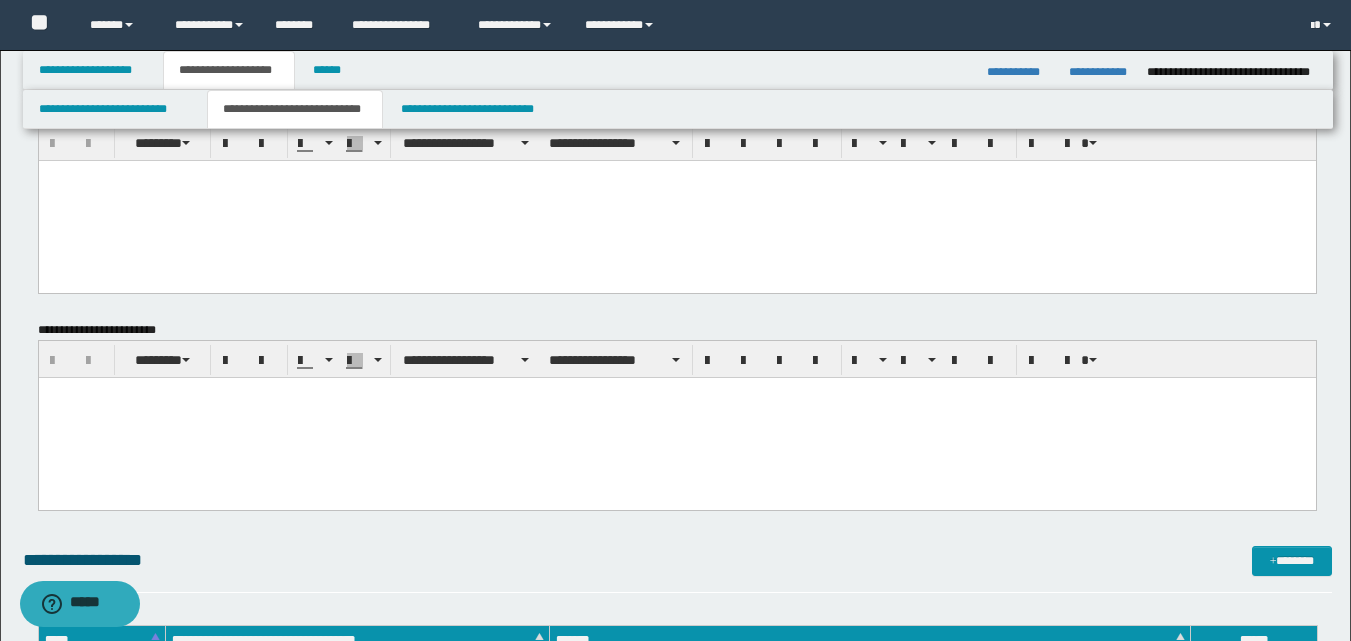 scroll, scrollTop: 38, scrollLeft: 0, axis: vertical 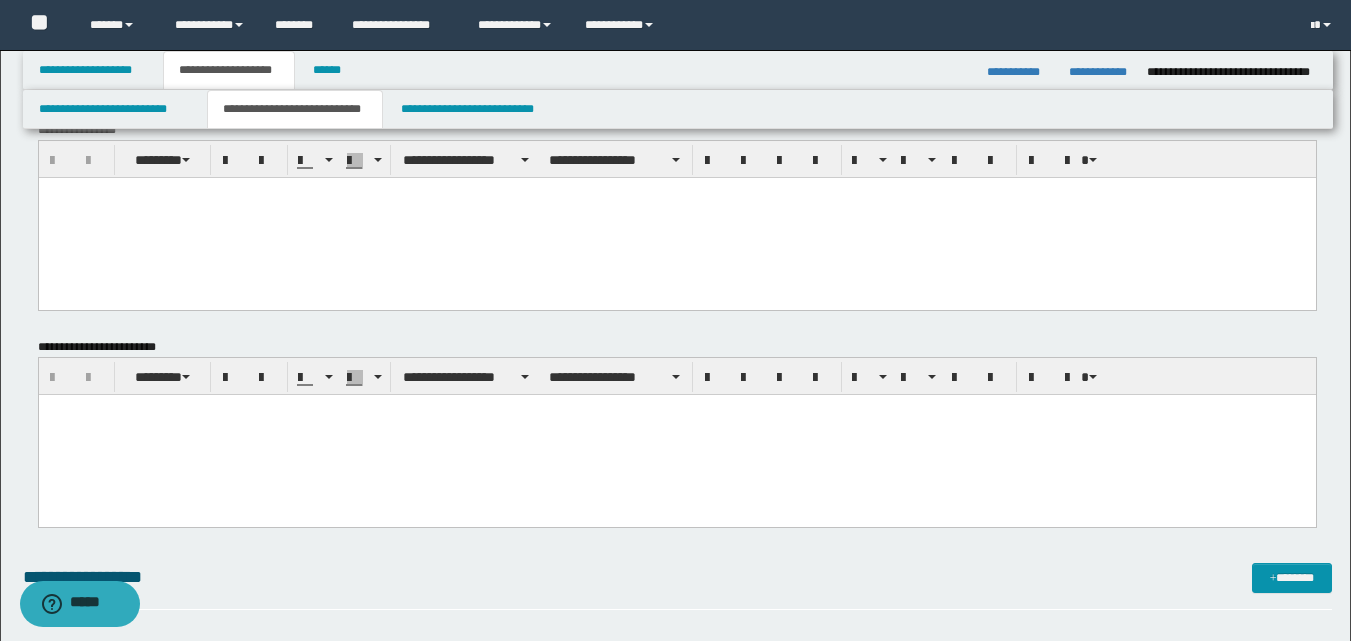 click at bounding box center (676, 434) 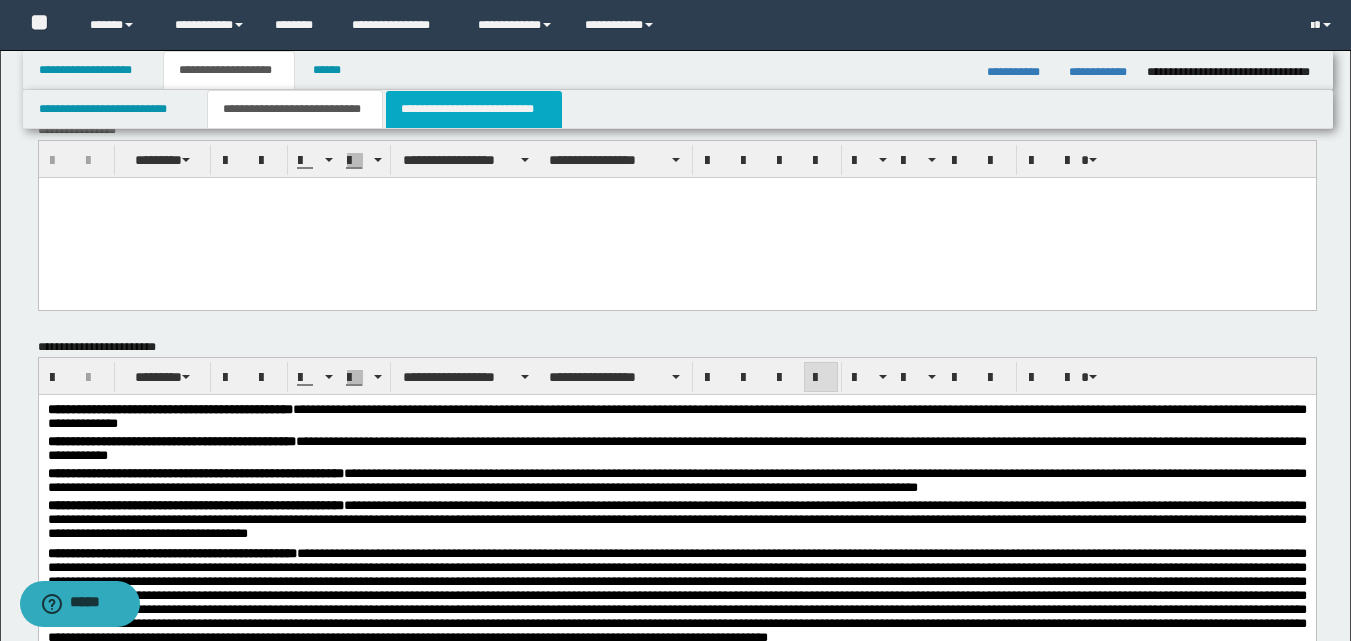 click on "**********" at bounding box center [474, 109] 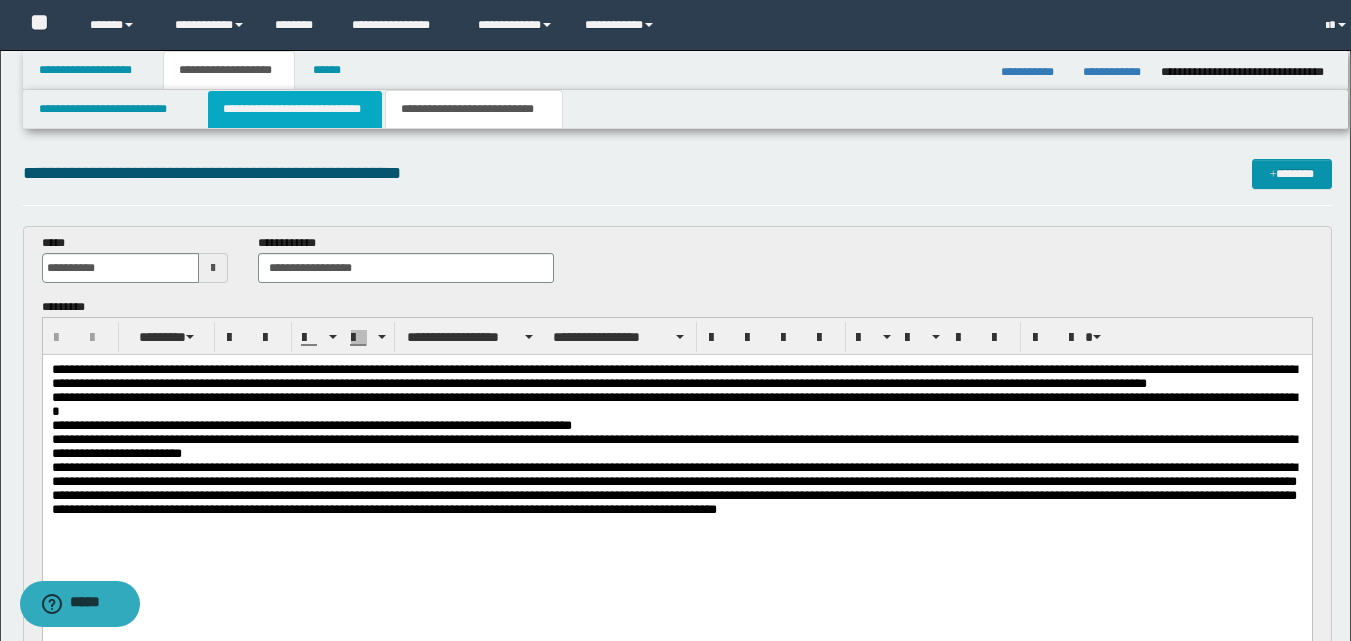 scroll, scrollTop: 0, scrollLeft: 0, axis: both 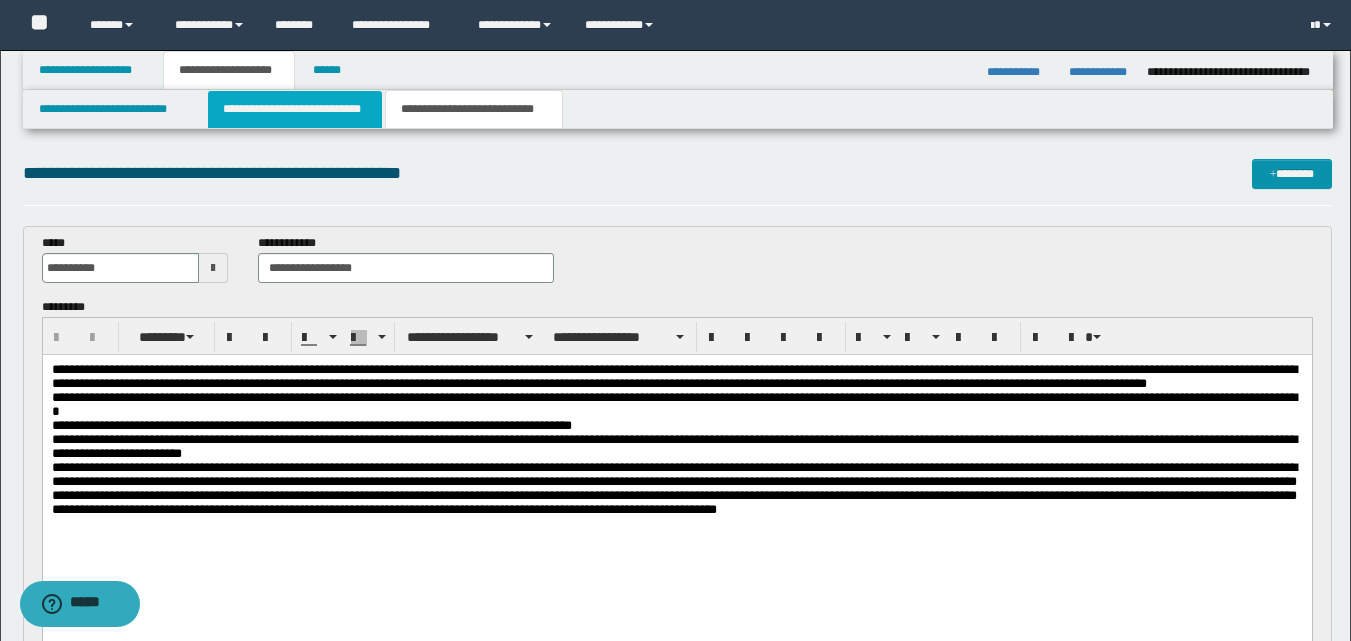 click on "**********" at bounding box center (295, 109) 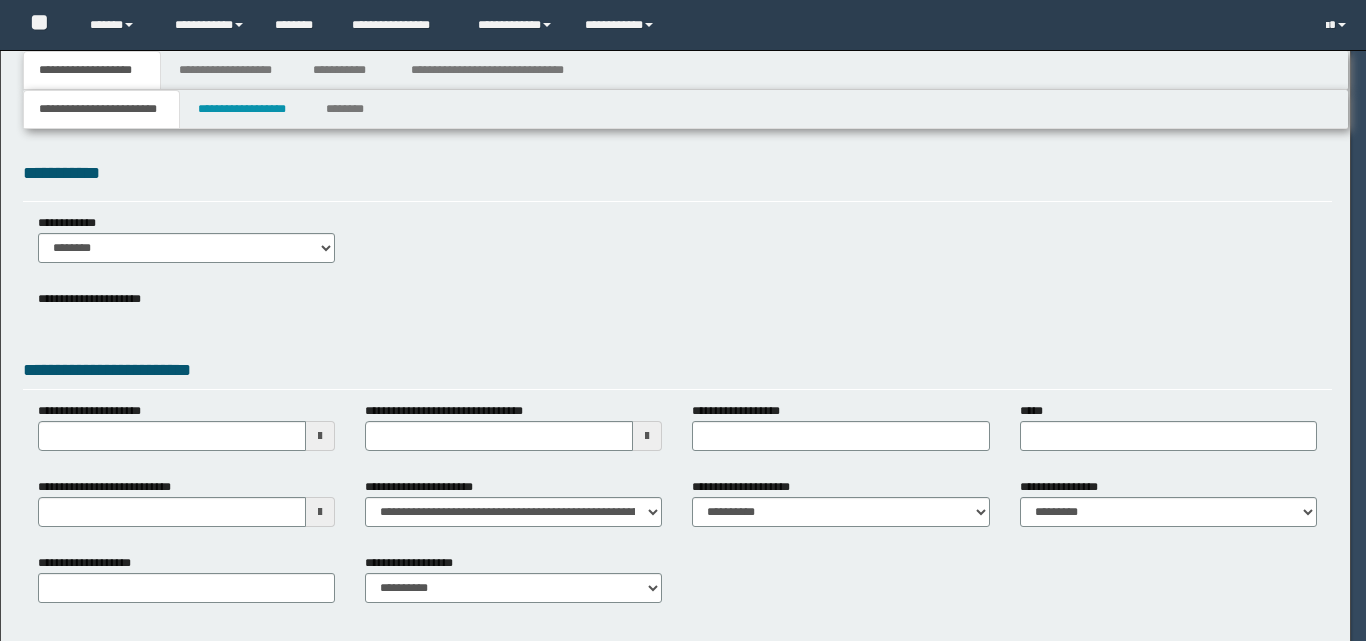 scroll, scrollTop: 0, scrollLeft: 0, axis: both 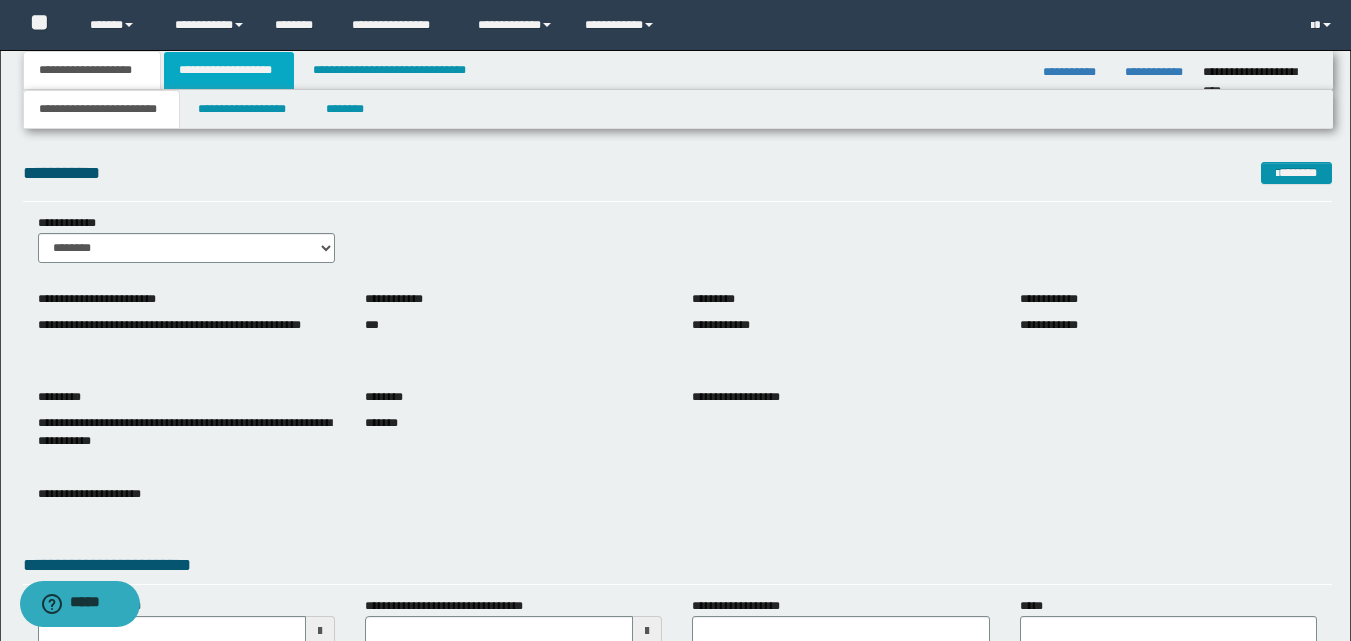 click on "**********" at bounding box center [229, 70] 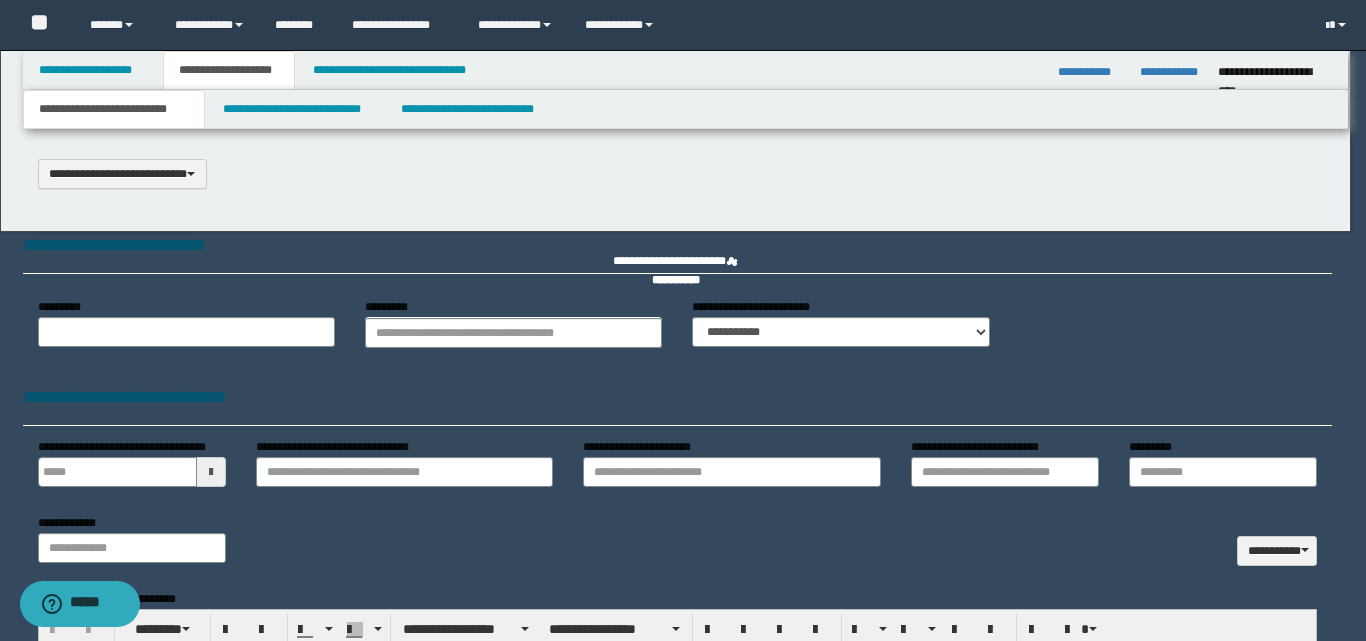 scroll, scrollTop: 0, scrollLeft: 0, axis: both 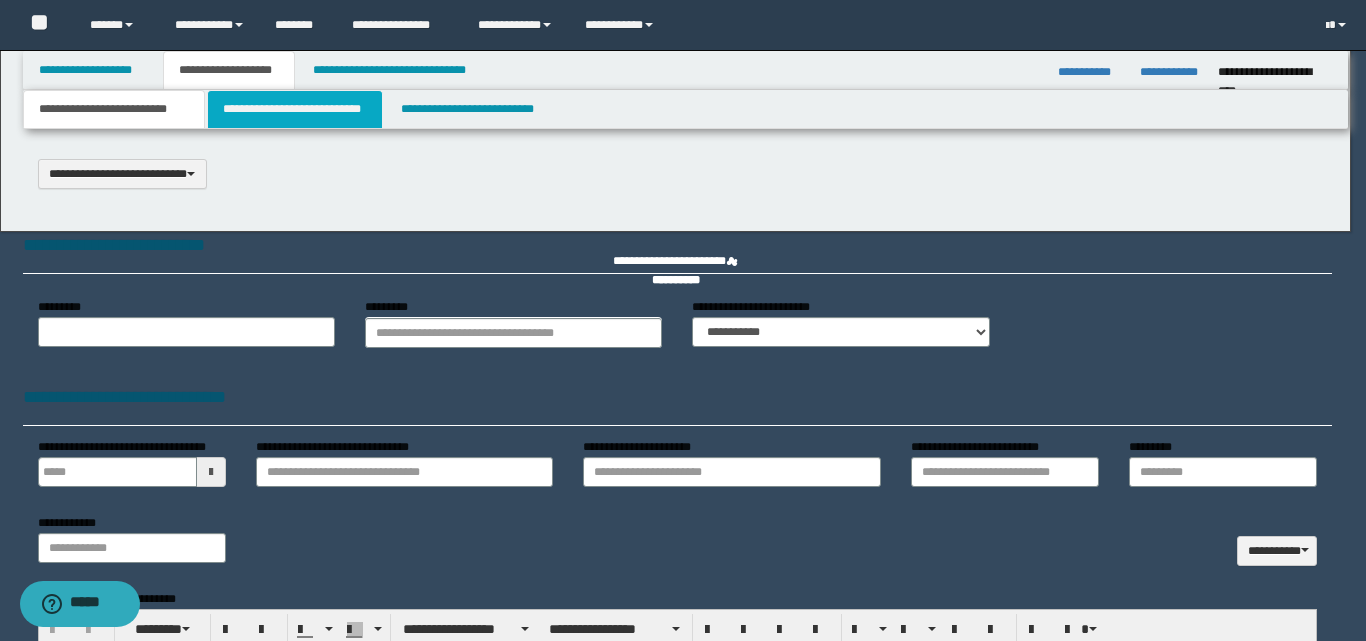 select on "*" 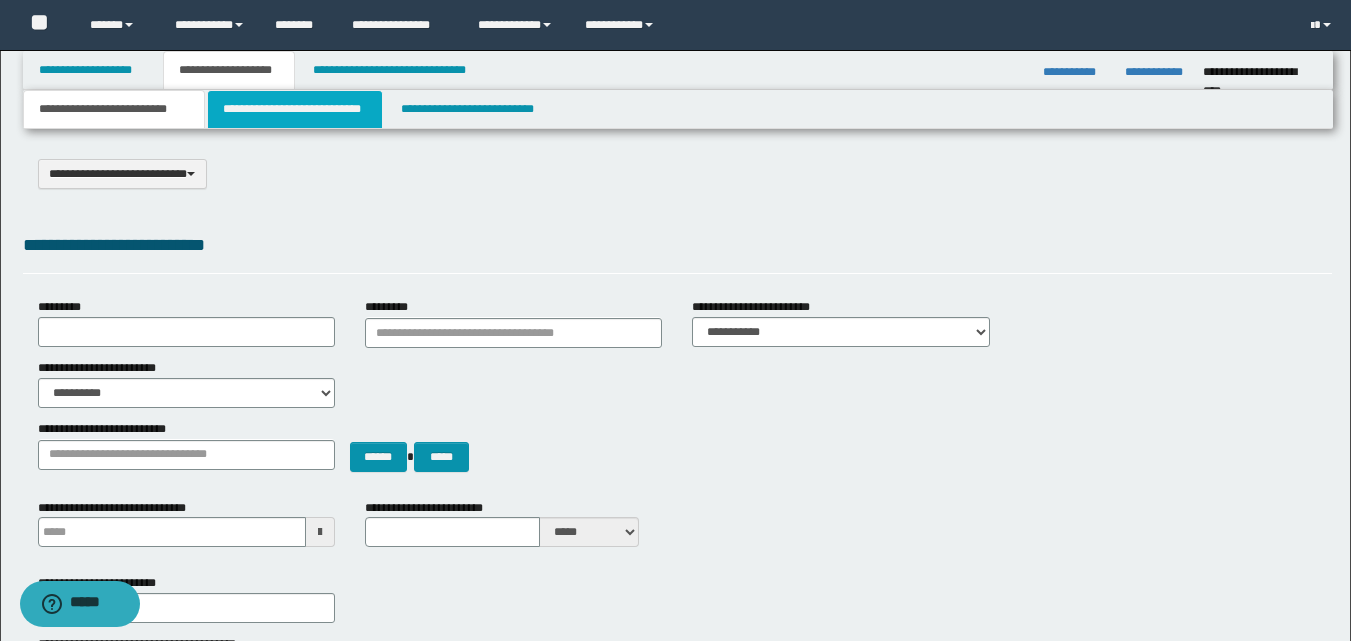 click on "**********" at bounding box center [295, 109] 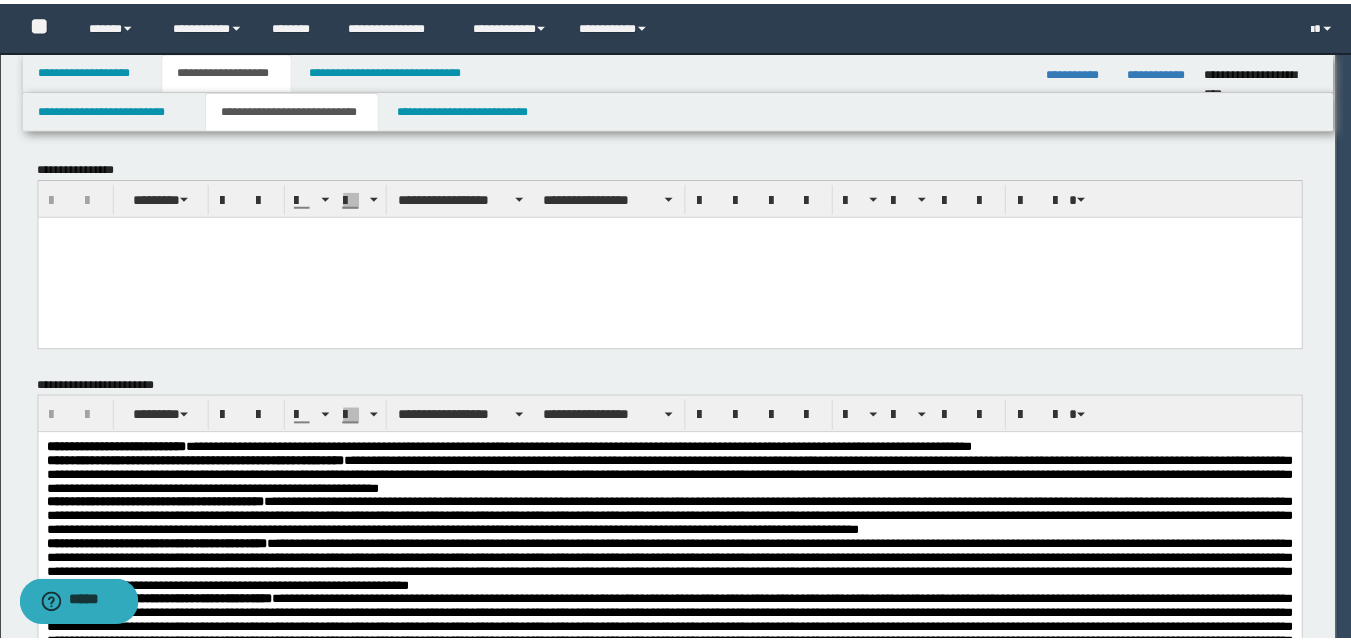 scroll, scrollTop: 0, scrollLeft: 0, axis: both 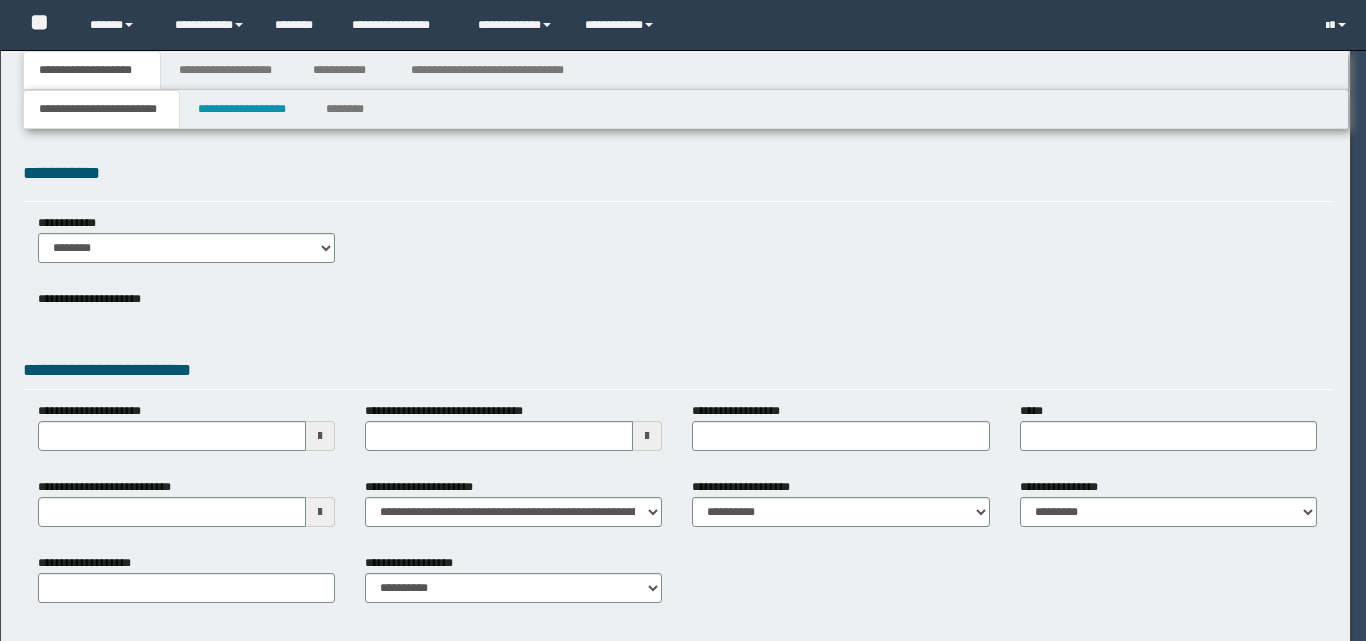 select on "**" 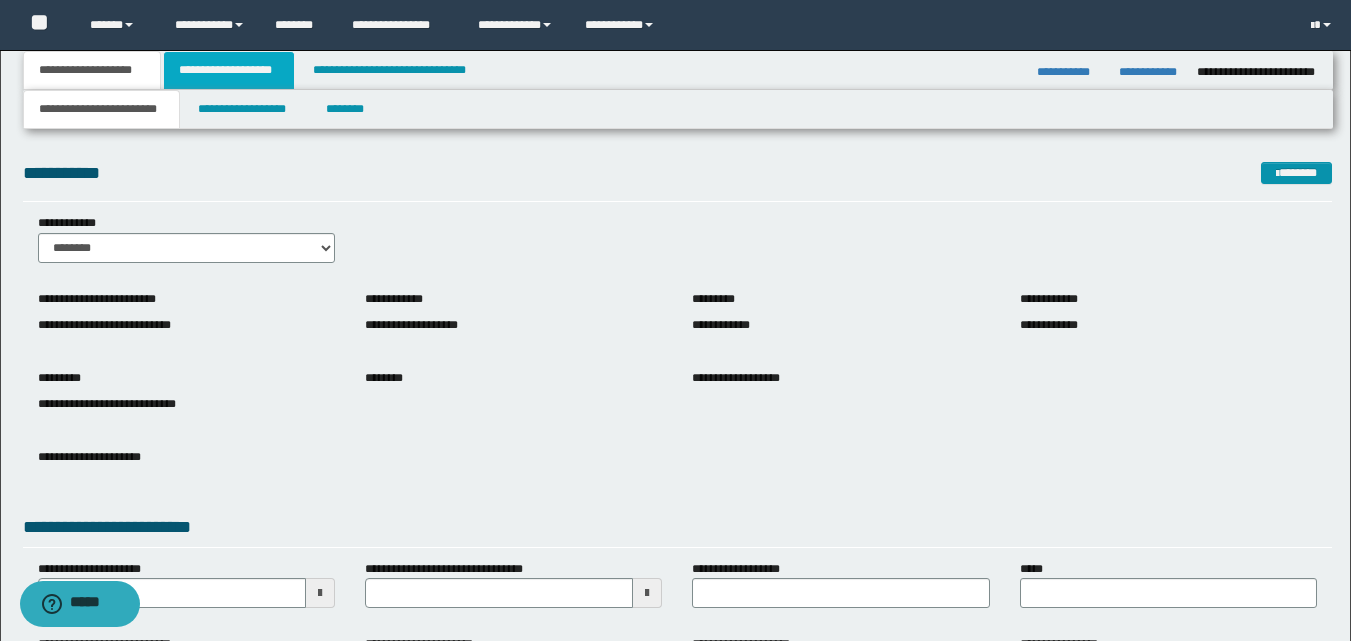 click on "**********" at bounding box center [229, 70] 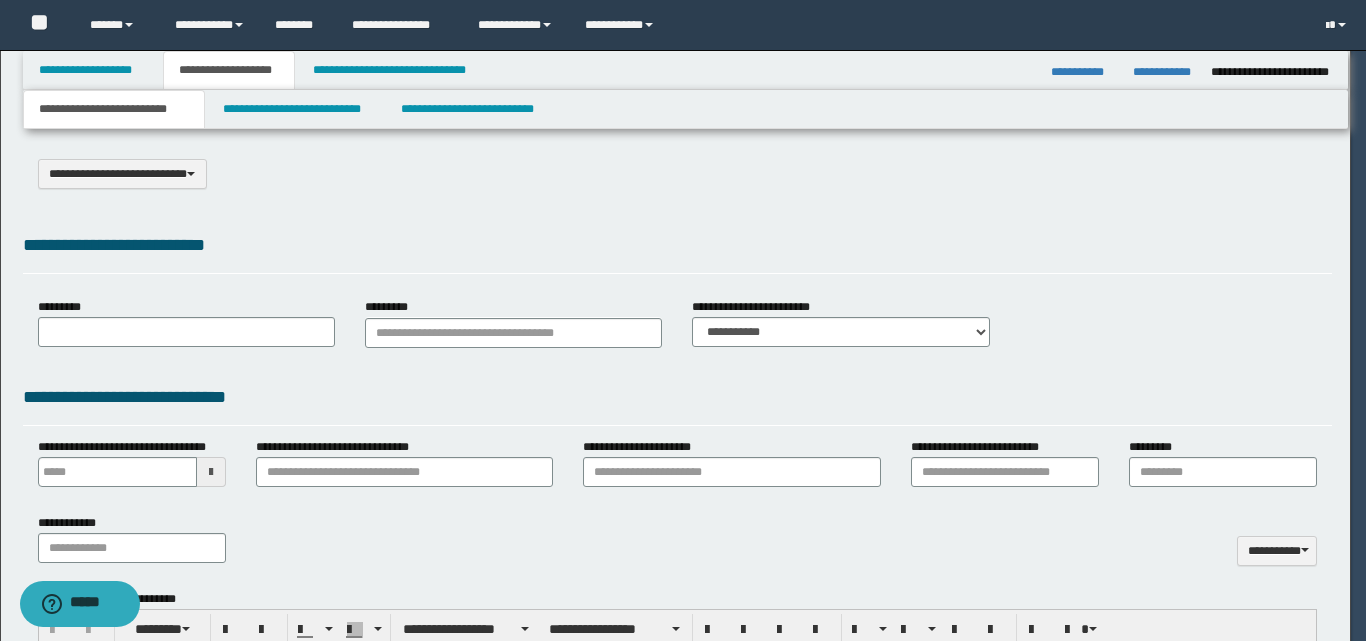 select on "*" 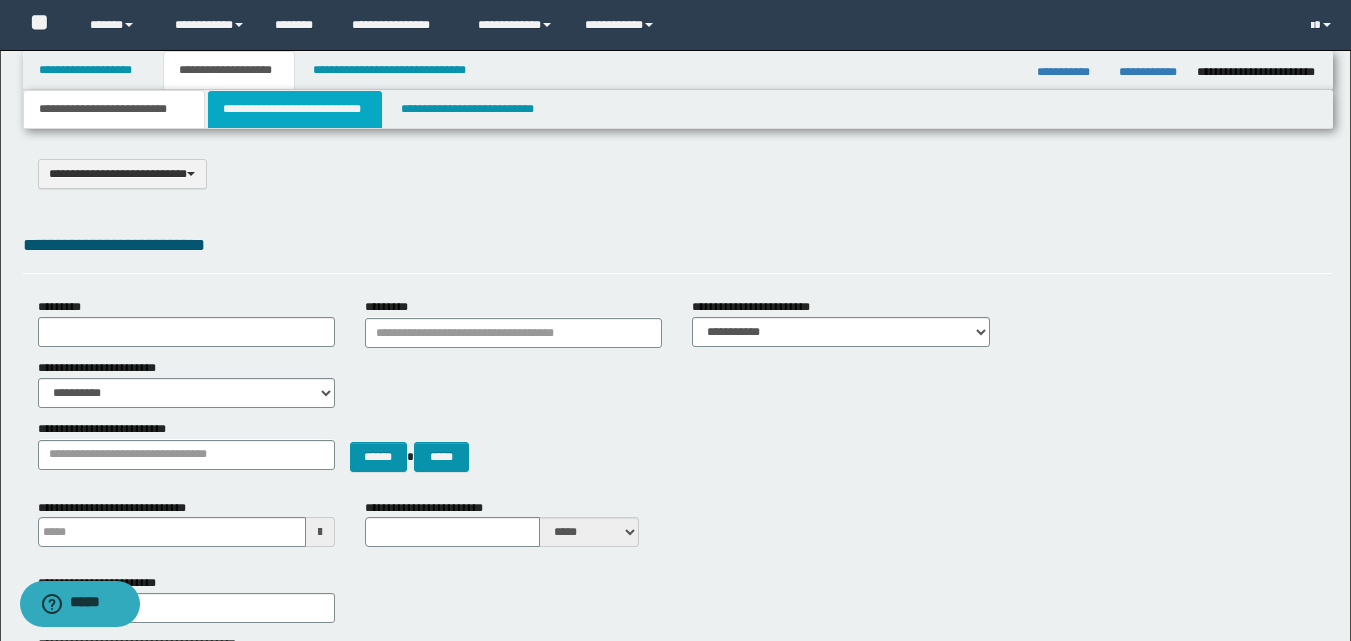 click on "**********" at bounding box center [295, 109] 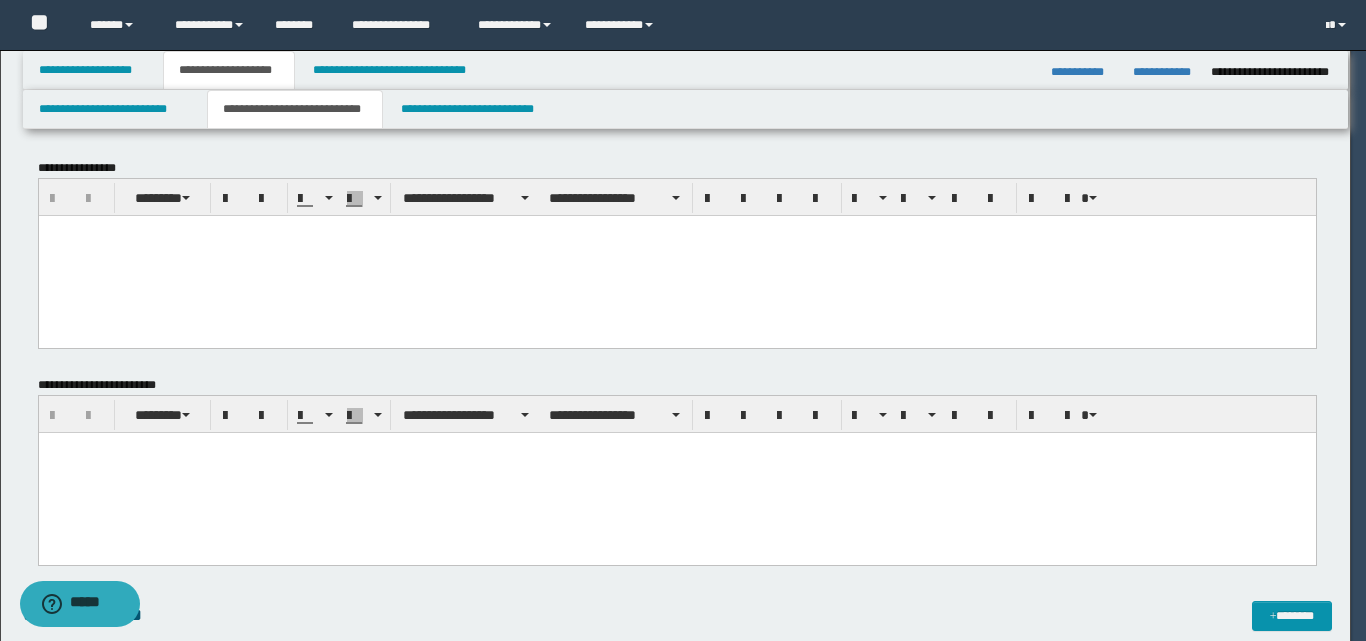 scroll, scrollTop: 0, scrollLeft: 0, axis: both 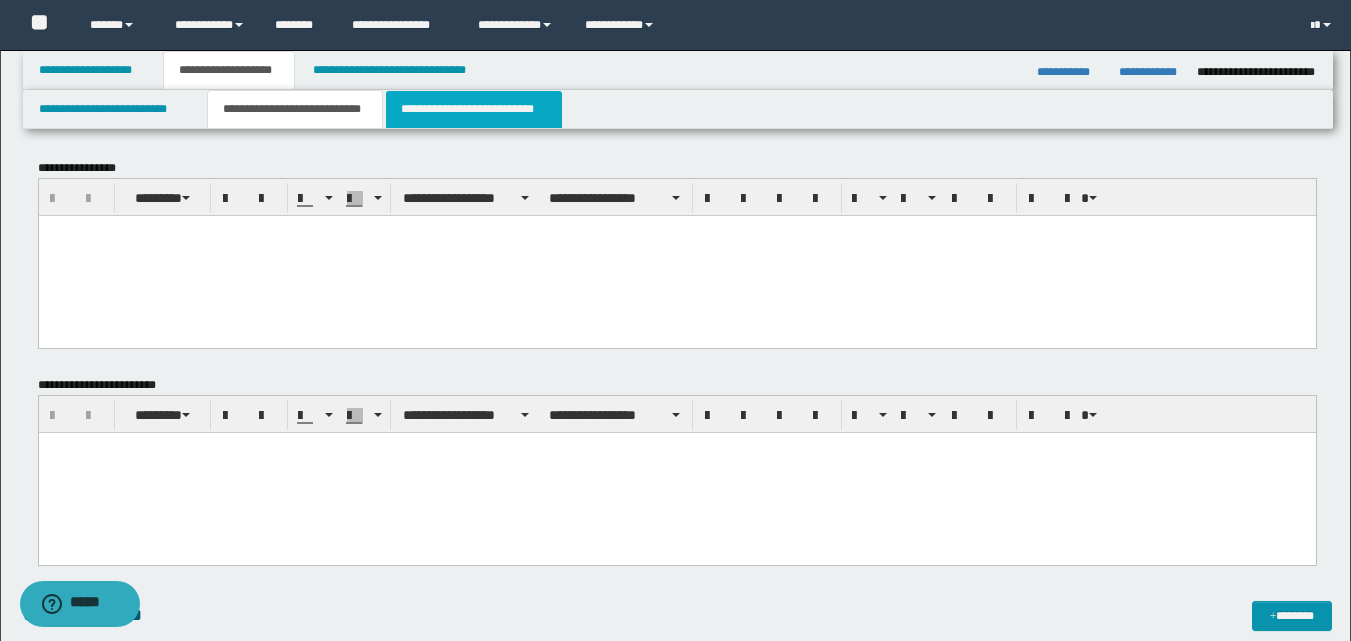 click on "**********" at bounding box center (474, 109) 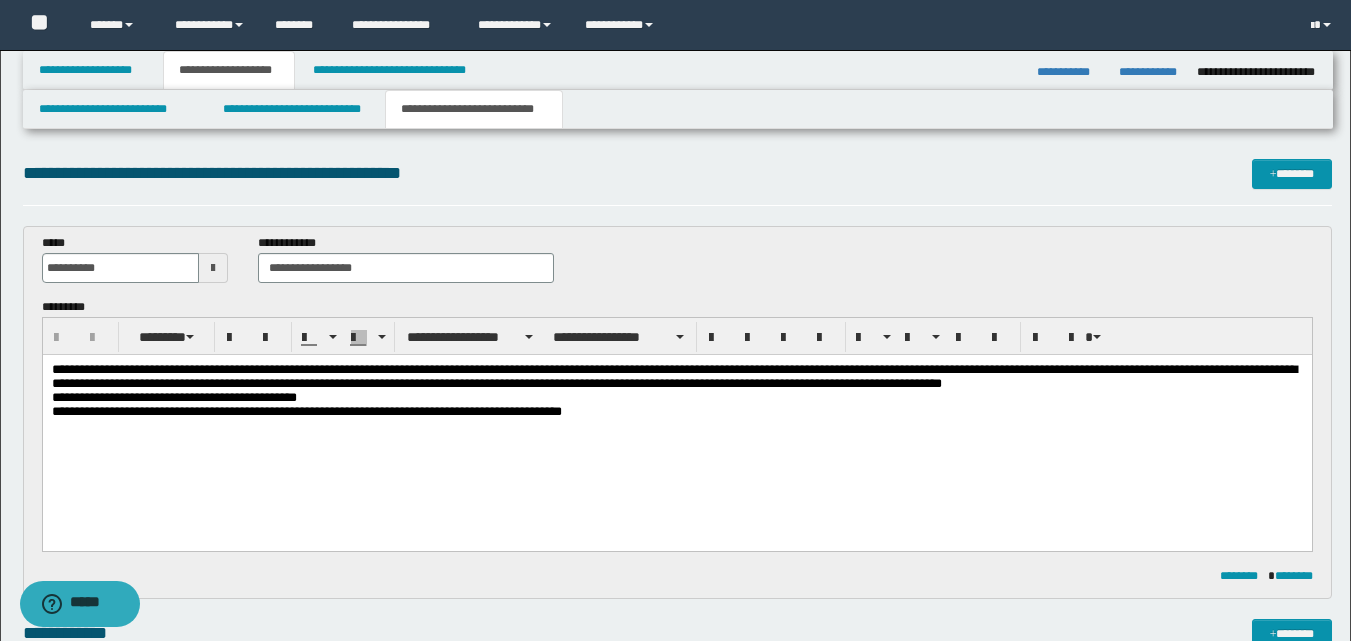 scroll, scrollTop: 0, scrollLeft: 0, axis: both 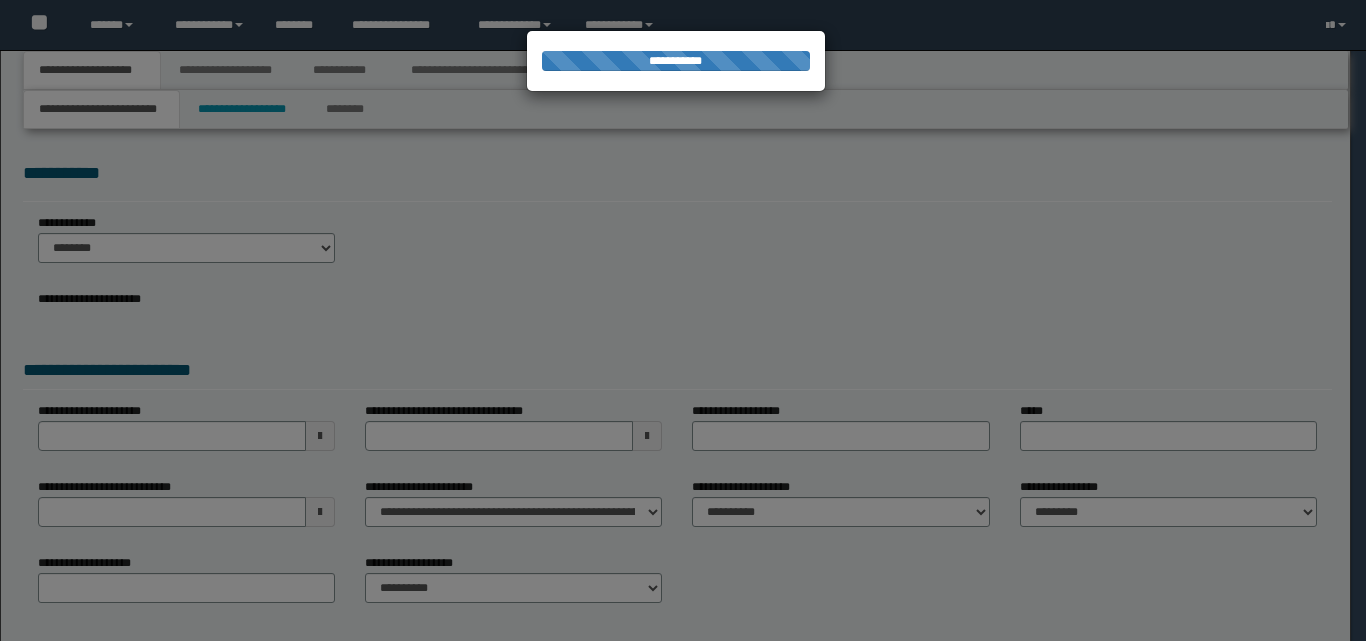 select on "*" 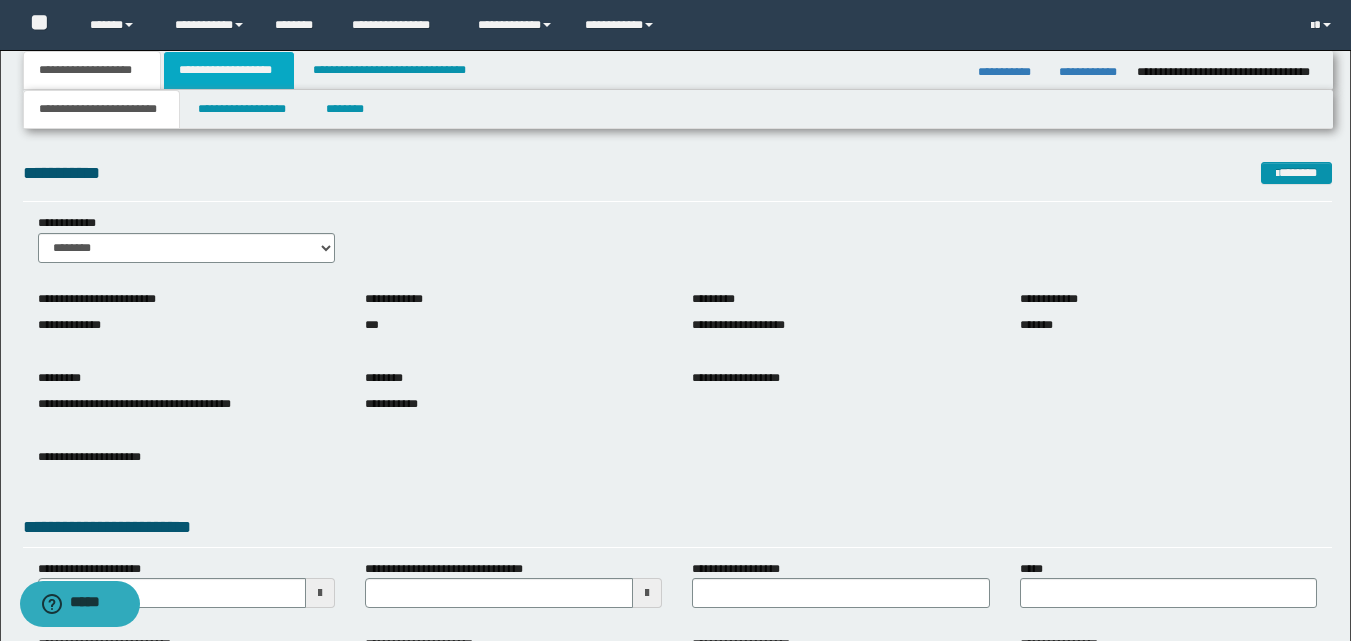 click on "**********" at bounding box center (229, 70) 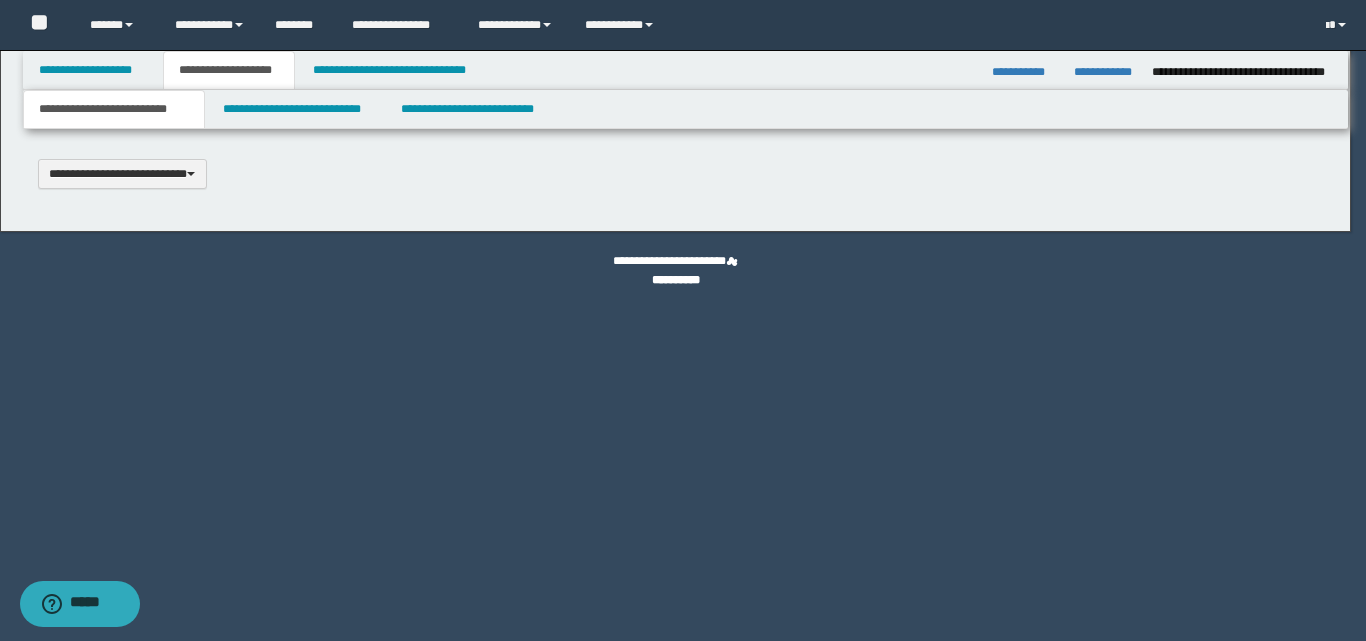 scroll, scrollTop: 0, scrollLeft: 0, axis: both 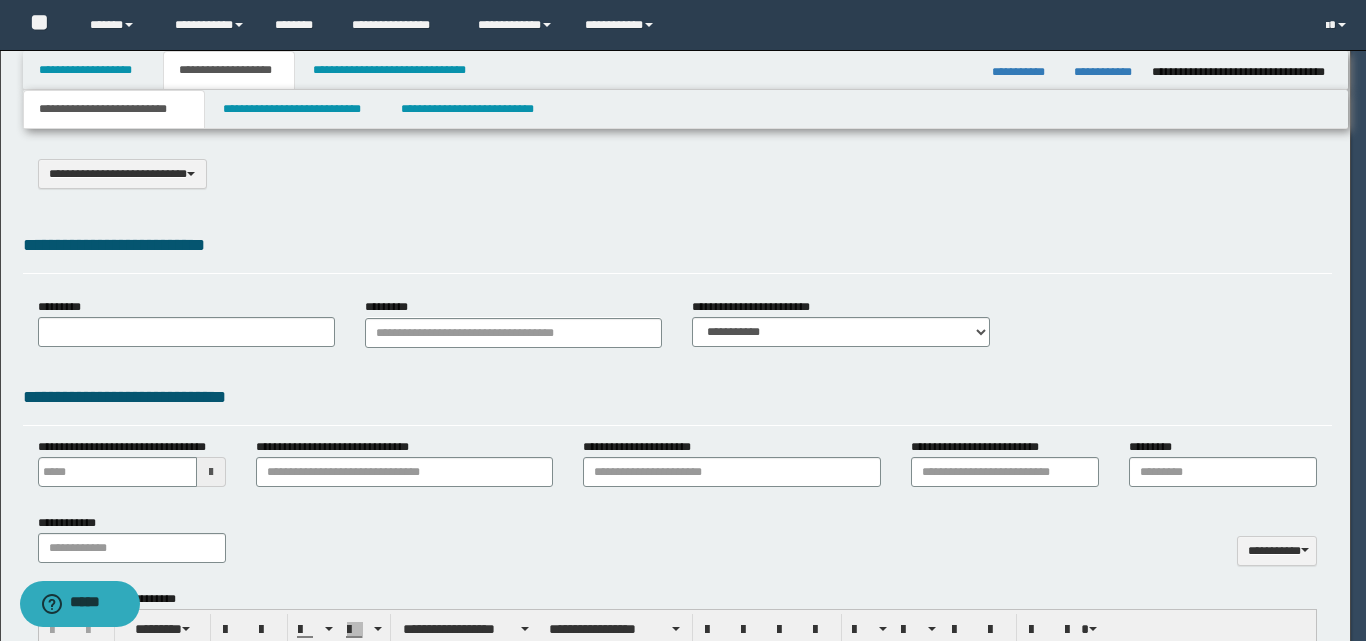 select on "*" 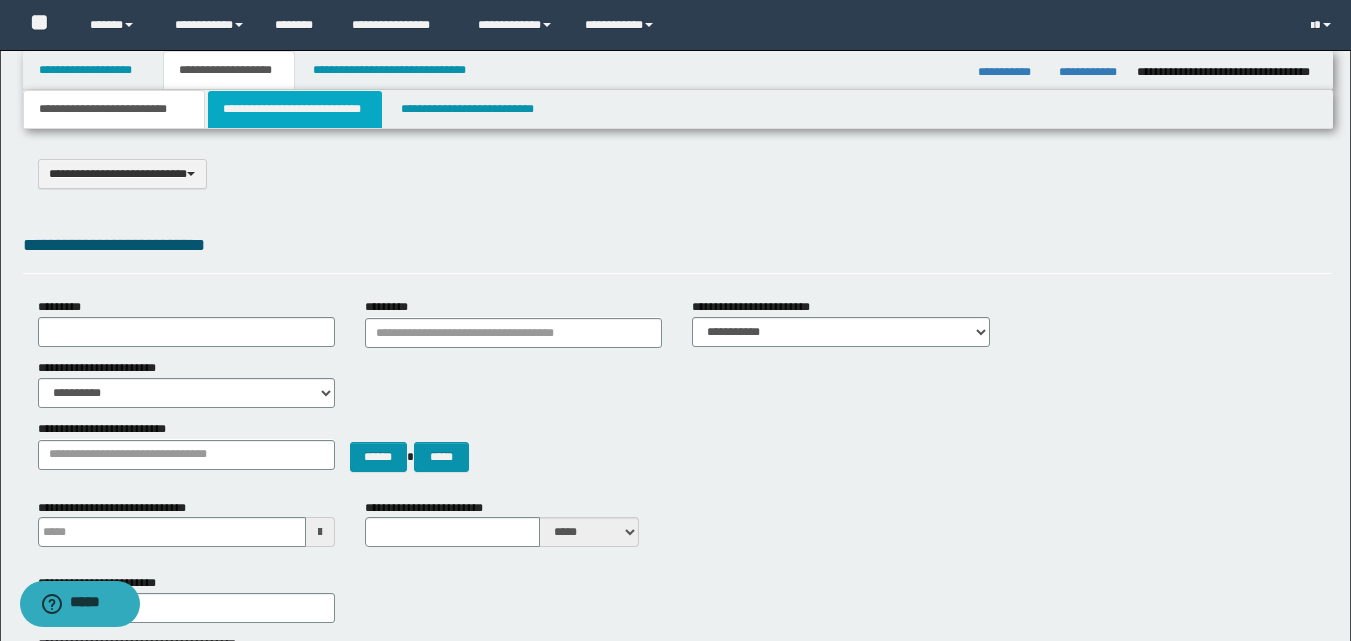 click on "**********" at bounding box center (295, 109) 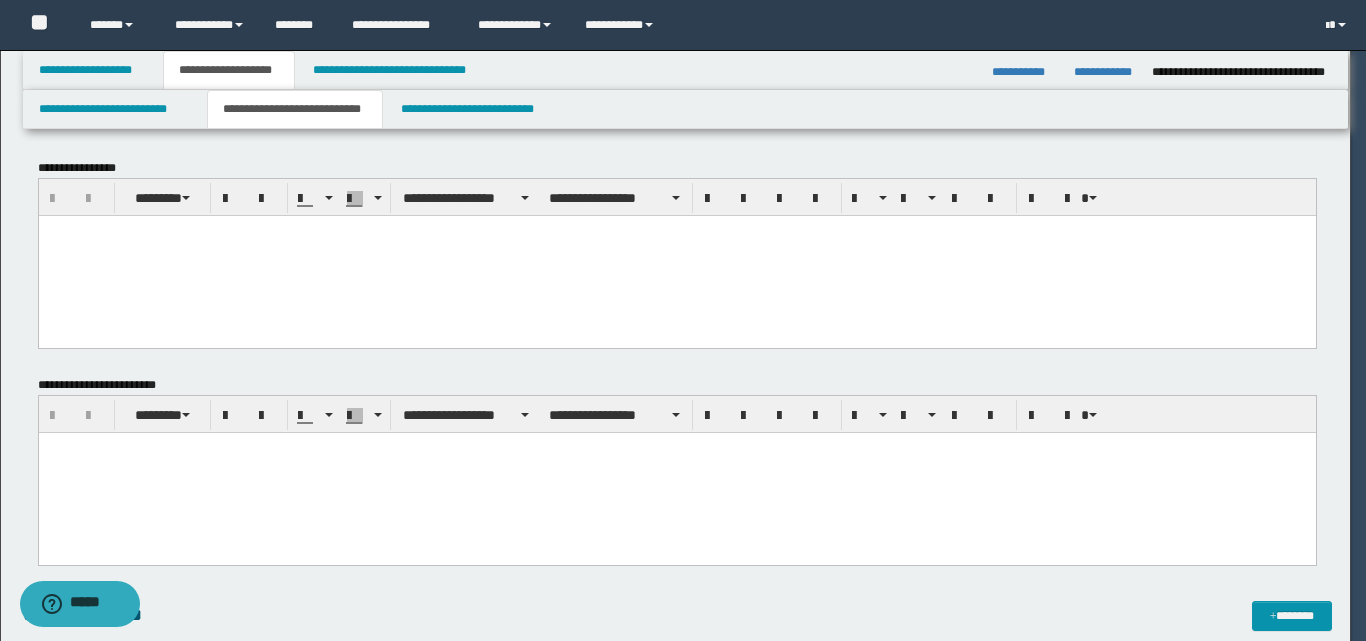 scroll, scrollTop: 0, scrollLeft: 0, axis: both 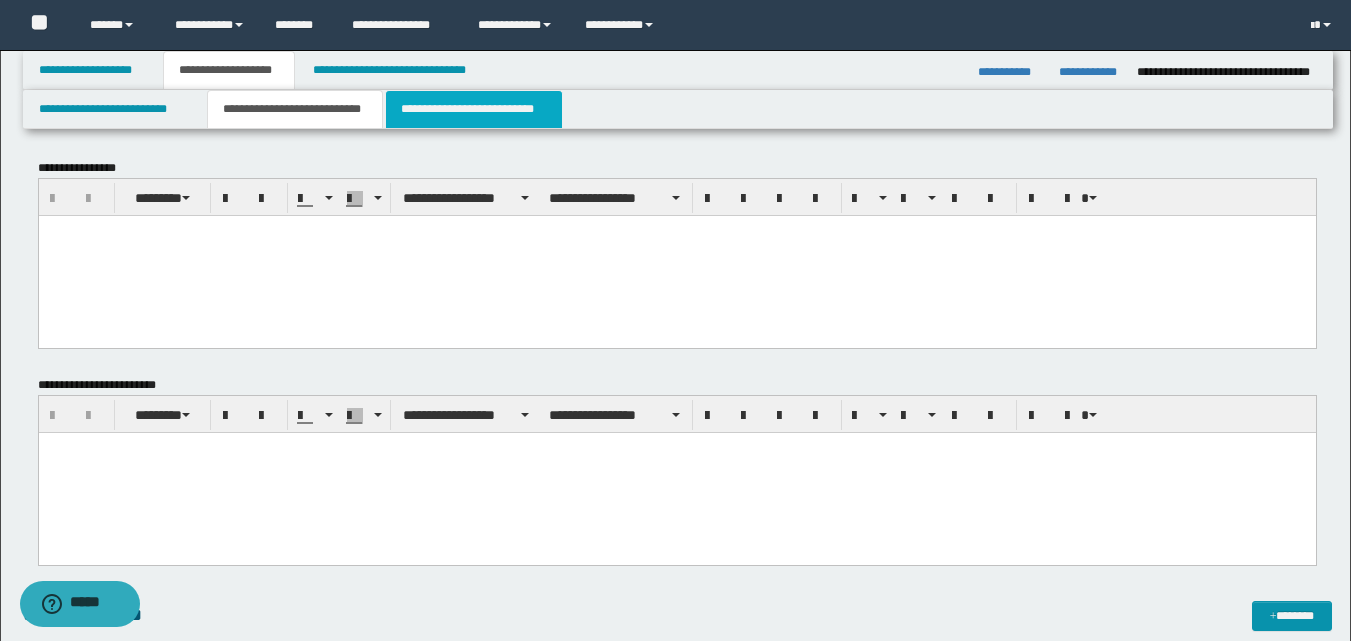 click on "**********" at bounding box center (474, 109) 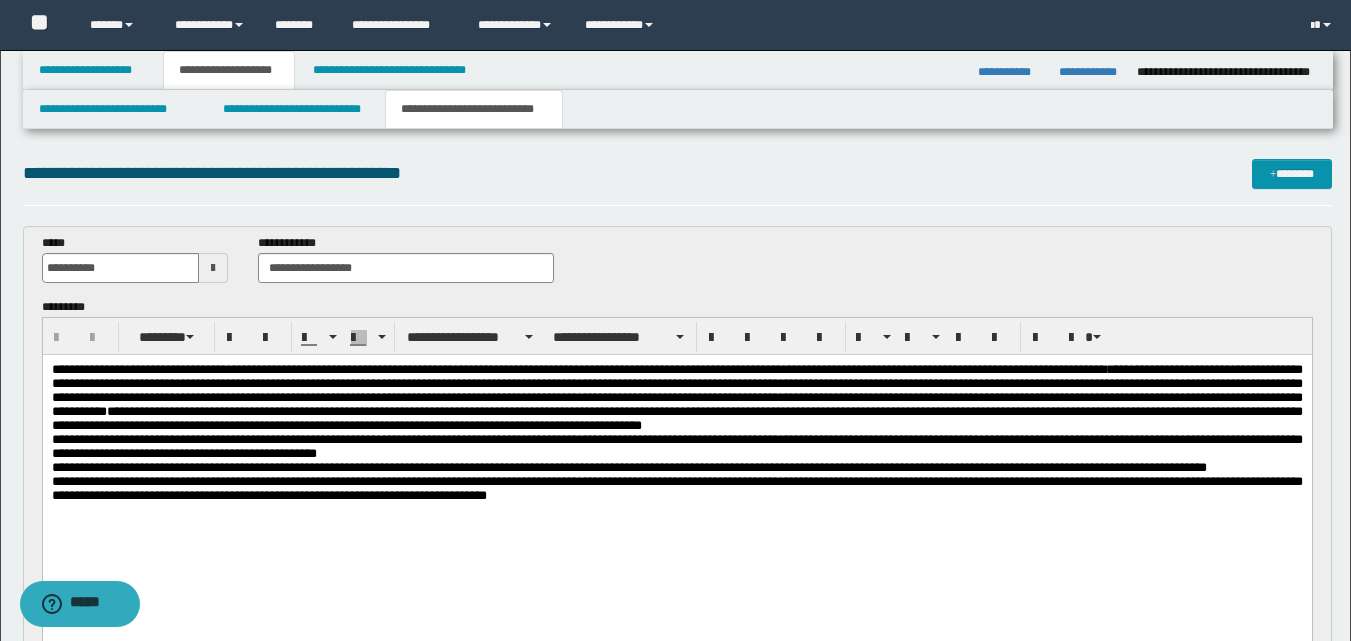 scroll, scrollTop: 0, scrollLeft: 0, axis: both 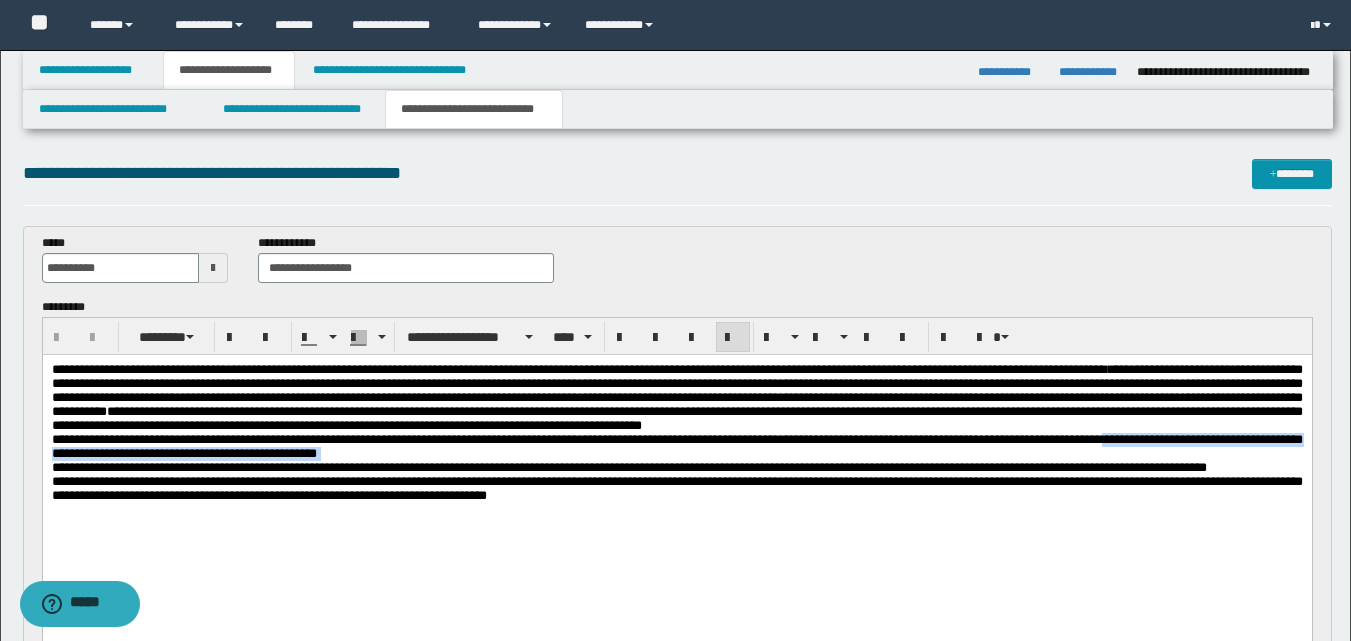 drag, startPoint x: 1278, startPoint y: 449, endPoint x: 546, endPoint y: 463, distance: 732.13385 